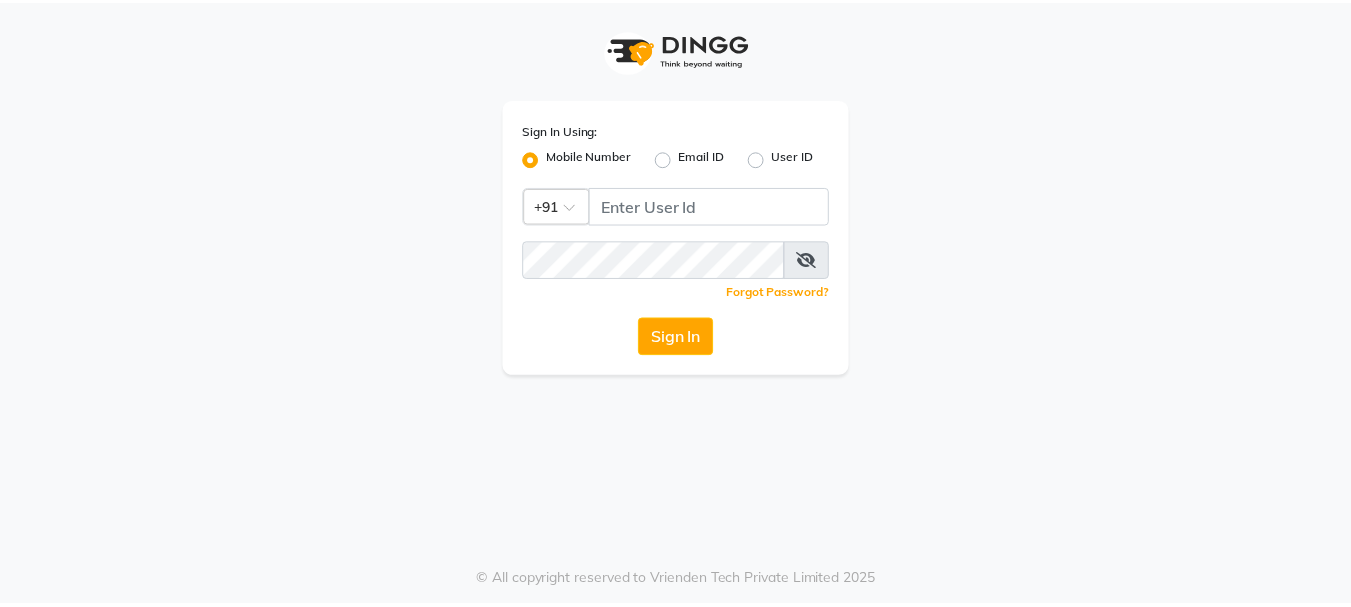 scroll, scrollTop: 0, scrollLeft: 0, axis: both 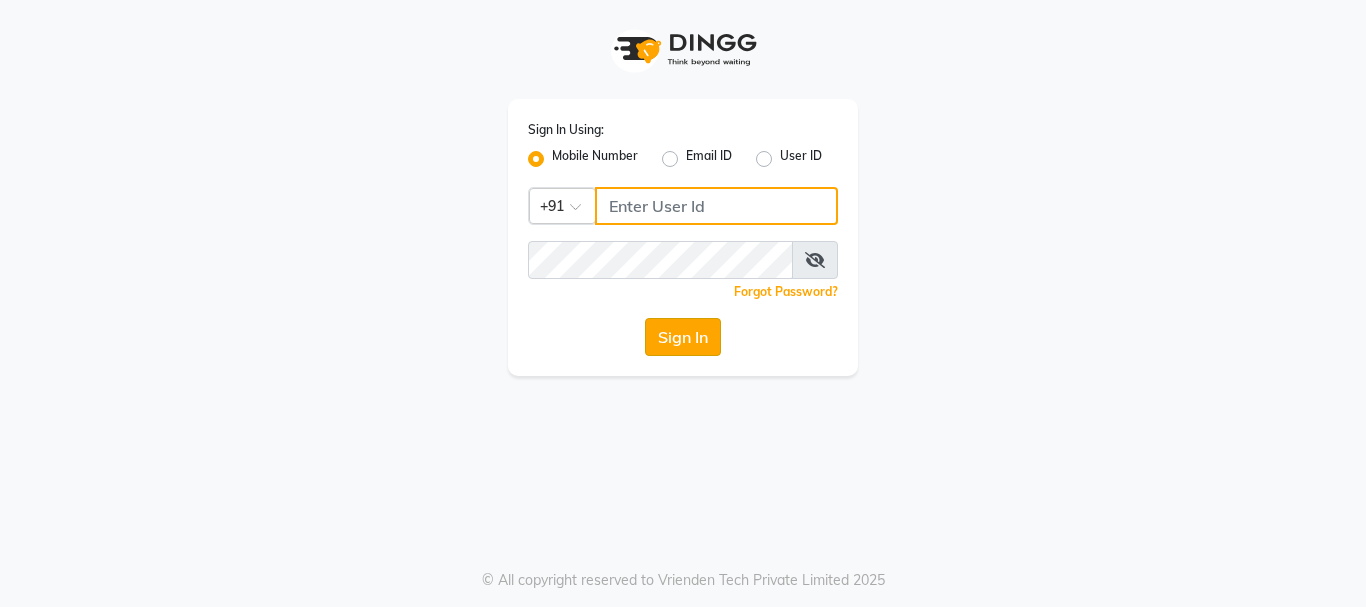 type on "8310049316" 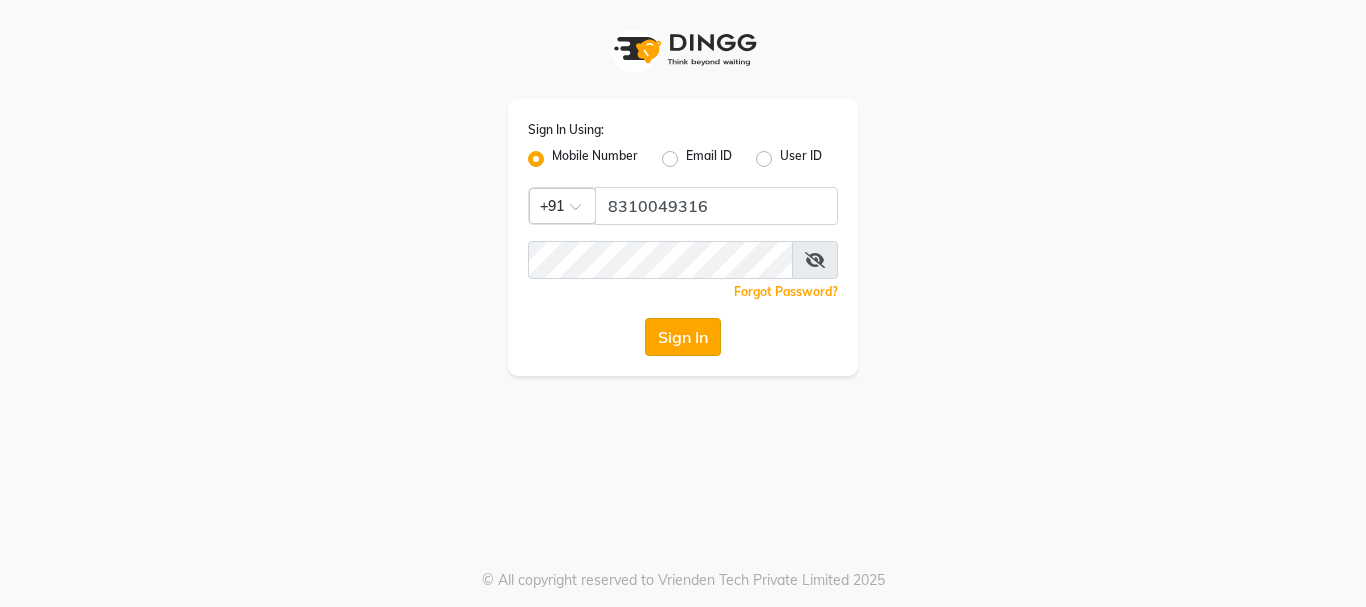 click on "Sign In" 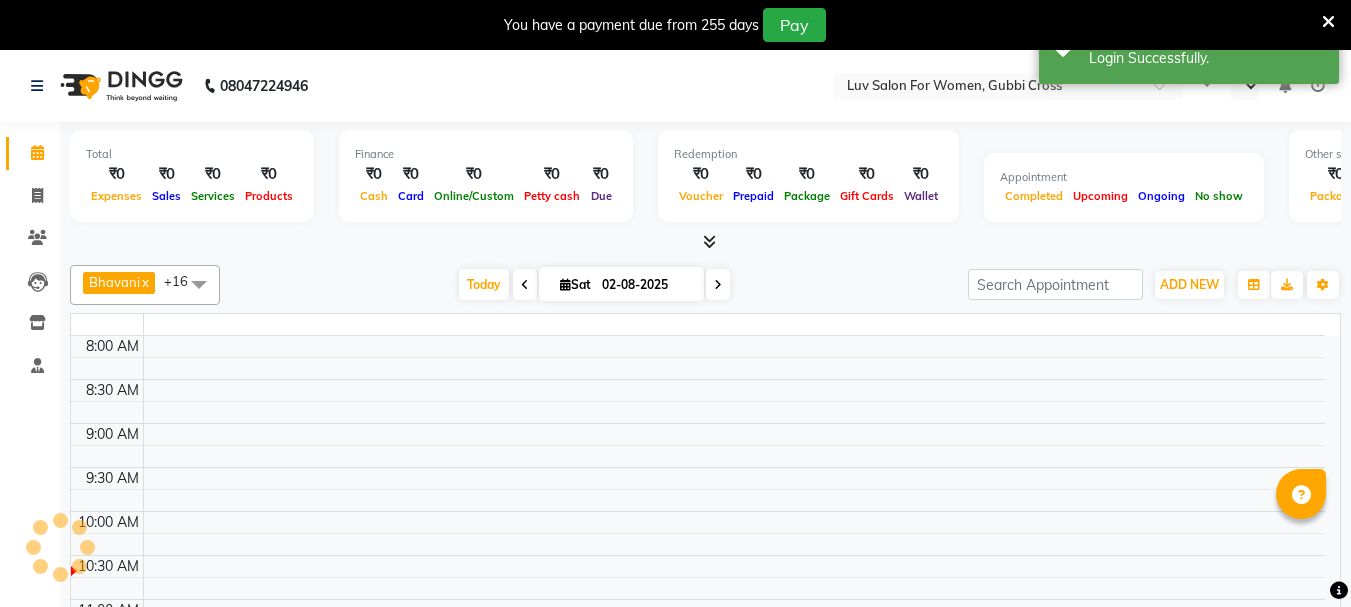 select on "en" 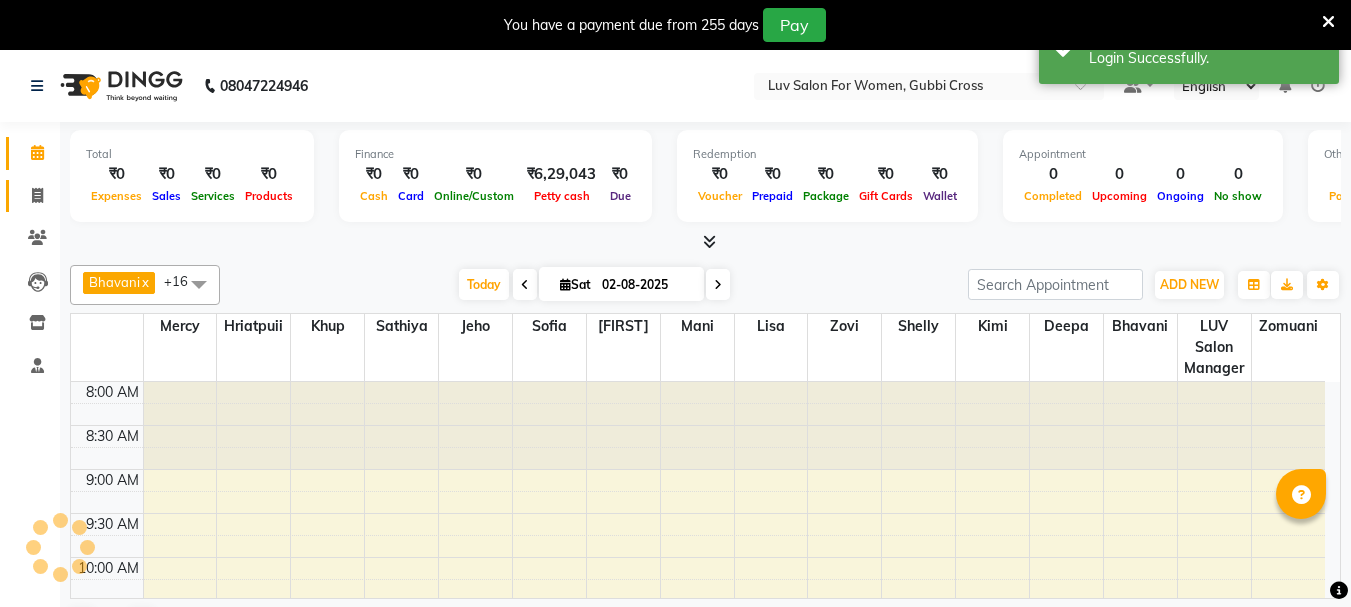click 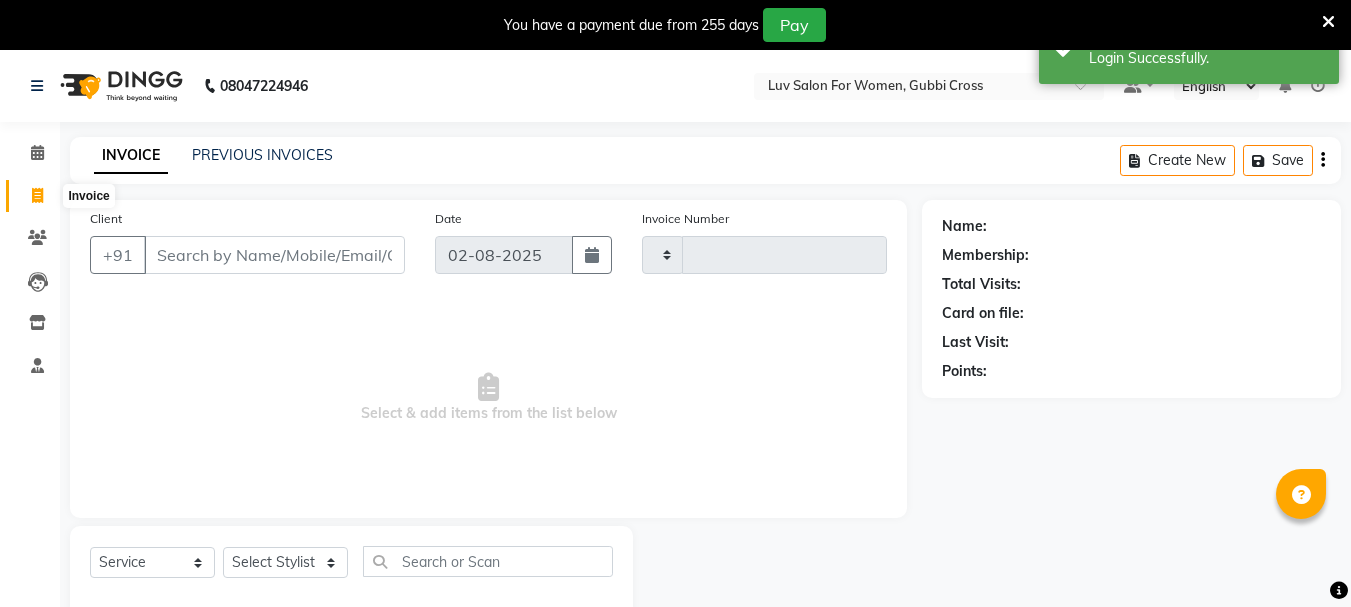 type on "1893" 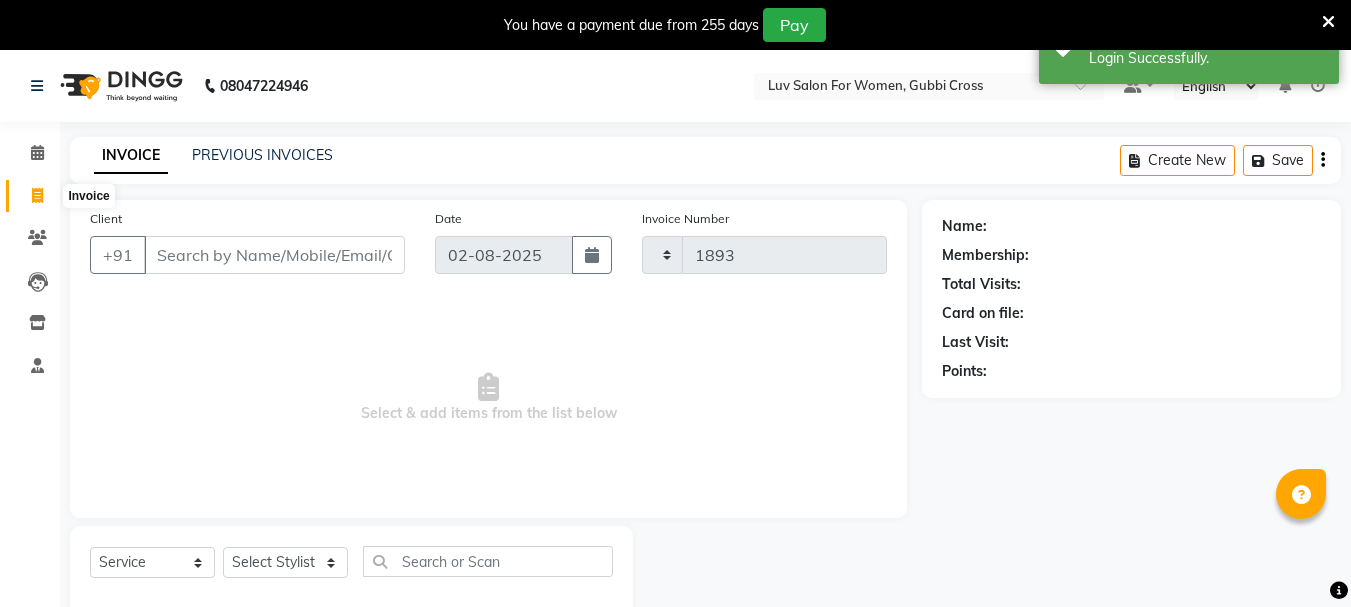 select on "7221" 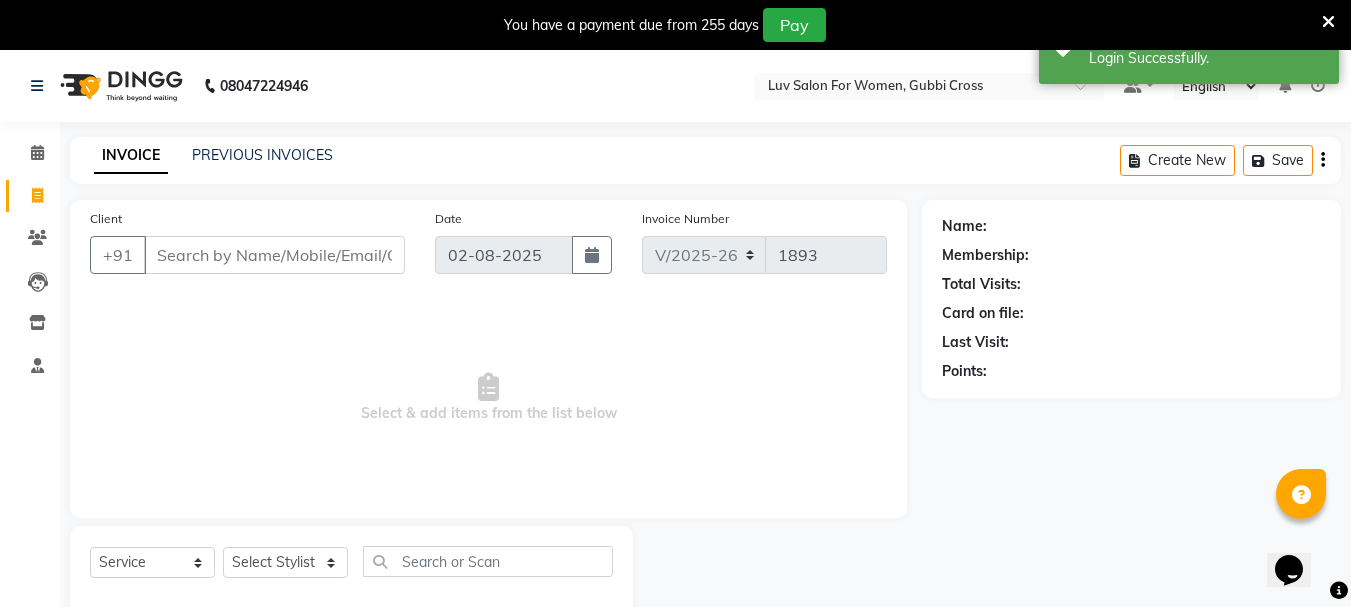 scroll, scrollTop: 0, scrollLeft: 0, axis: both 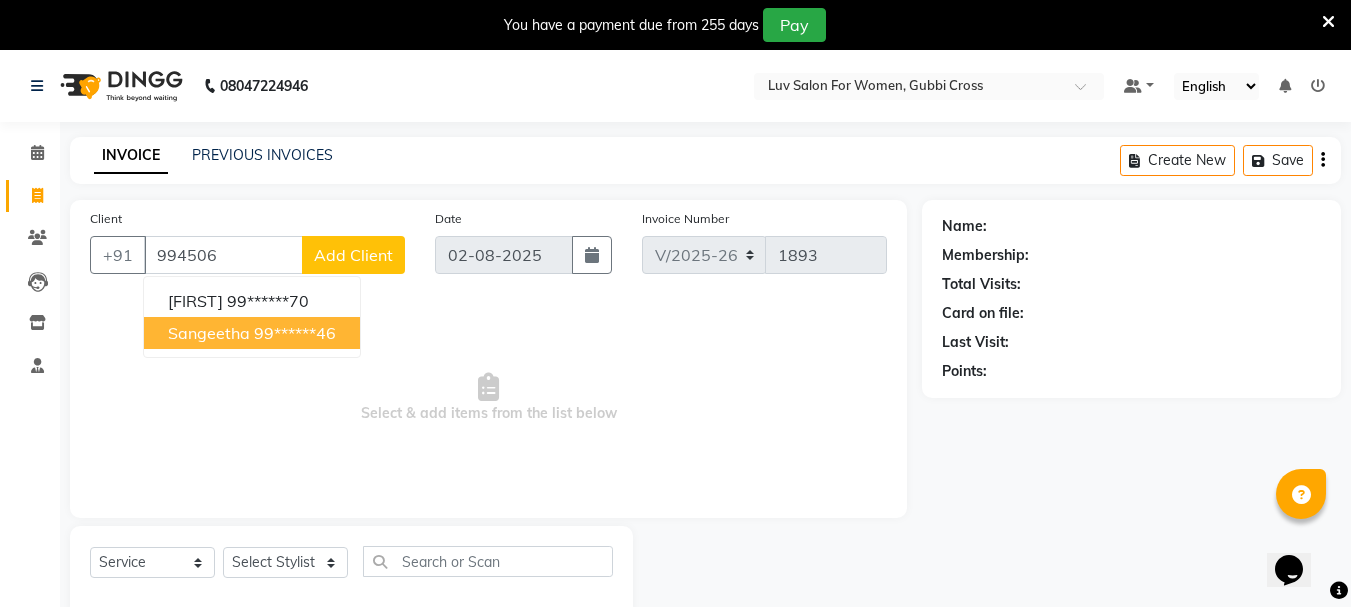 click on "[FIRST] [PHONE]" at bounding box center (252, 333) 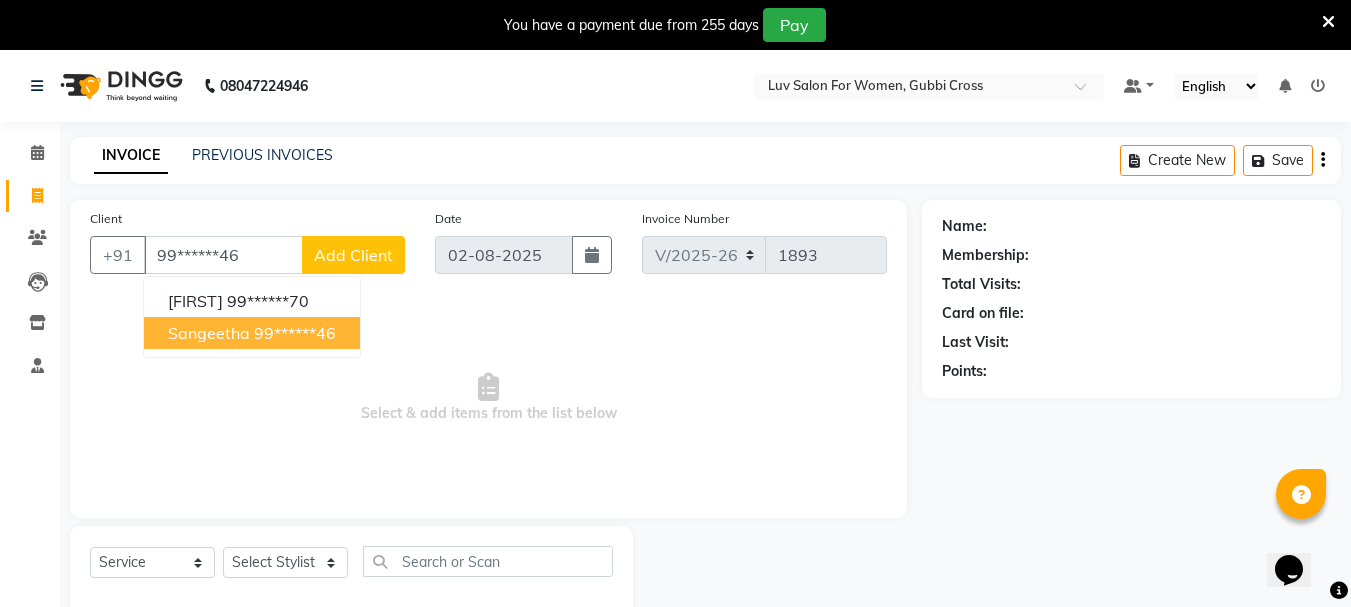 type on "99******46" 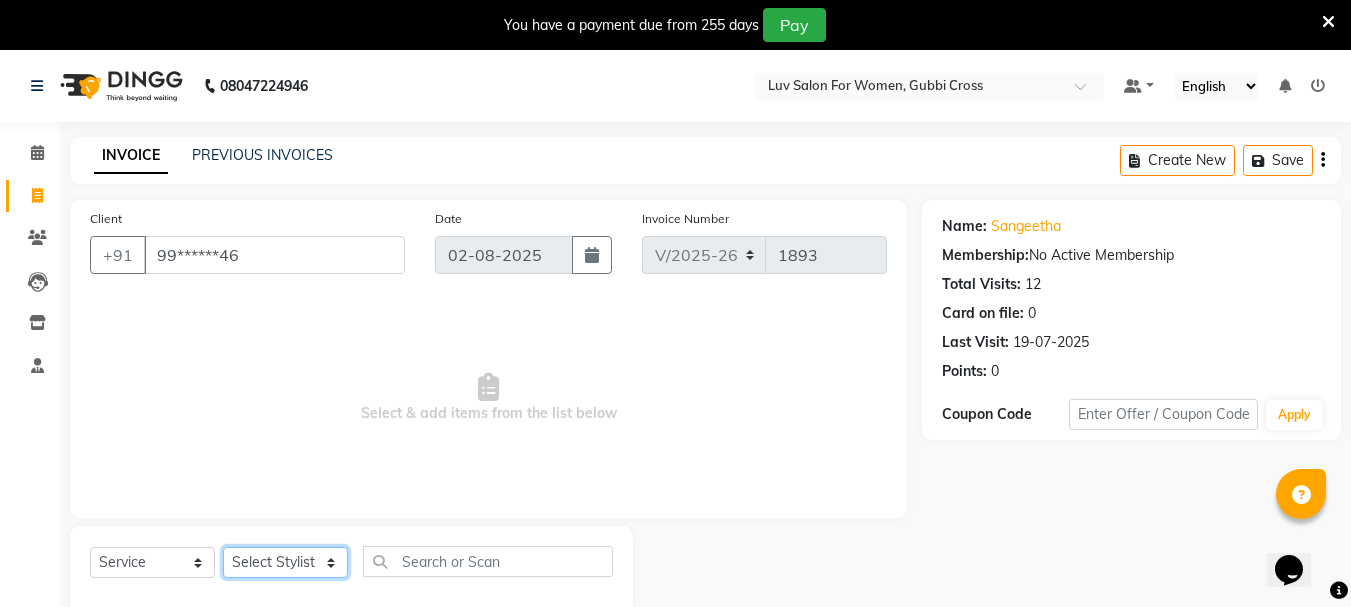 click on "Select Stylist Bhavani Buati Deepa Fardeen Hriatpuii Jeho Khup Kimi Lisa LUV Salon Manager Lydia Mani Mercy Murthy Ncy Rehya Sathiya Shelly Sofia Zomuani Zovi" 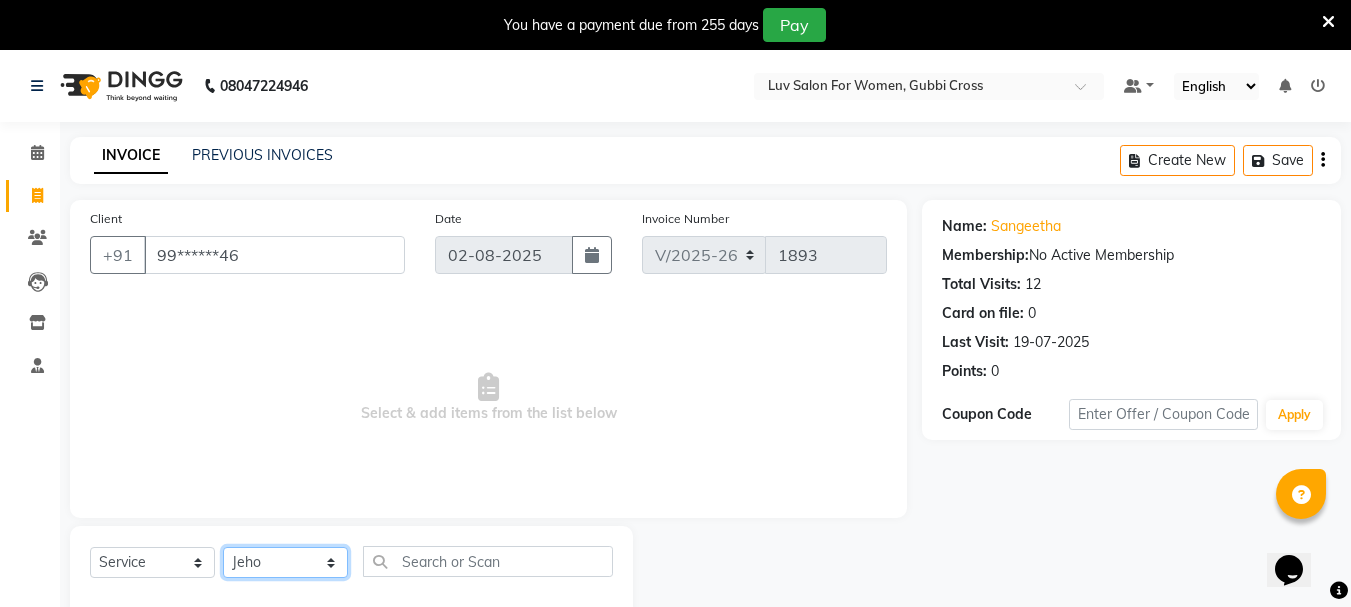 click on "Select Stylist Bhavani Buati Deepa Fardeen Hriatpuii Jeho Khup Kimi Lisa LUV Salon Manager Lydia Mani Mercy Murthy Ncy Rehya Sathiya Shelly Sofia Zomuani Zovi" 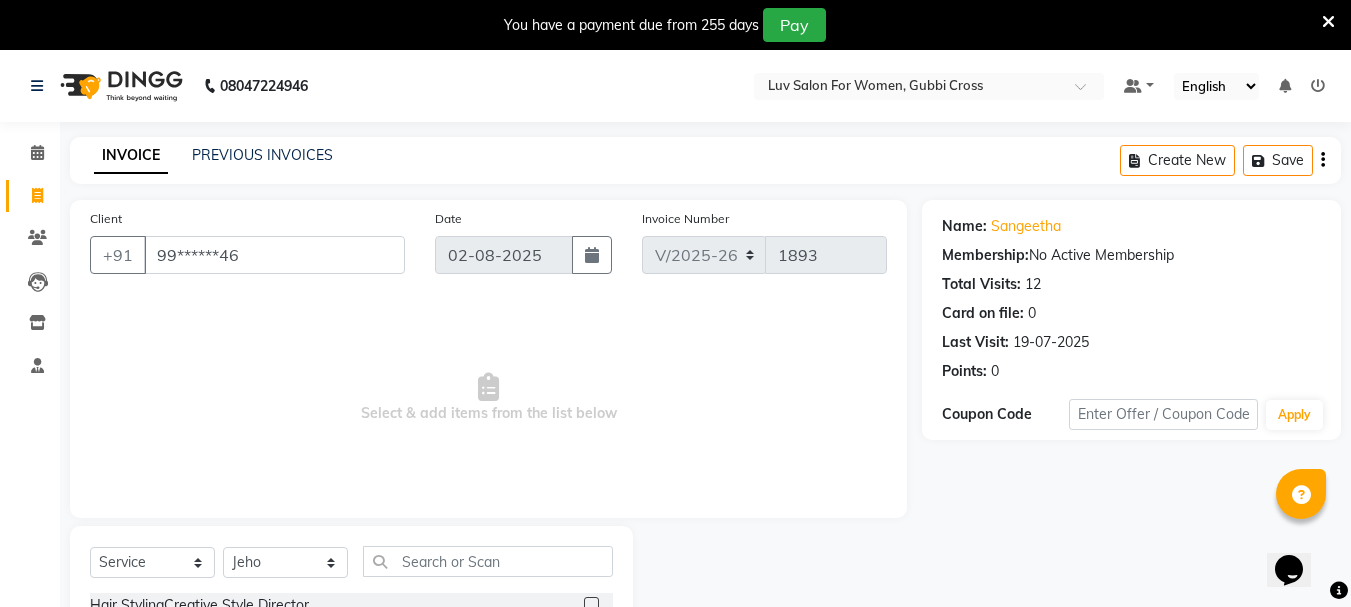 click on "Select  Service  Product  Membership  Package Voucher Prepaid Gift Card  Select Stylist Bhavani Buati Deepa Fardeen Hriatpuii Jeho Khup Kimi Lisa LUV Salon Manager [FIRST] Mani Mercy [LAST] Ncy Rehya Sathiya Shelly Sofia Zomuani Zovi Hair StylingCreative Style Director  Hair StylingSenior Stylist  Hair StylingStylist  Hair StylingBlunt Hair Cut  Hair StylingFringe  Hair StylingKids Hair Cut (below 6 years)  Hair StylingShampoo & Conditioning  Hair StylingBlow-dry  Hair StylingIroning  Hair StylingTong Curls  Hair Accessories  Hair ColorRoot Touch-Up Vegan  Hair ColorRoot Touch-Up PPD Free  Hair ColorRoot Touch-Up Ammonia Free  Hair ColorHighlights (Per Foil)  Hair ColorHighlights with pre lightener (Per Foil)  Hair ColorCrazy Hair Color (Per Foil)  Hair ColorGlobal Hair Color  Hair ColorBalayage/Ombre  Henna  Hair Toning  Hair & Scalp TreatmentHair Spa - Shea Butter  Hair & Scalp TreatmentHair Spa - Nashi  Hair & Scalp TreatmentRisana  Hair & Scalp TreatmentQOD F4st  Hair & Scalp TreatmentHair Spa - Wella" 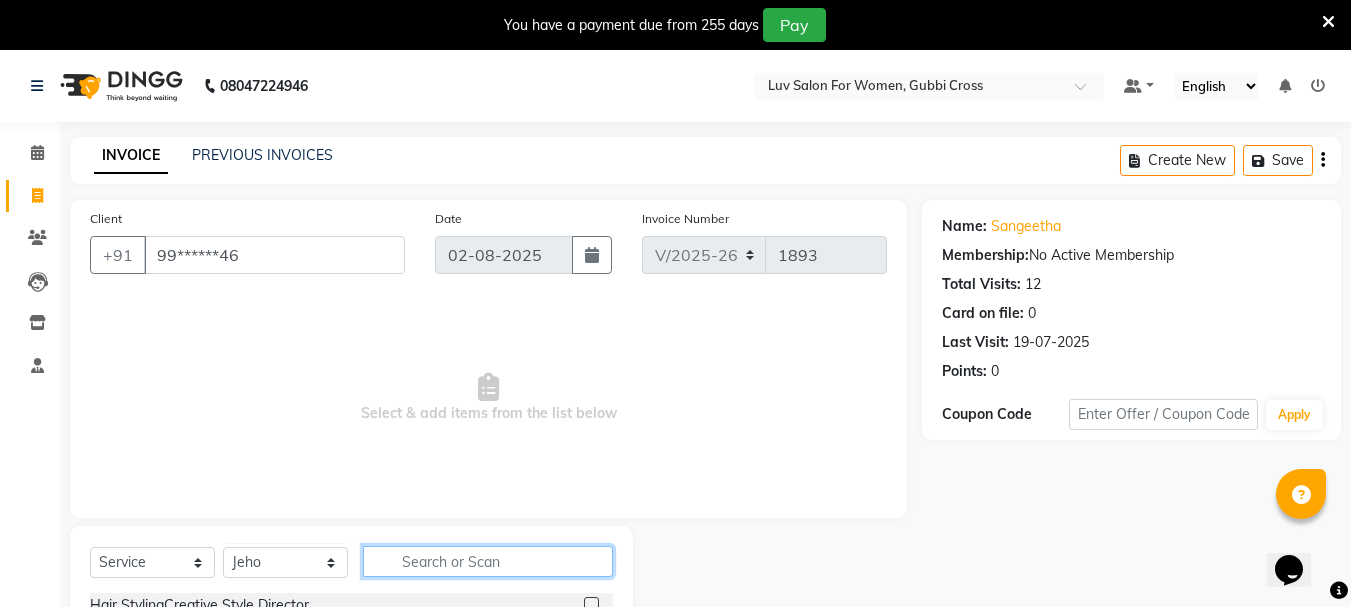 click 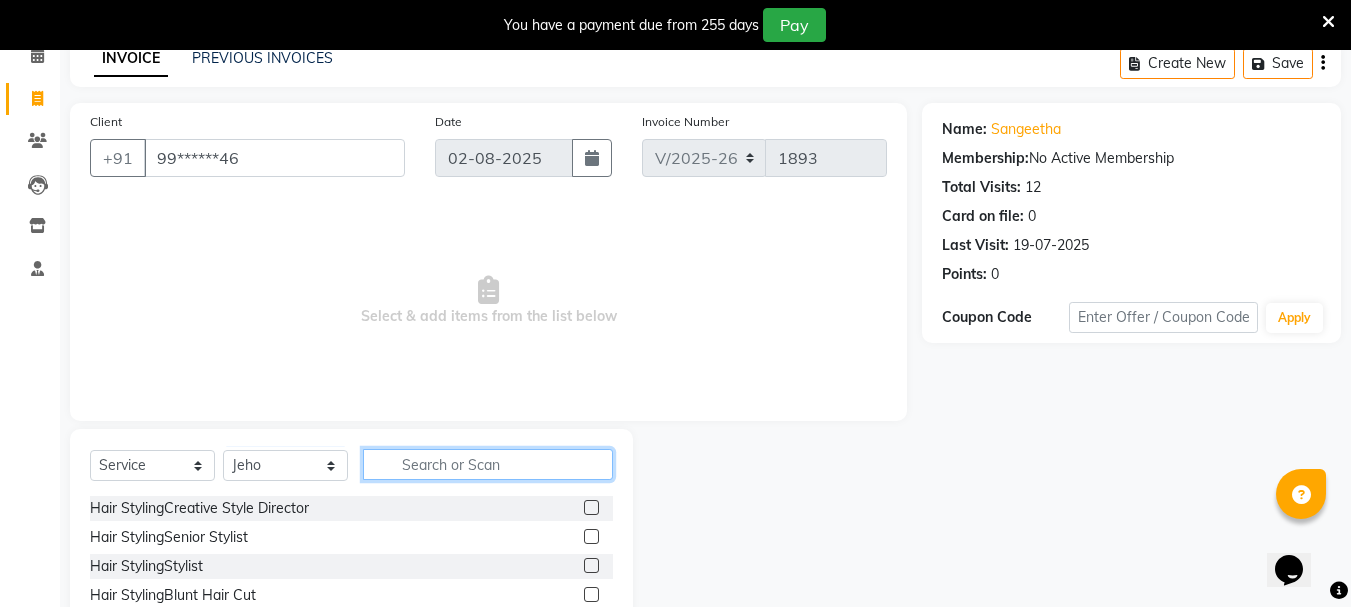 scroll, scrollTop: 100, scrollLeft: 0, axis: vertical 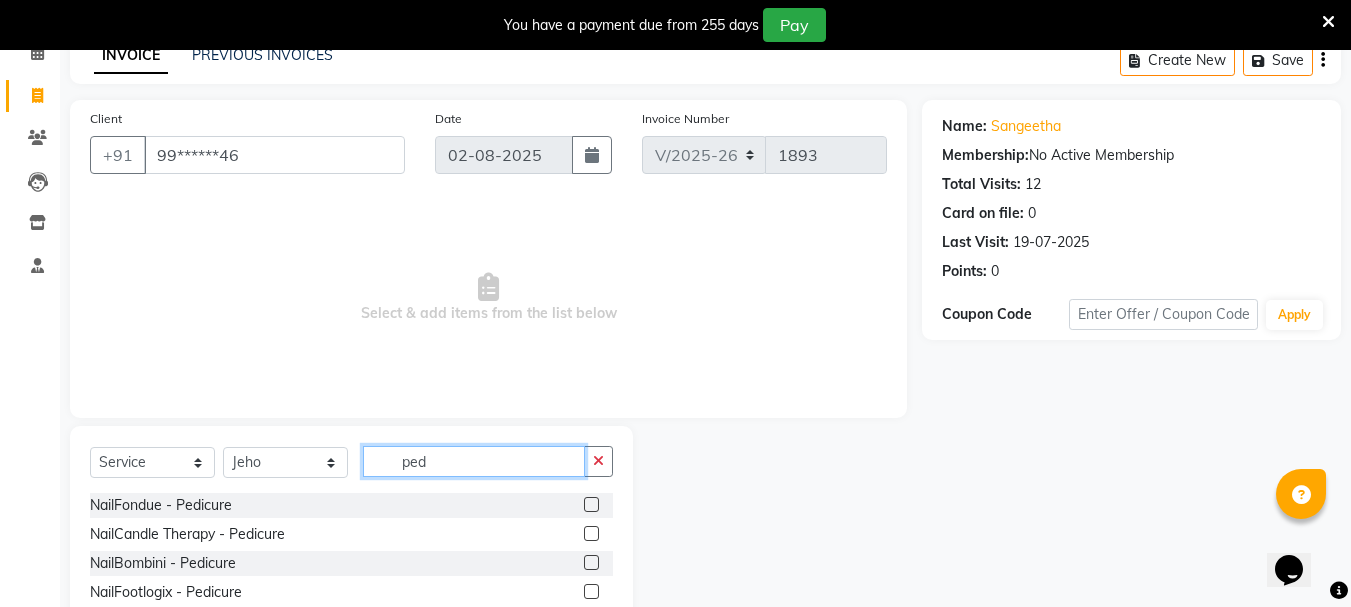 type on "ped" 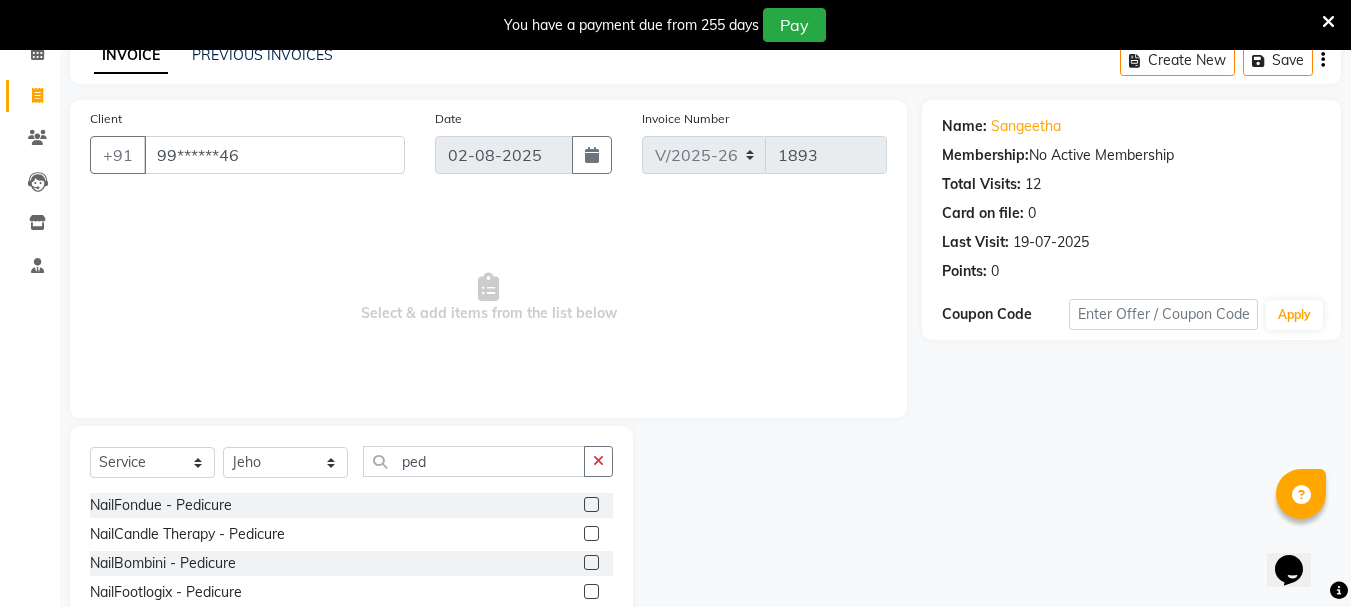 click 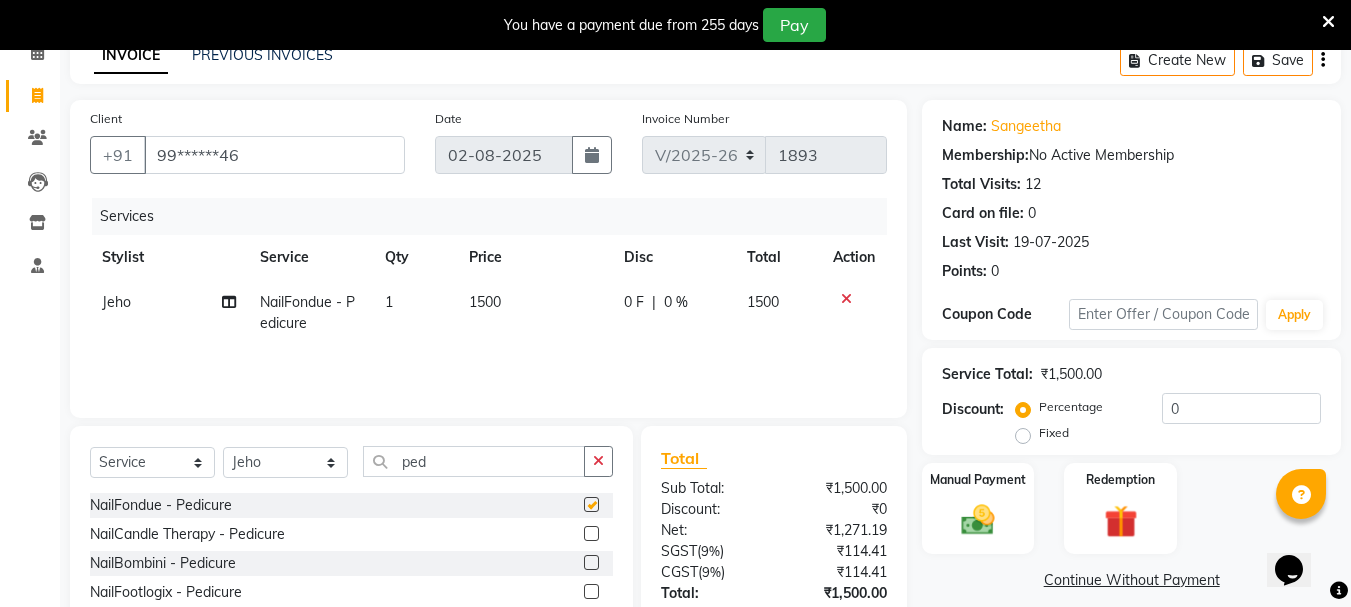 checkbox on "false" 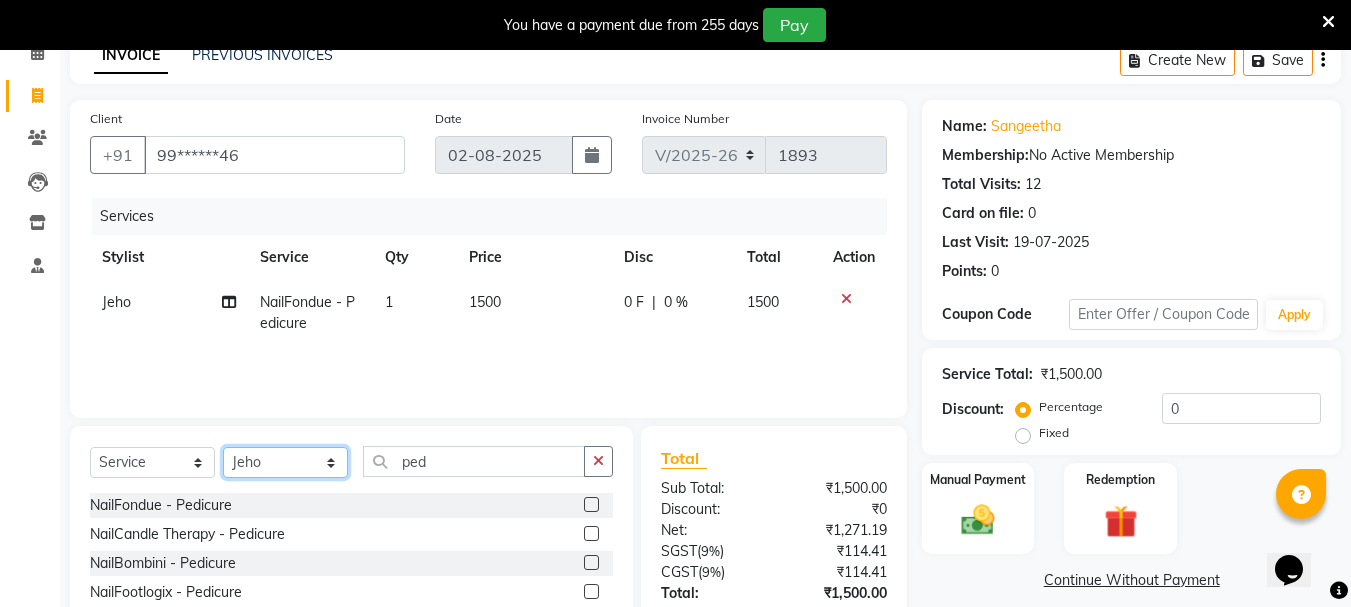 click on "Select Stylist Bhavani Buati Deepa Fardeen Hriatpuii Jeho Khup Kimi Lisa LUV Salon Manager Lydia Mani Mercy Murthy Ncy Rehya Sathiya Shelly Sofia Zomuani Zovi" 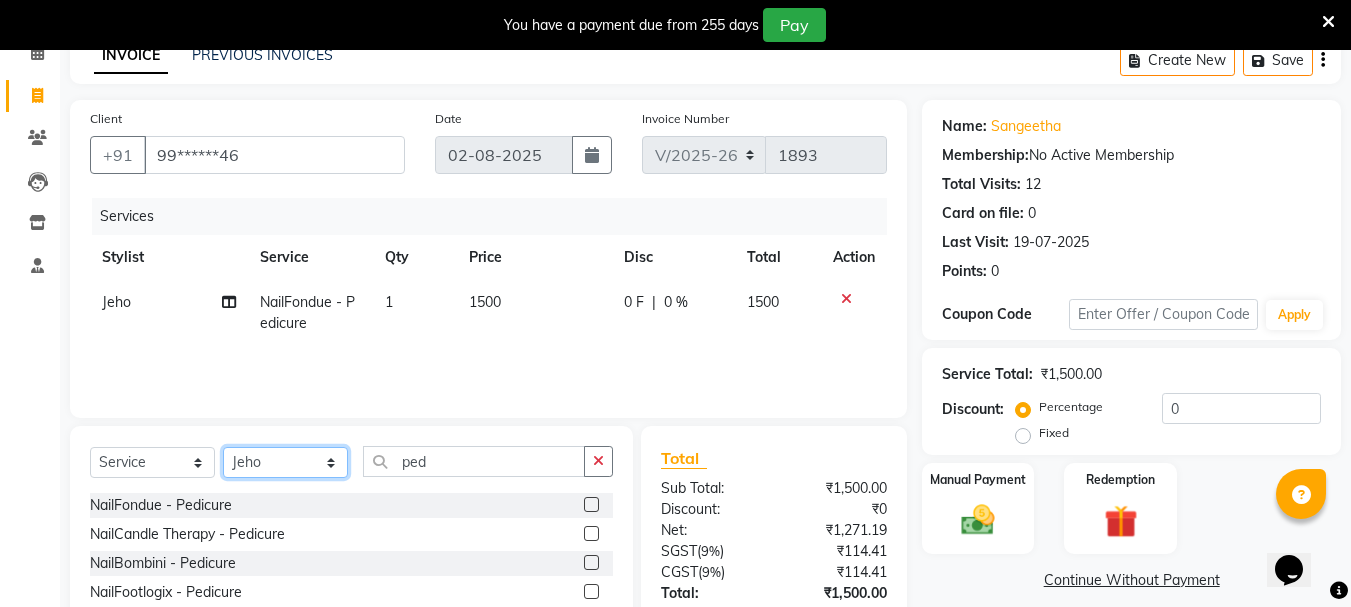 select on "64242" 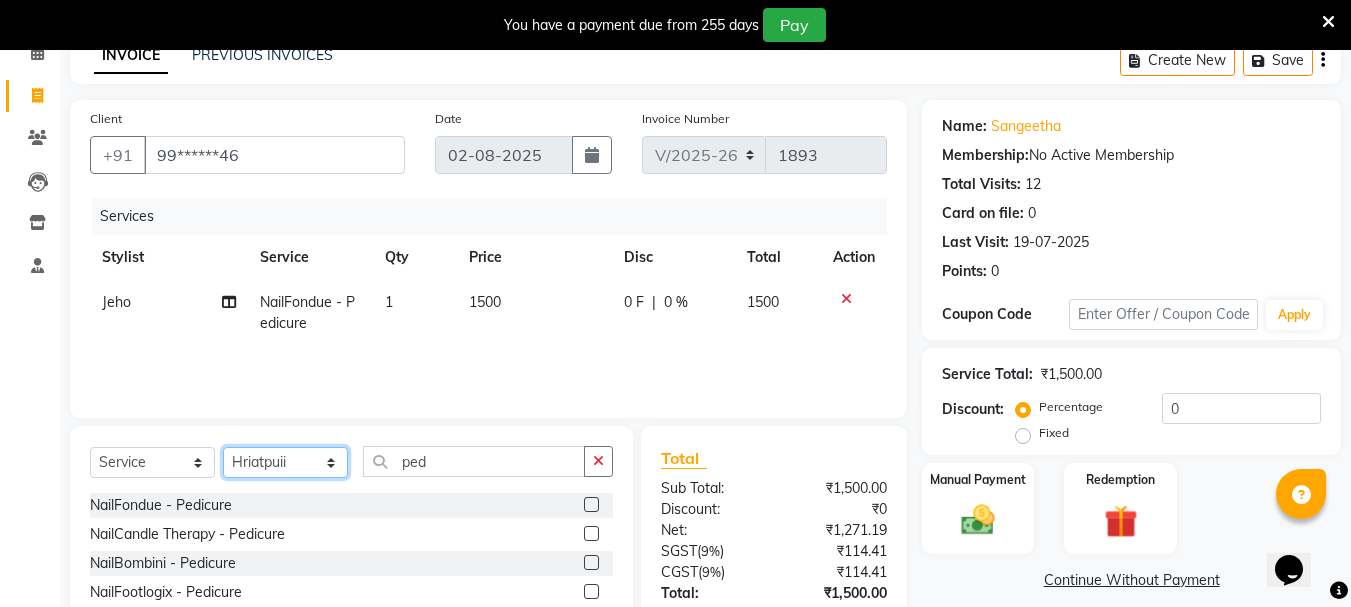 click on "Select Stylist Bhavani Buati Deepa Fardeen Hriatpuii Jeho Khup Kimi Lisa LUV Salon Manager Lydia Mani Mercy Murthy Ncy Rehya Sathiya Shelly Sofia Zomuani Zovi" 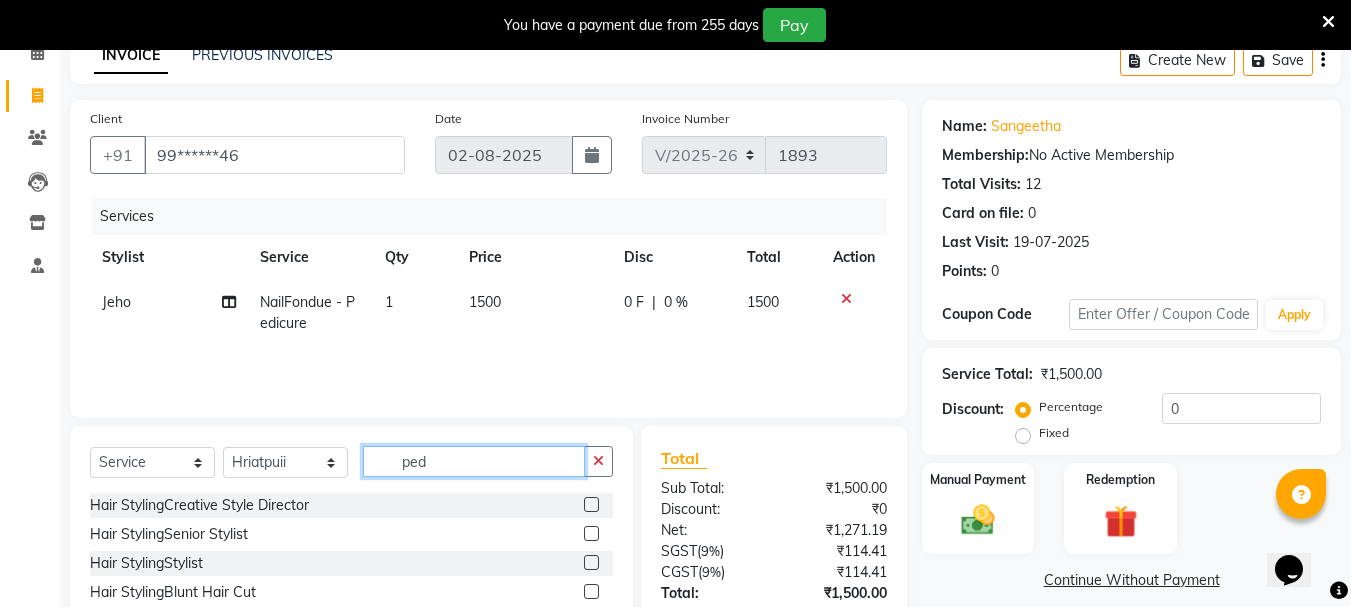 click on "ped" 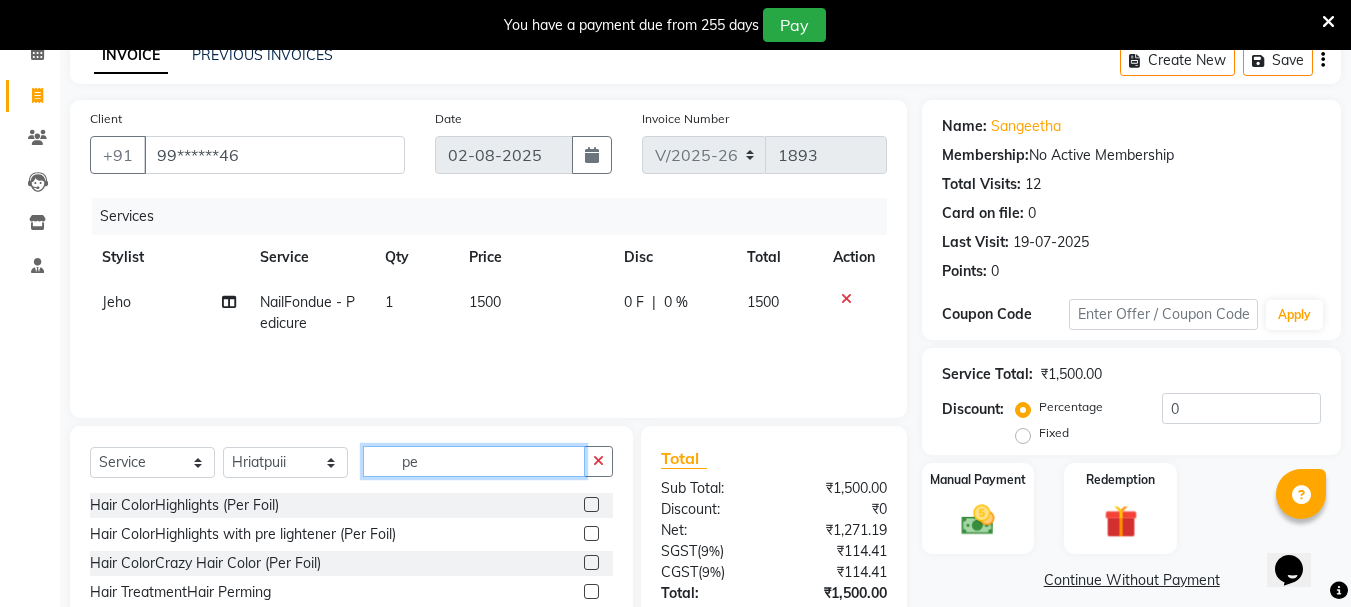type on "p" 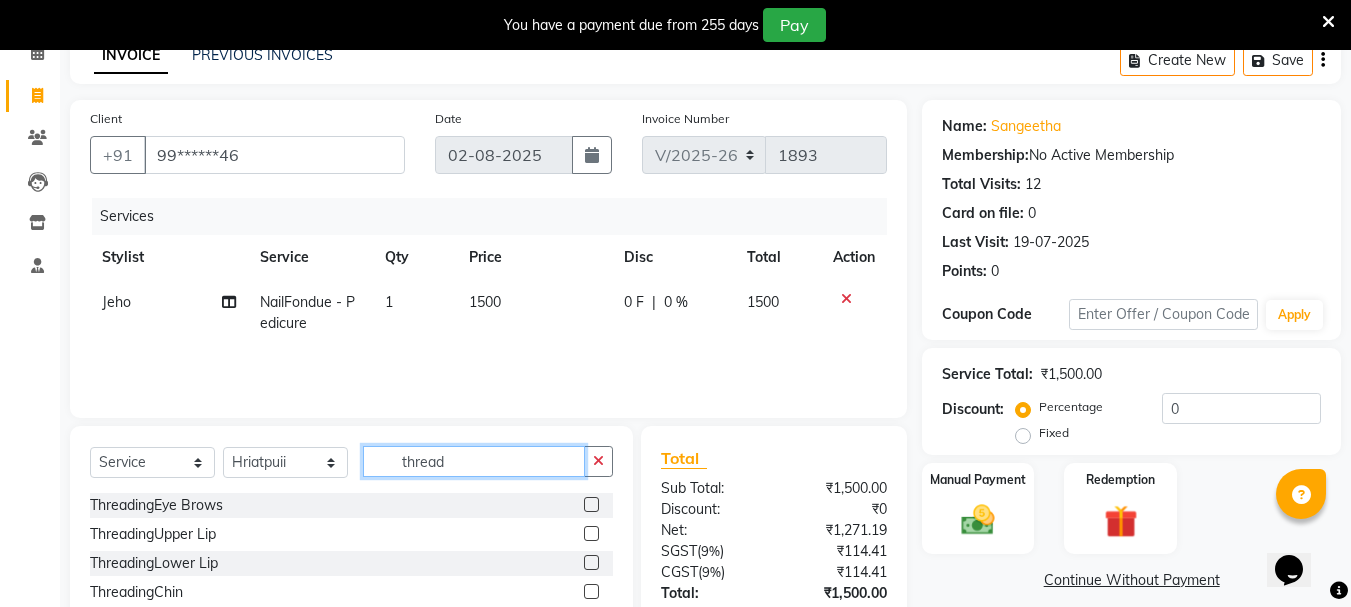 type on "thread" 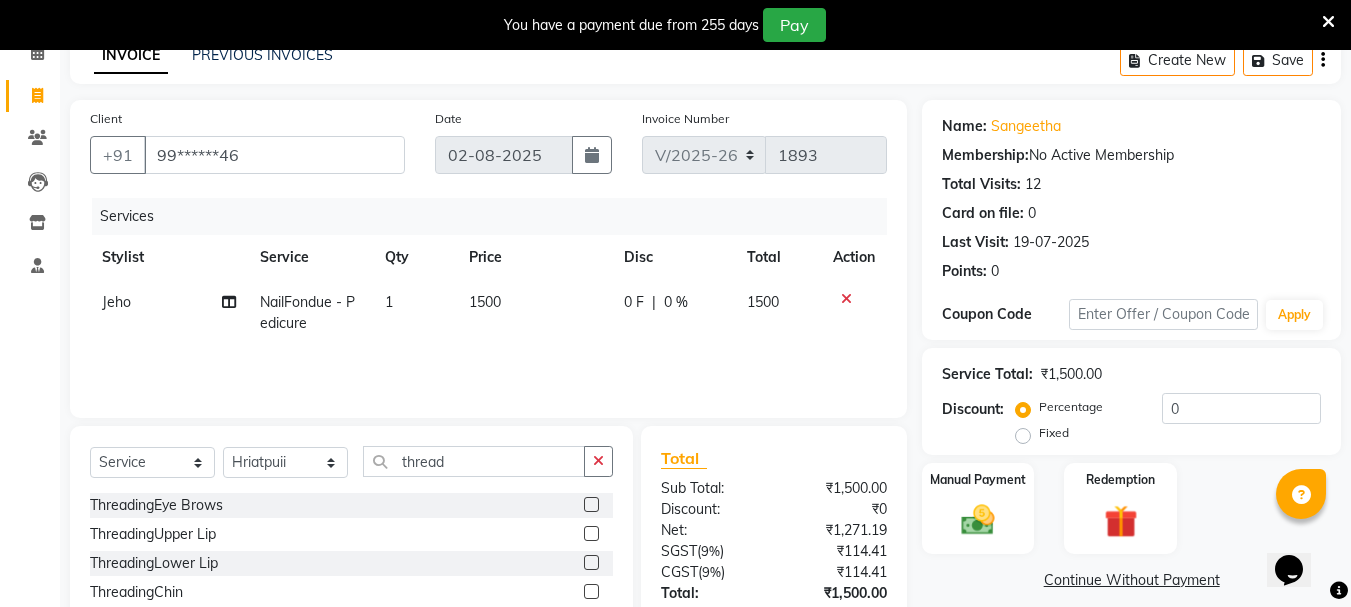 click 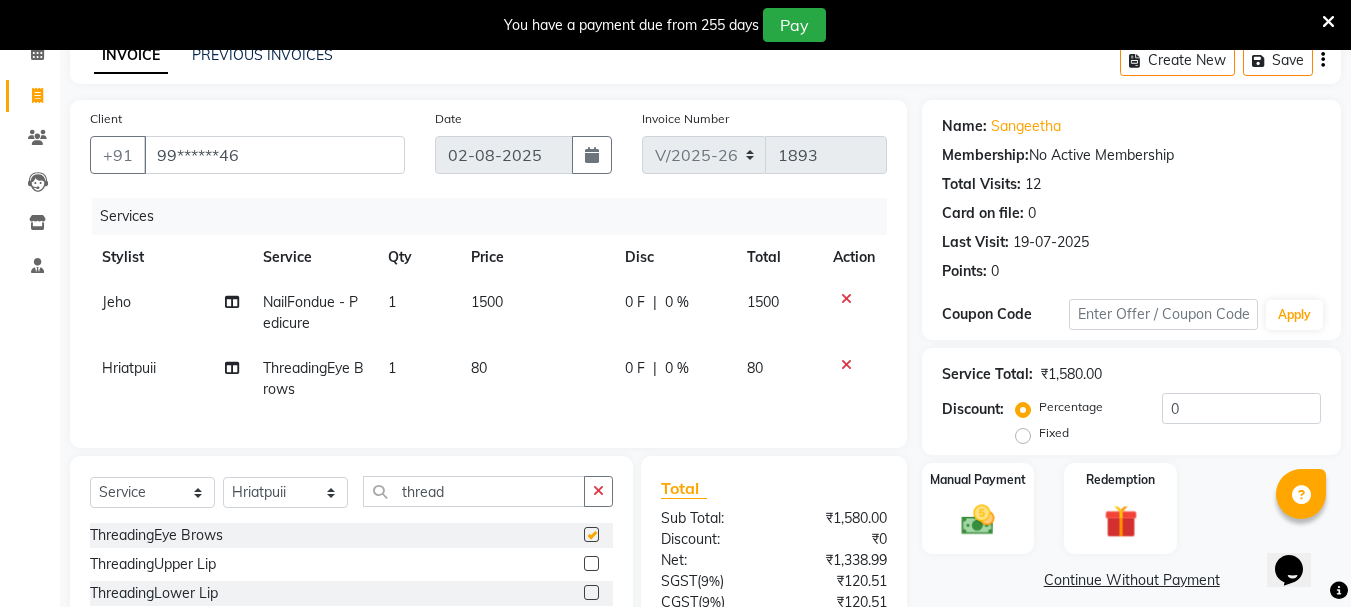 checkbox on "false" 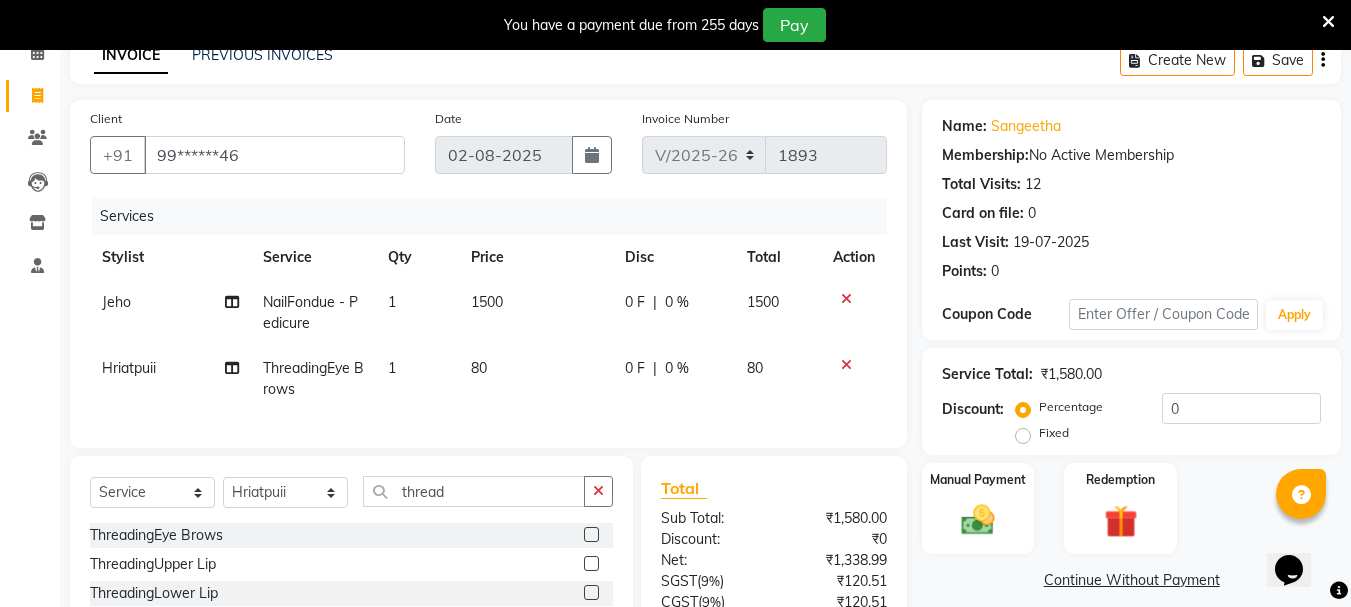 click on "0 %" 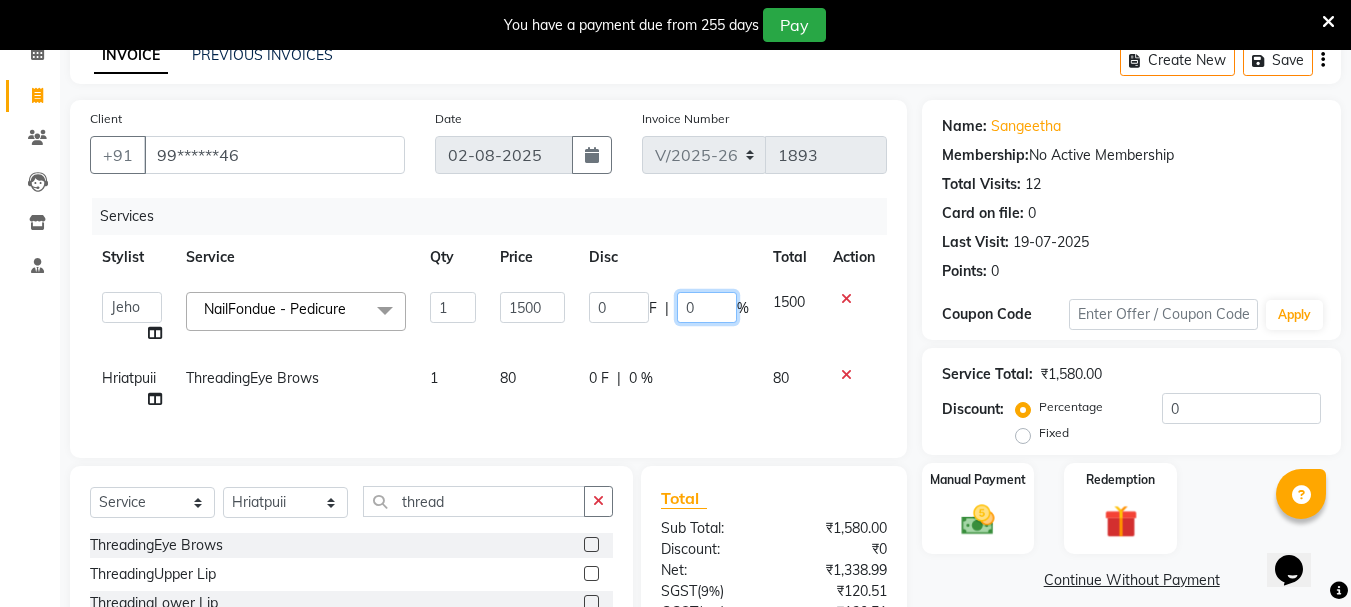click on "0" 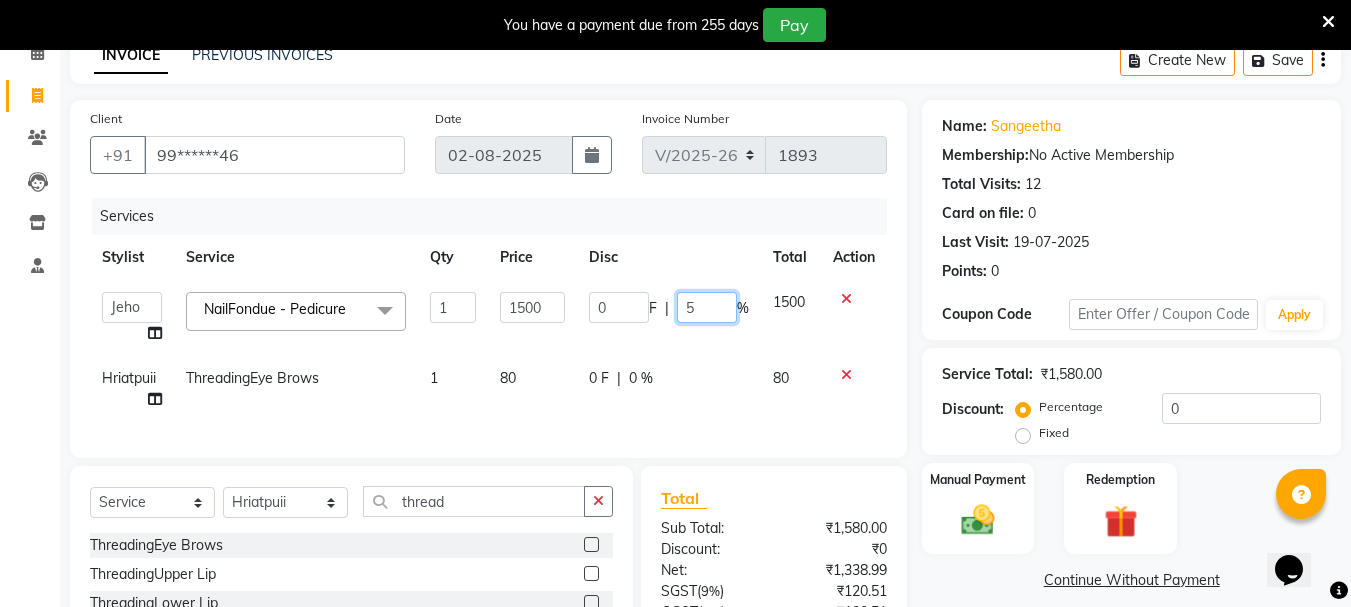 type on "50" 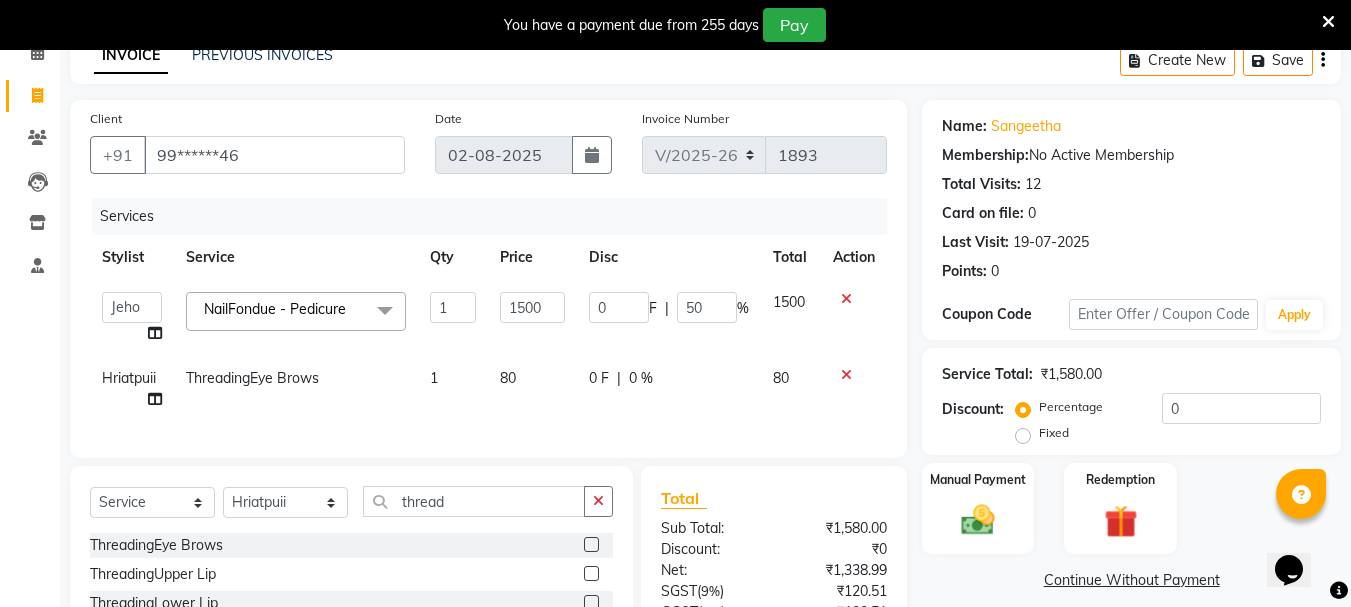 click on "0 F | 50 %" 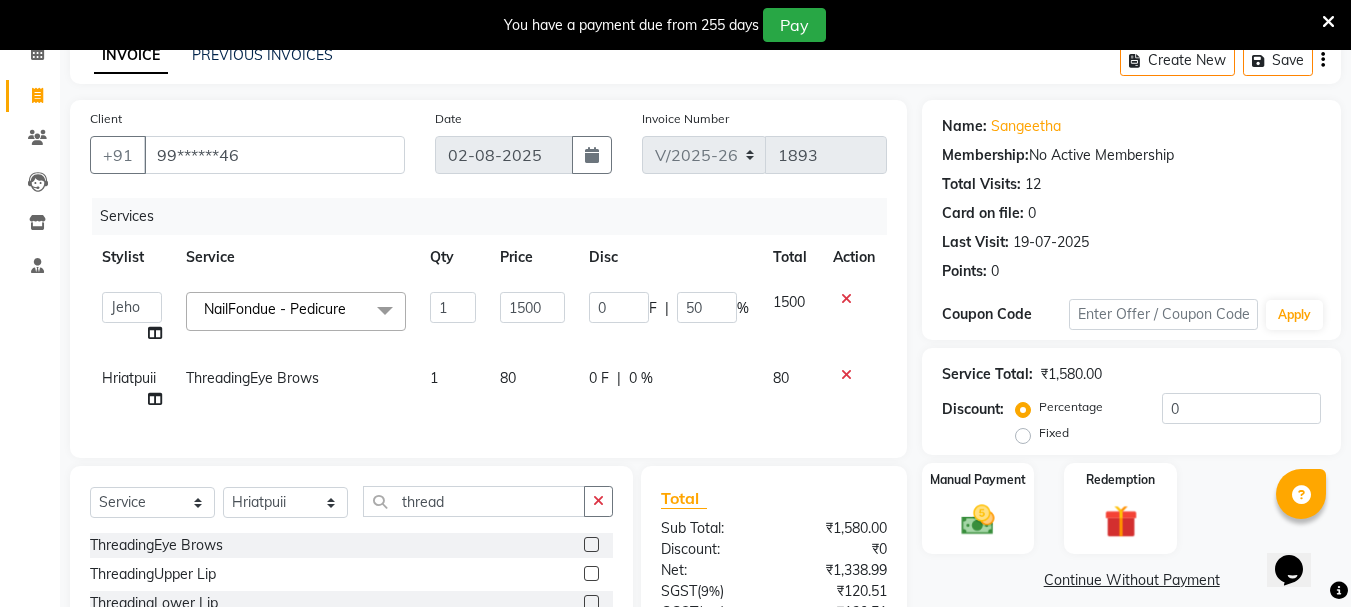 select on "64245" 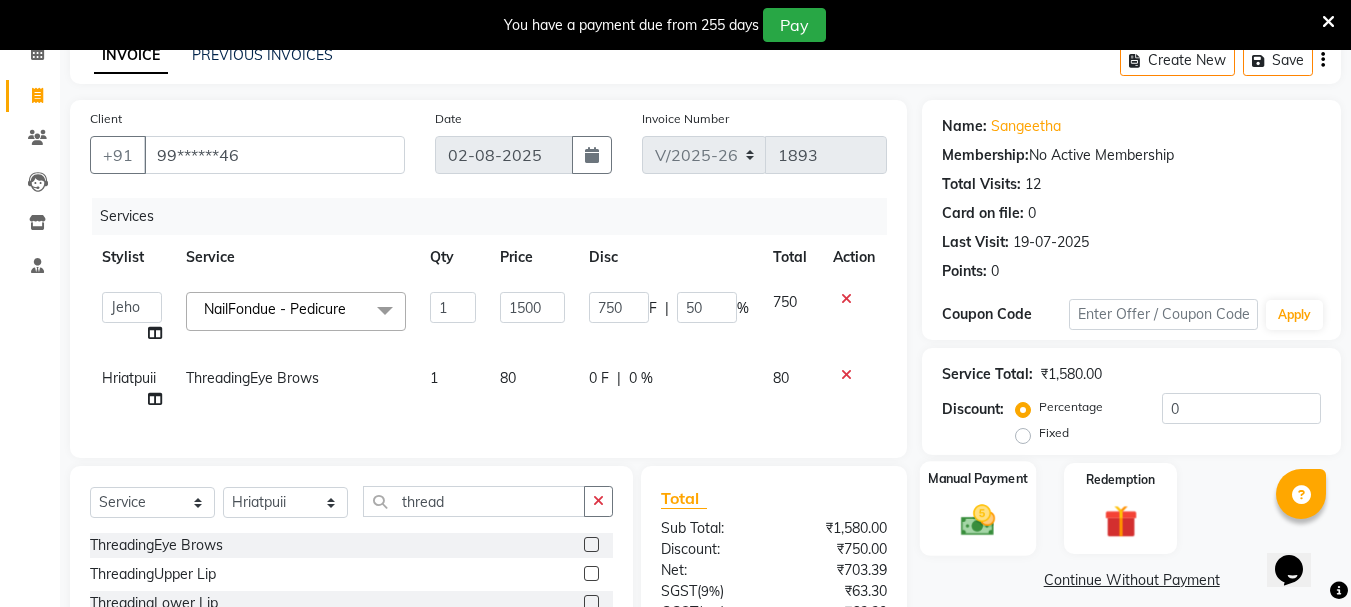 click 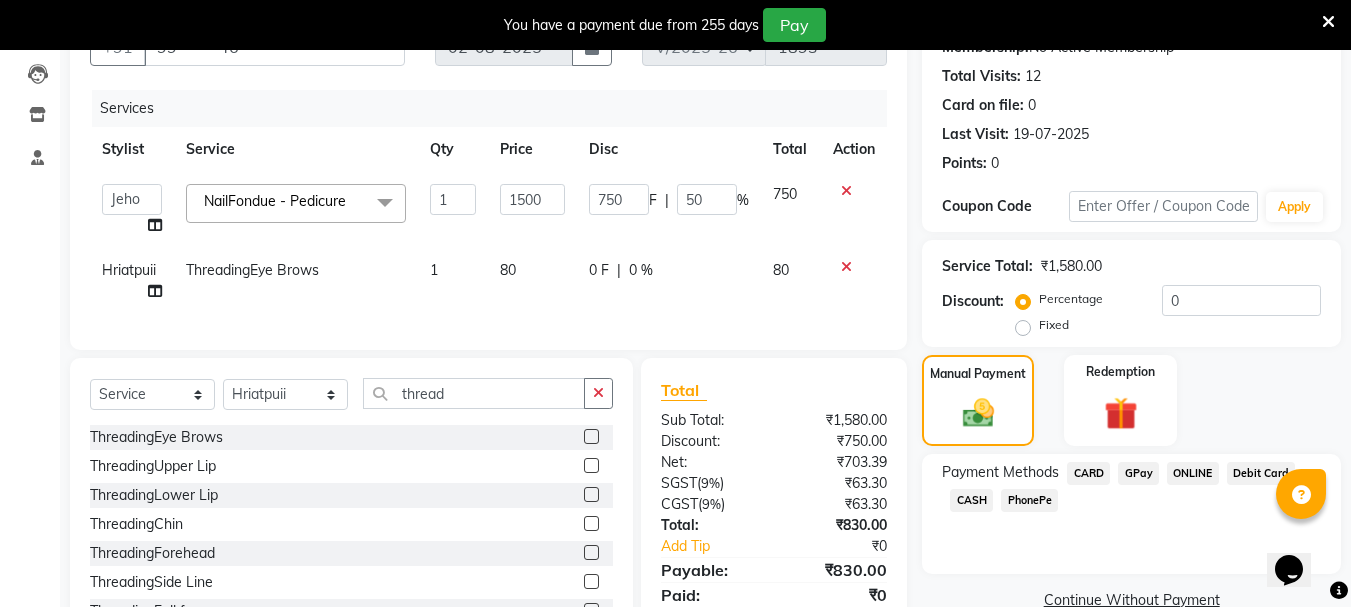 scroll, scrollTop: 299, scrollLeft: 0, axis: vertical 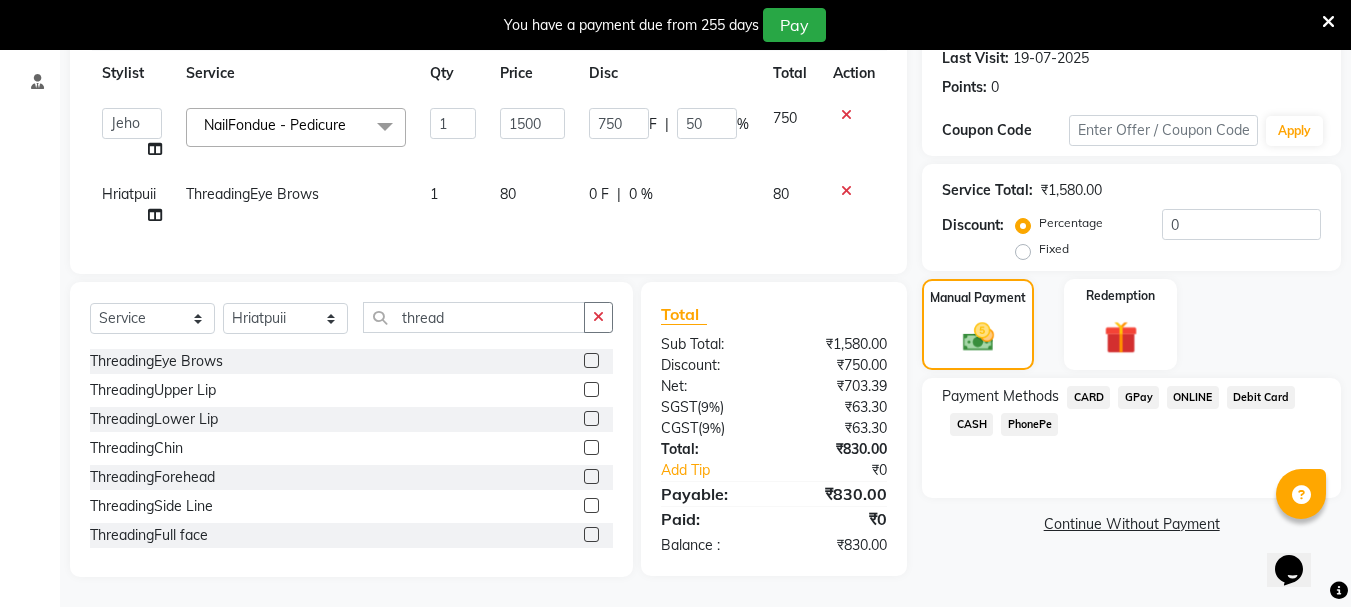 click on "GPay" 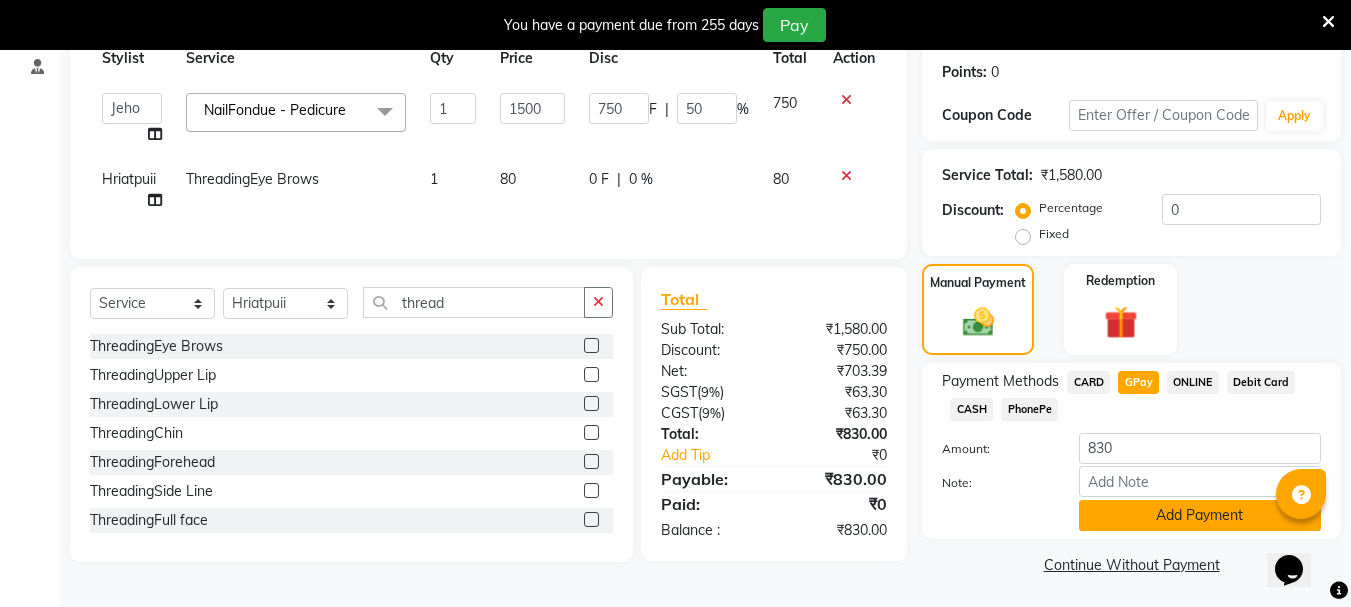 click on "Add Payment" 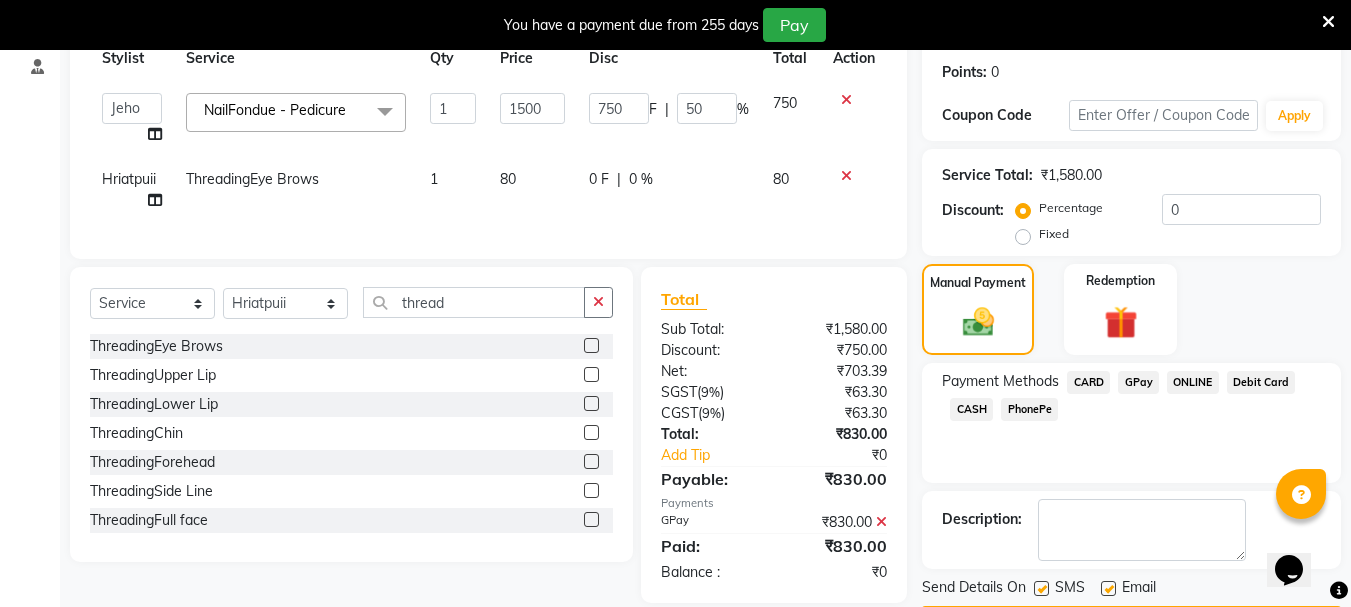 scroll, scrollTop: 359, scrollLeft: 0, axis: vertical 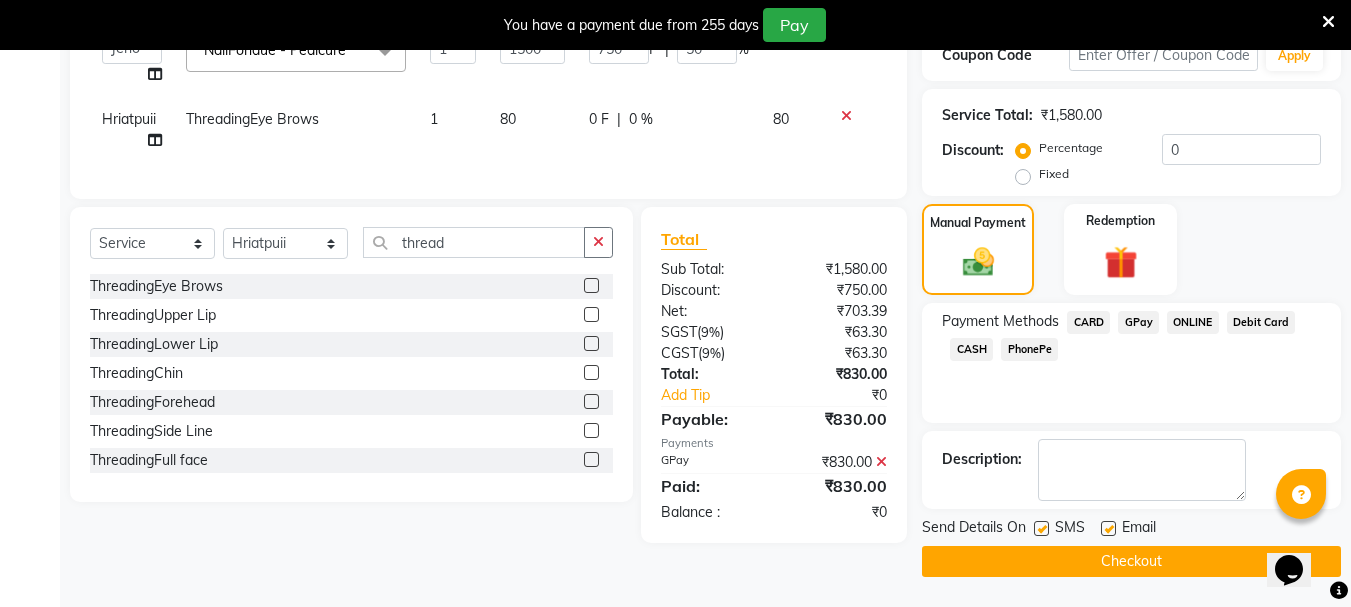 click on "Checkout" 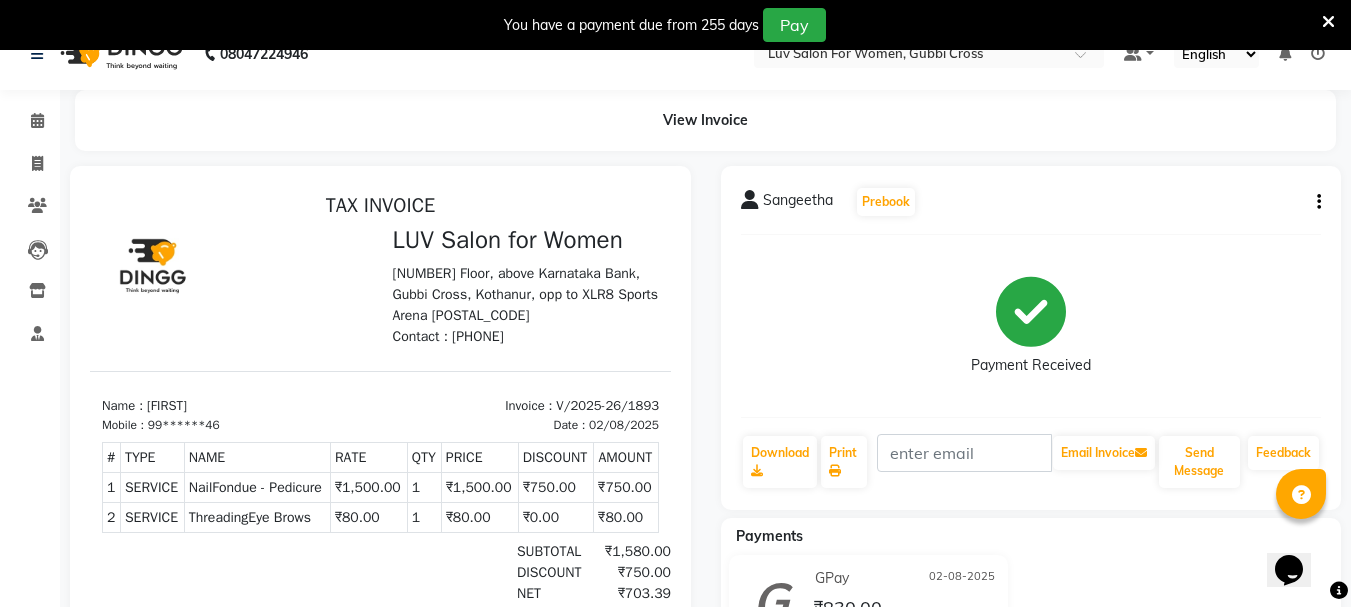 scroll, scrollTop: 0, scrollLeft: 0, axis: both 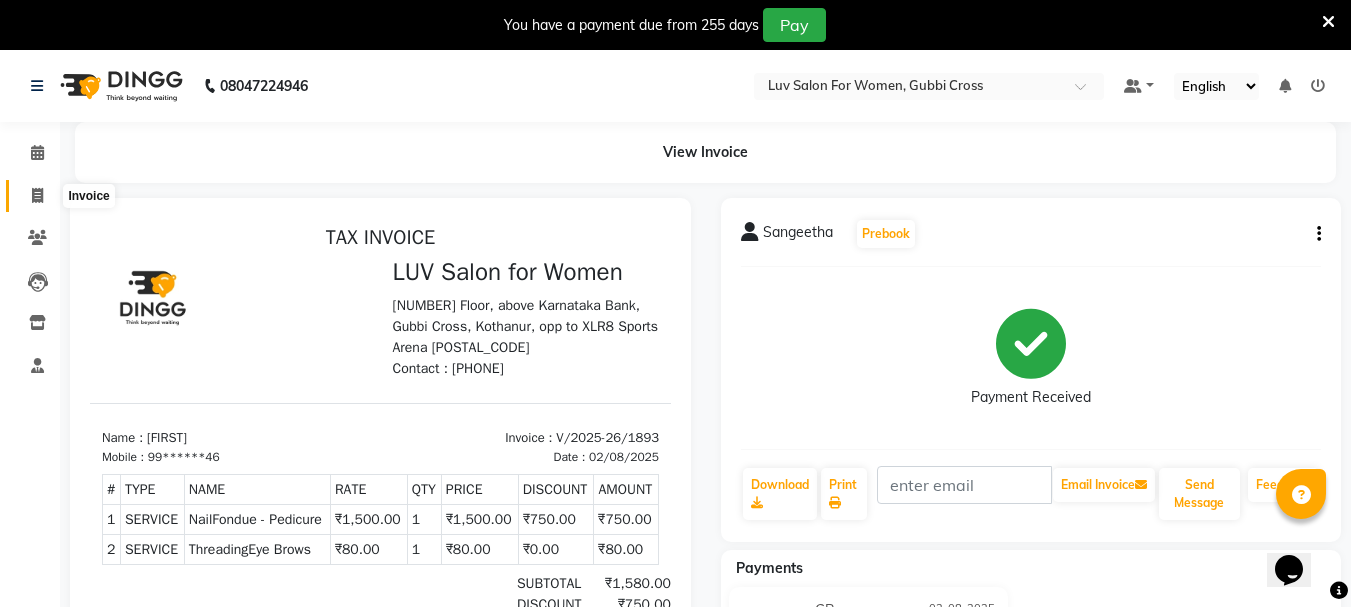 click 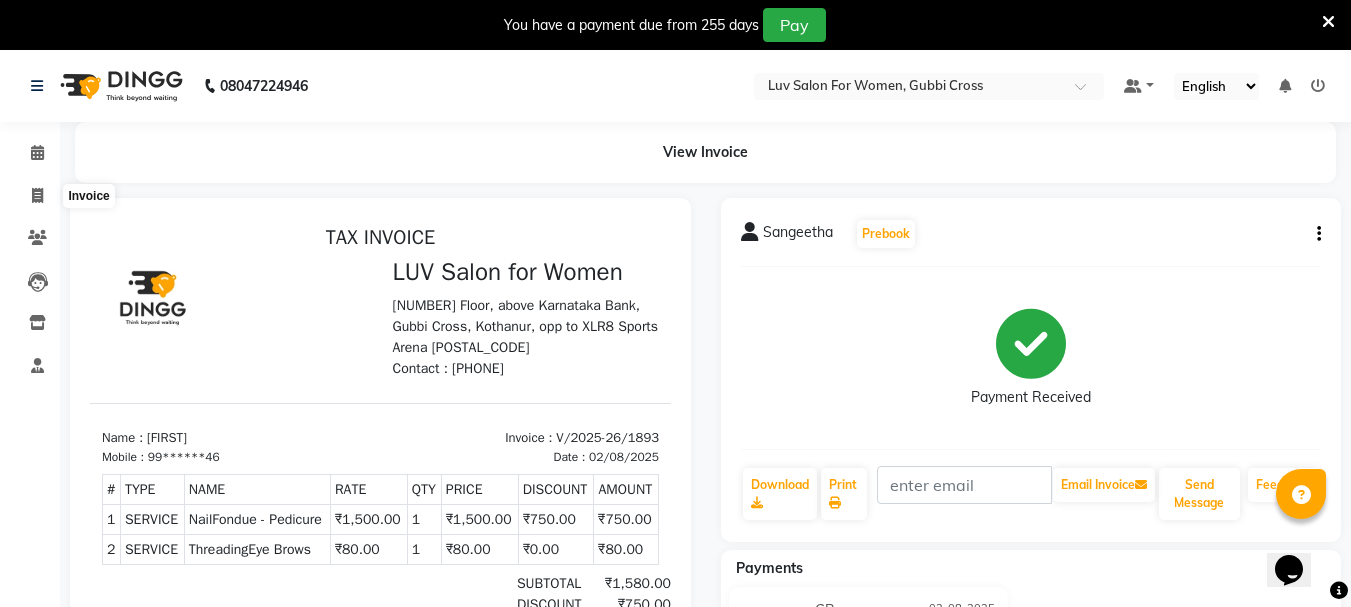 select on "7221" 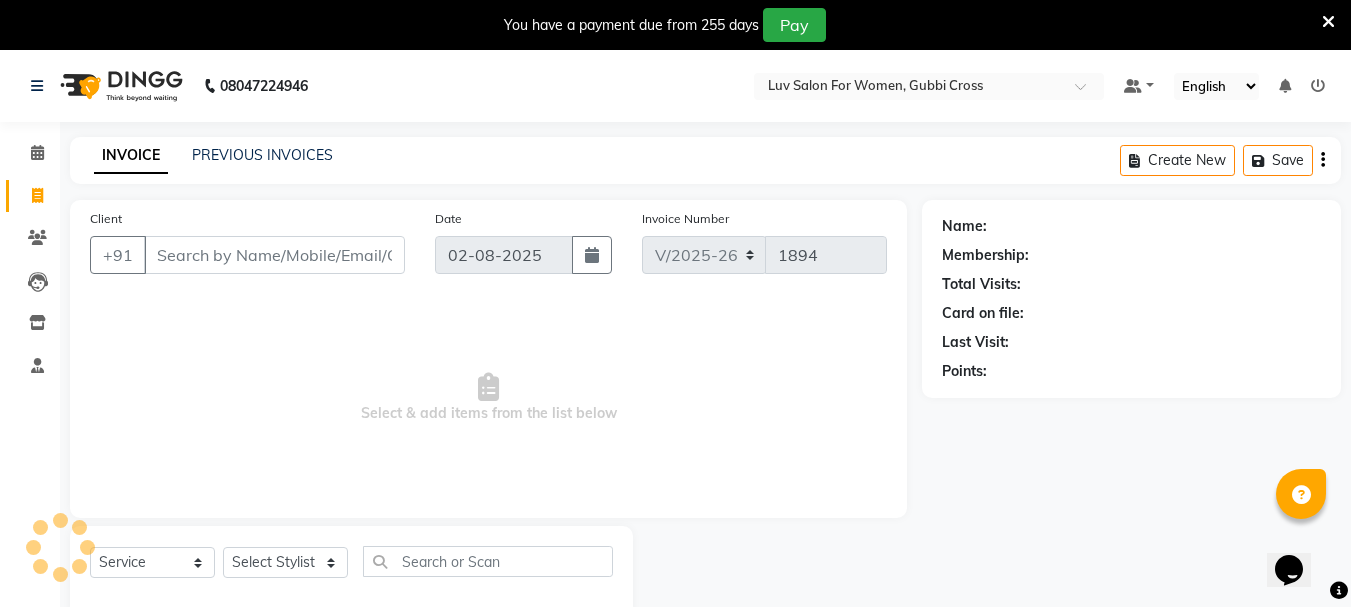 scroll, scrollTop: 50, scrollLeft: 0, axis: vertical 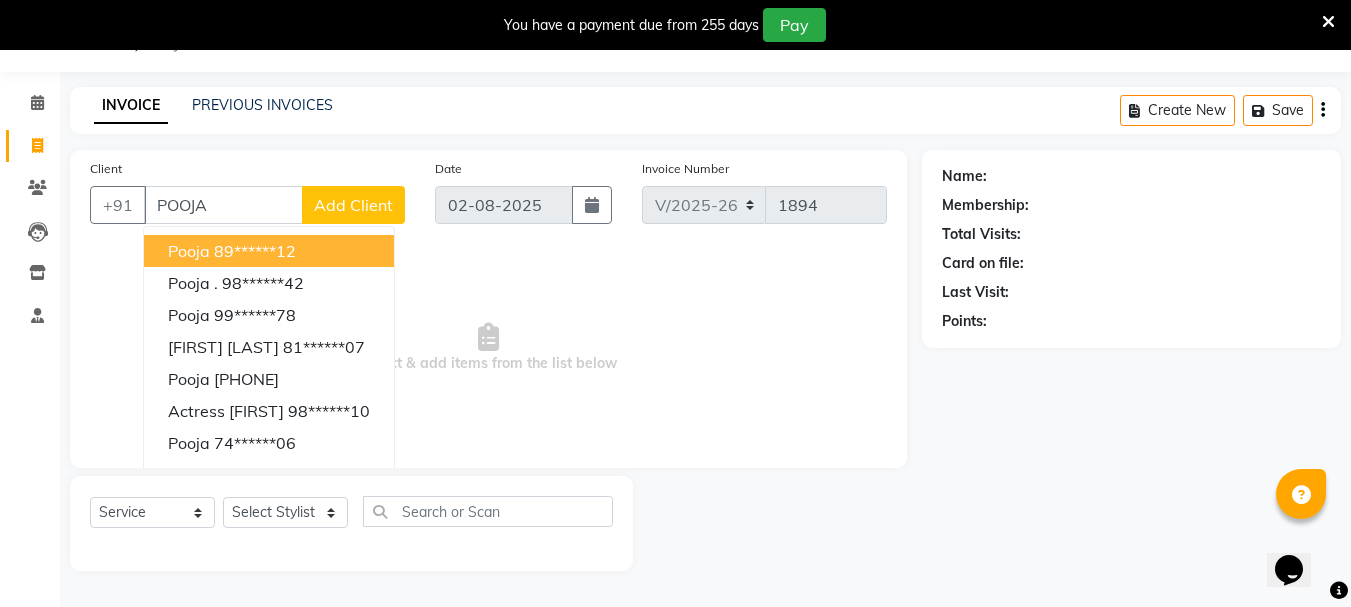 click on "89******12" at bounding box center [255, 251] 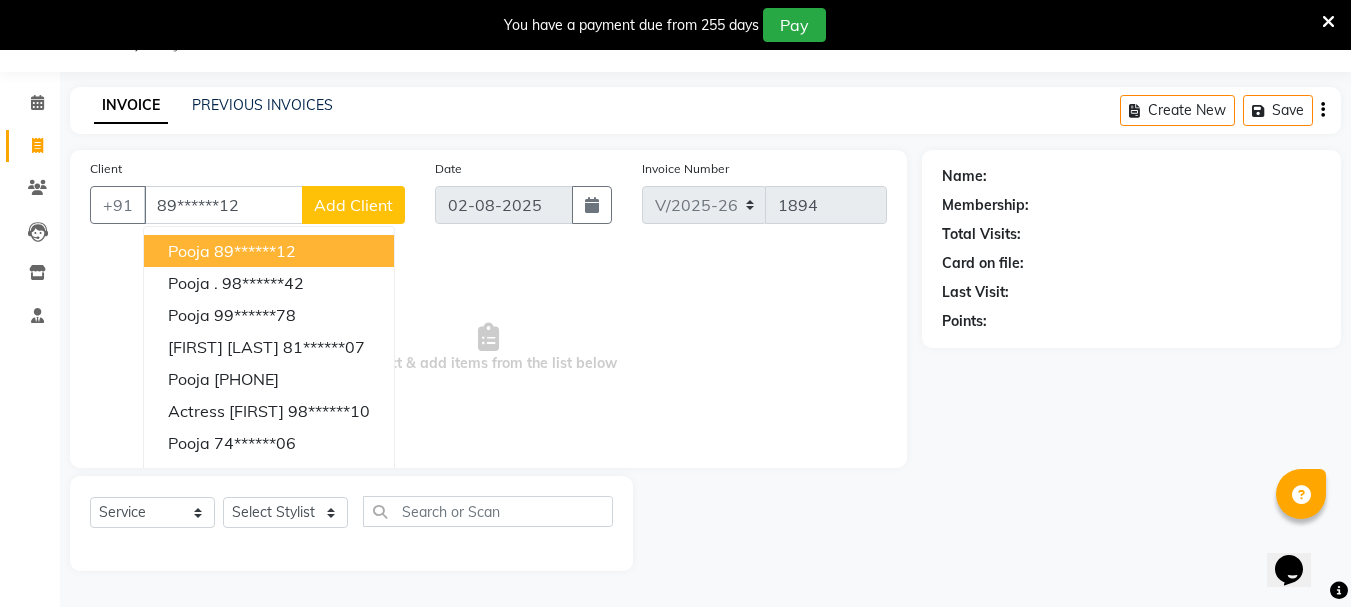 type on "89******12" 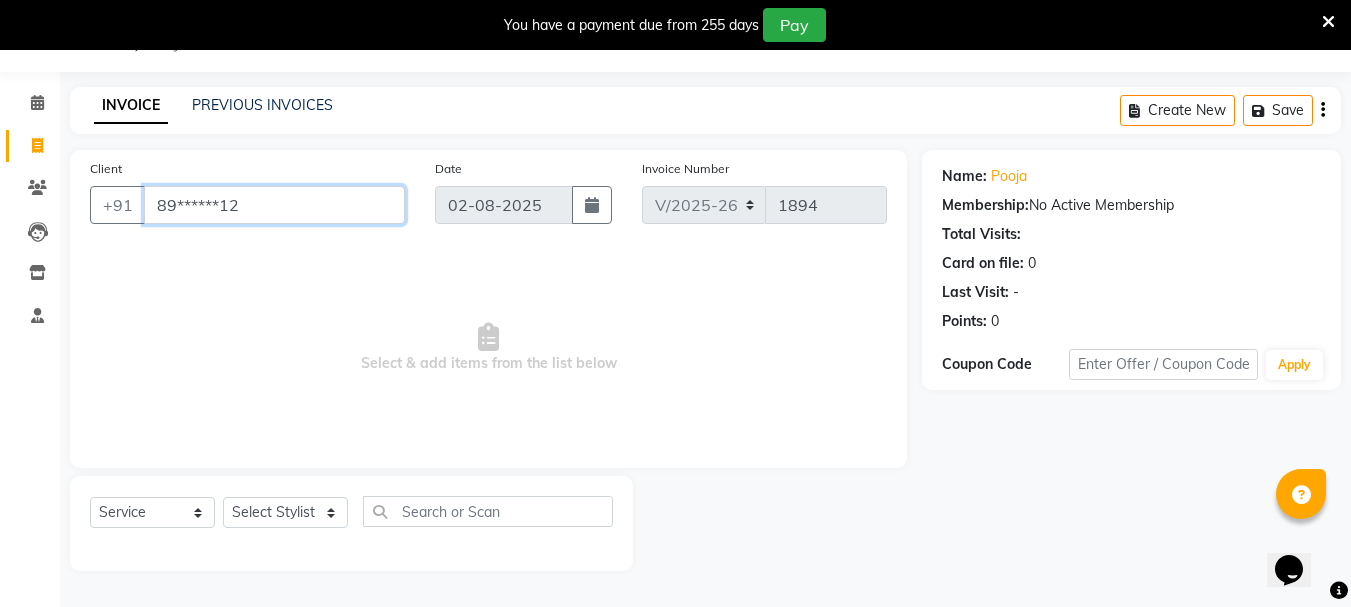 drag, startPoint x: 152, startPoint y: 209, endPoint x: 237, endPoint y: 218, distance: 85.47514 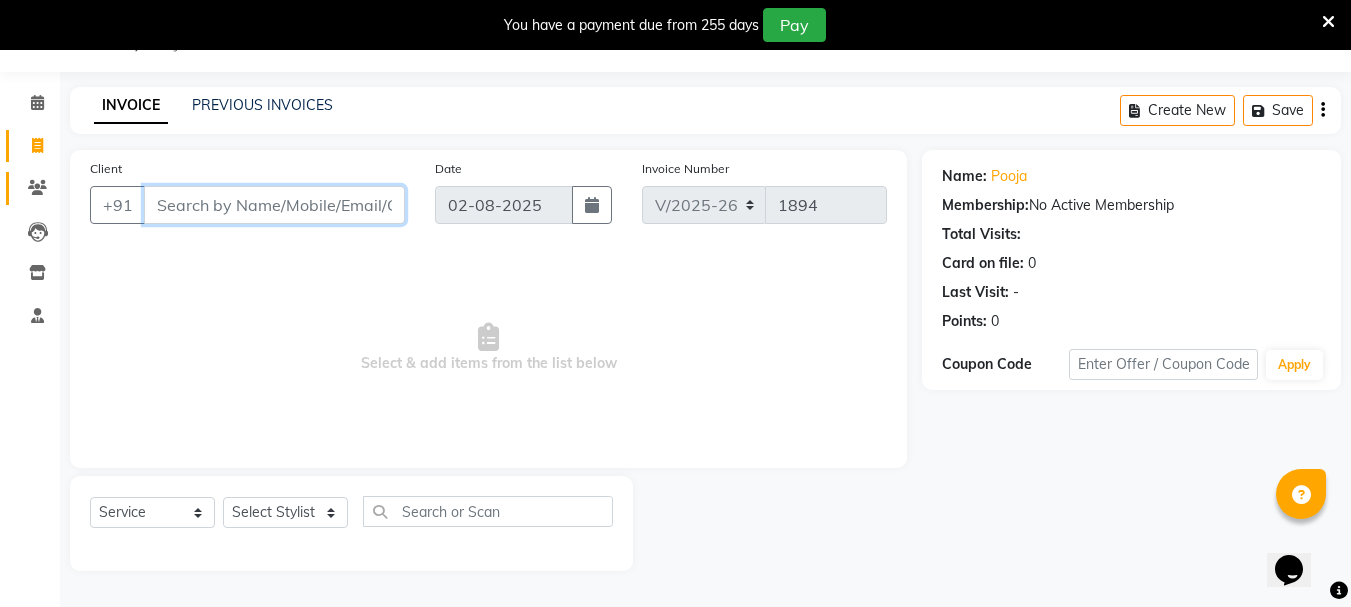 type 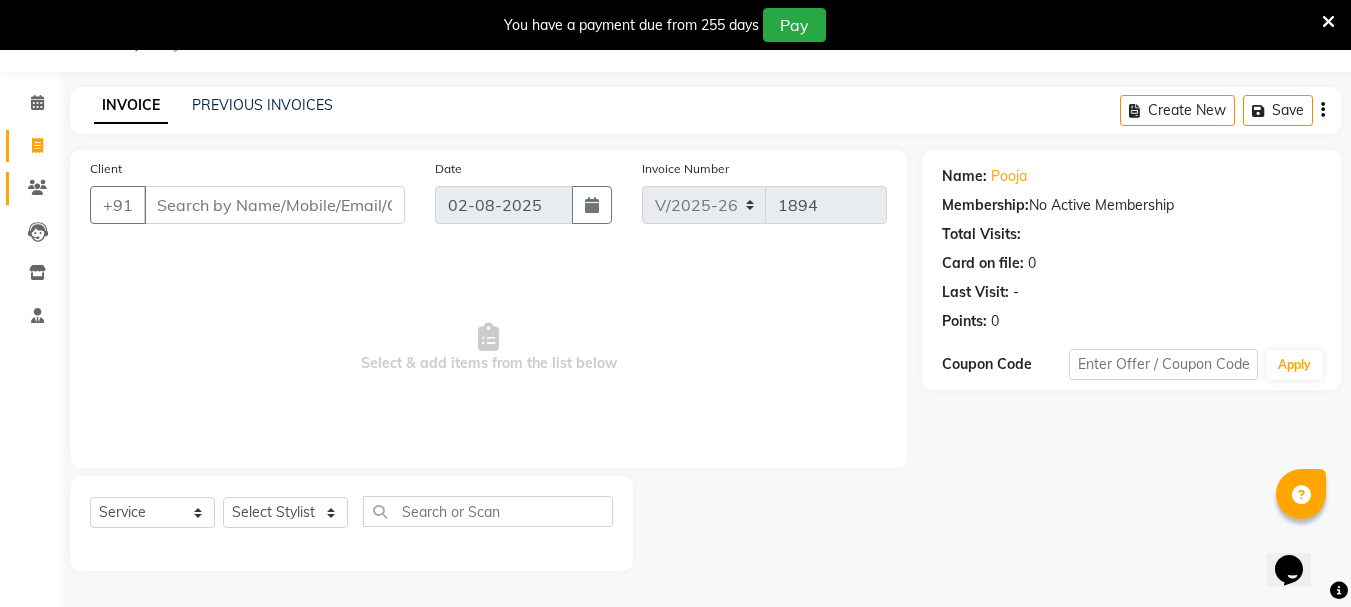 click 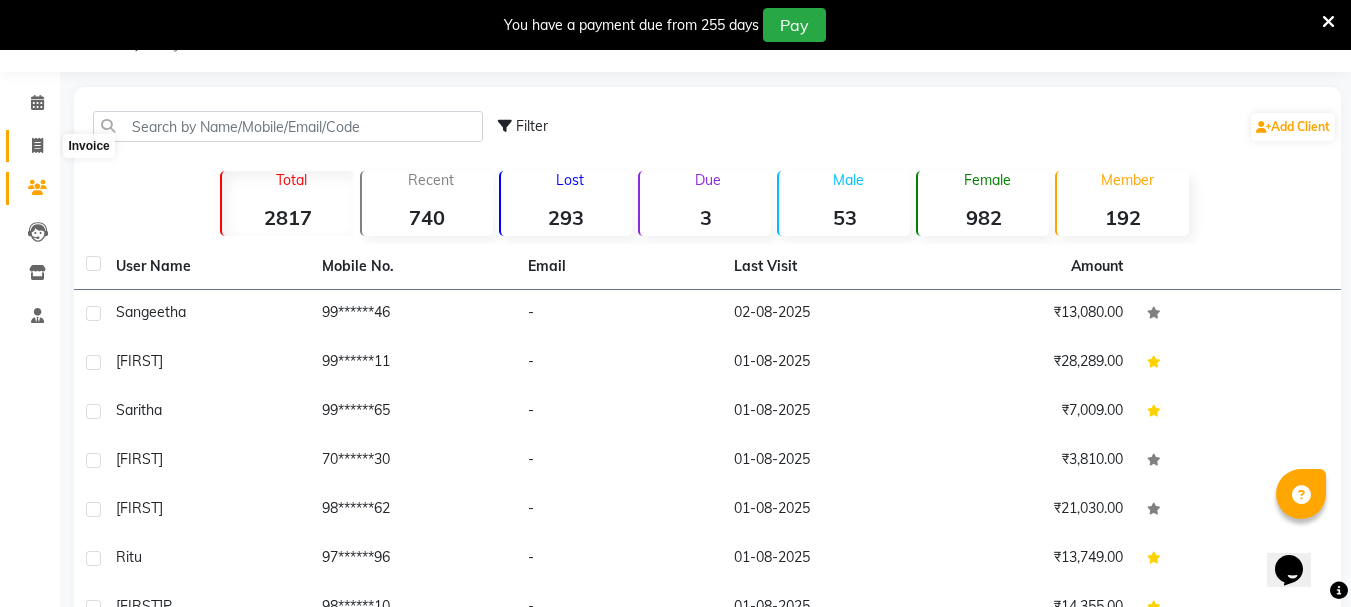 click 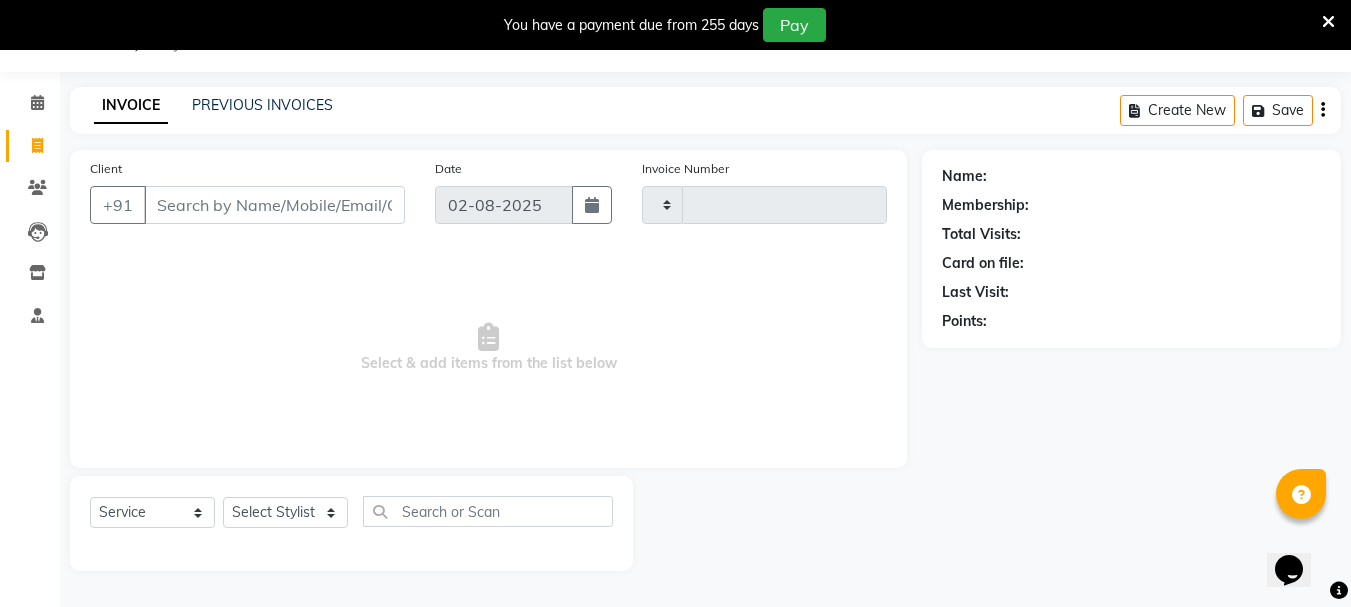 type on "1894" 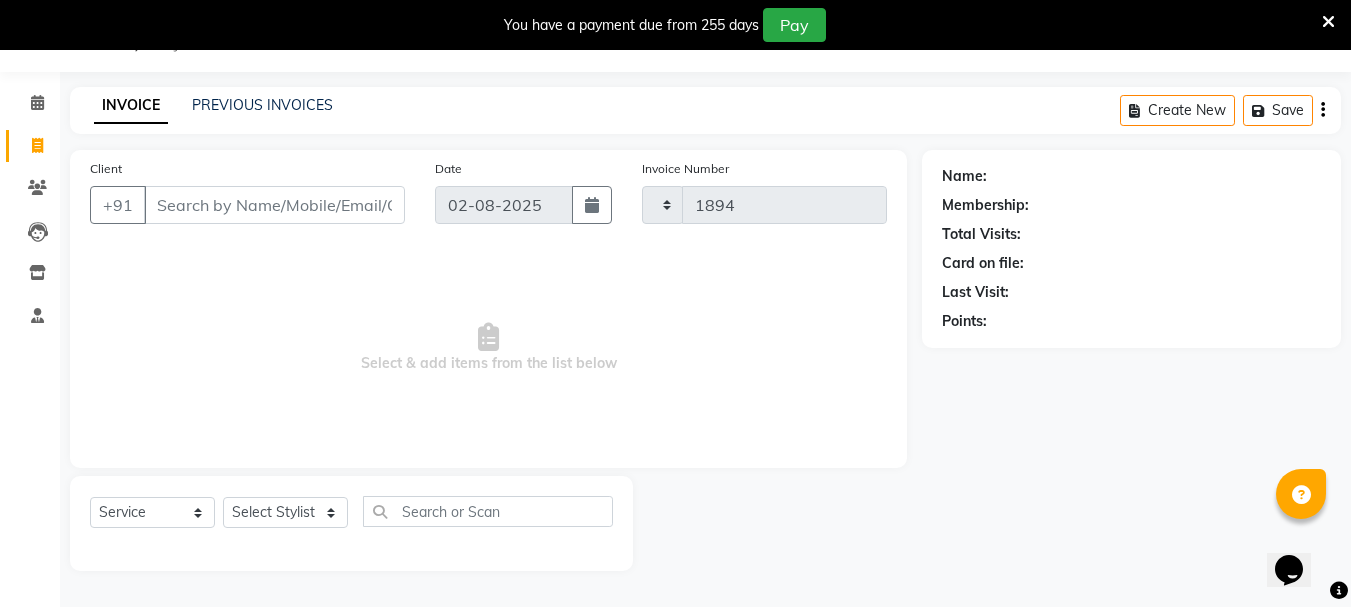 select on "7221" 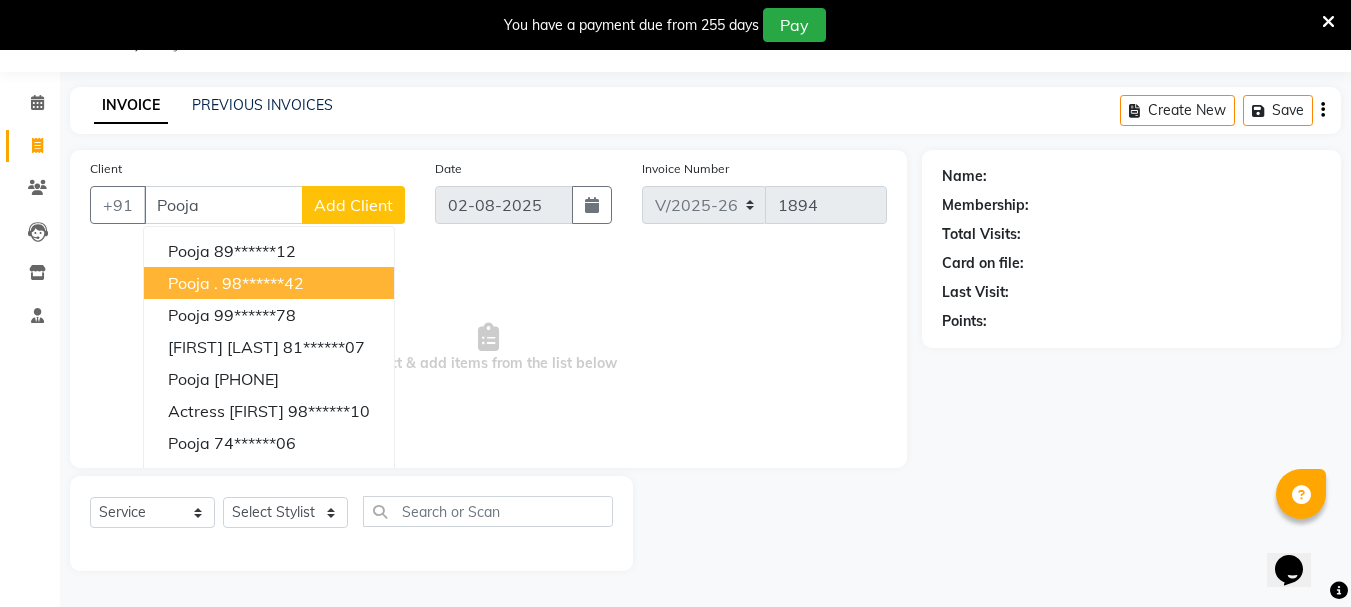 click on "98******42" at bounding box center [263, 283] 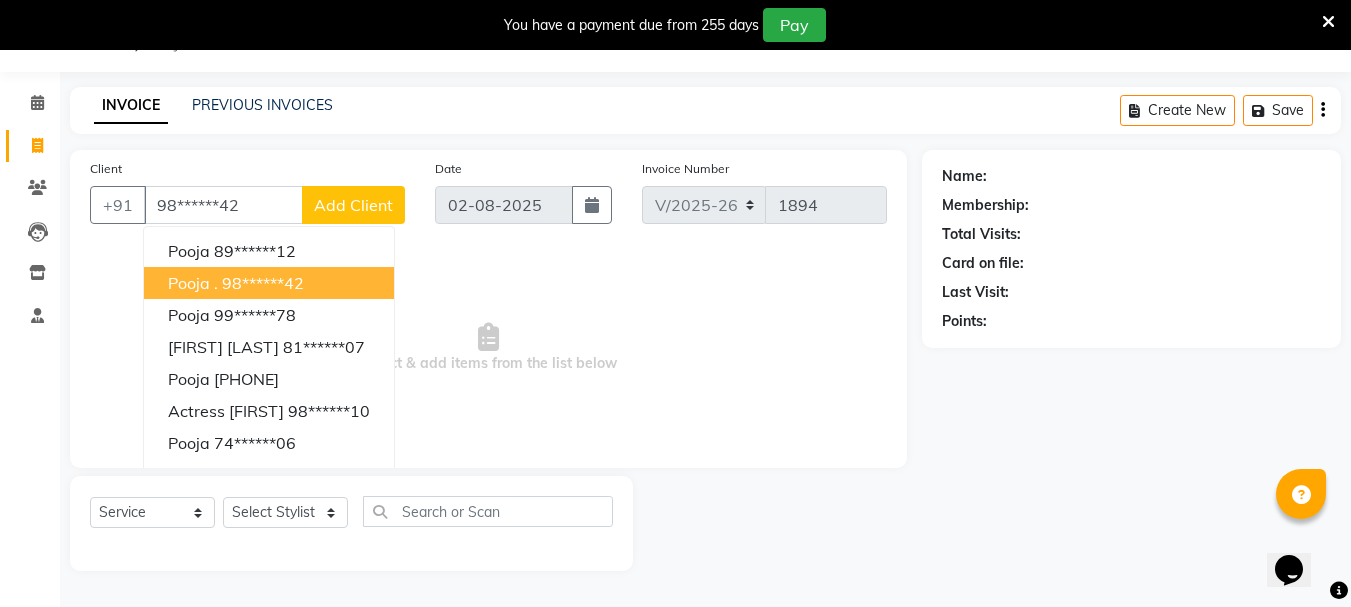 type on "98******42" 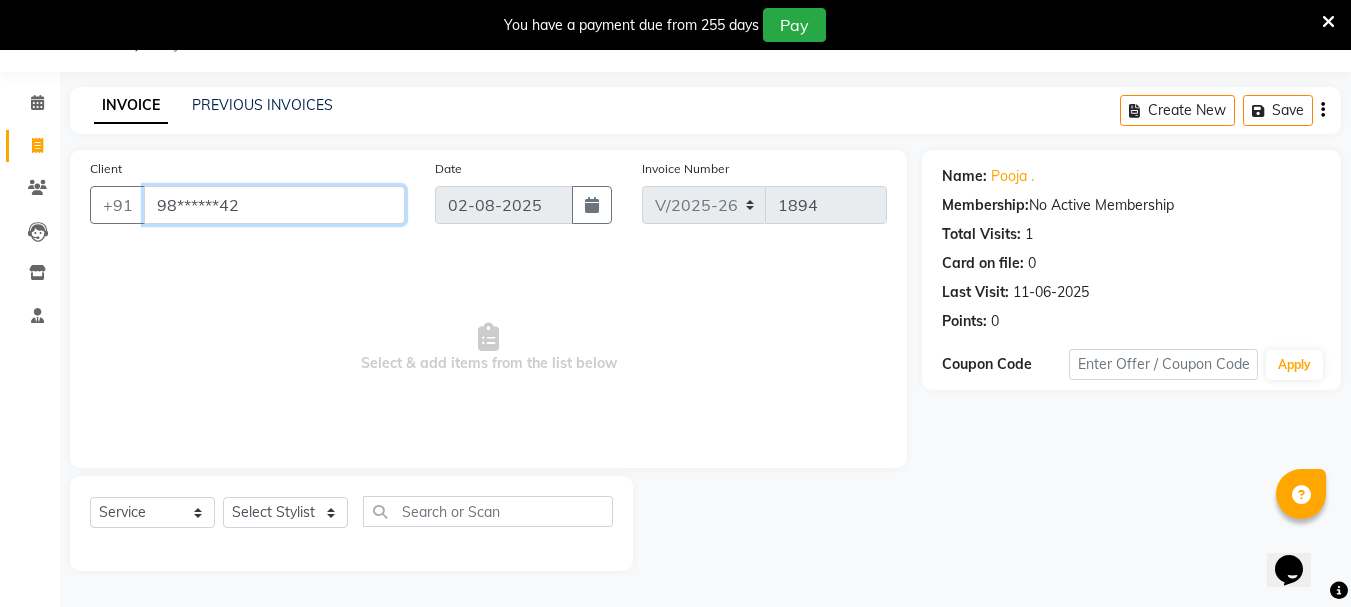 drag, startPoint x: 145, startPoint y: 203, endPoint x: 290, endPoint y: 220, distance: 145.99315 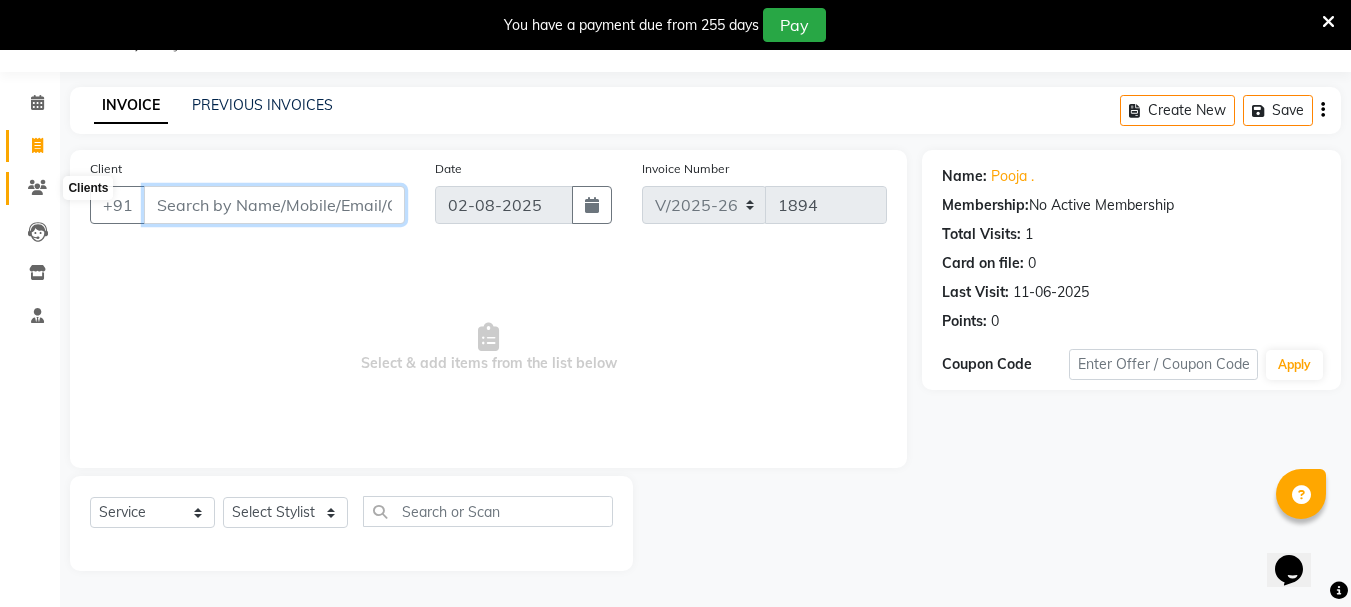 type 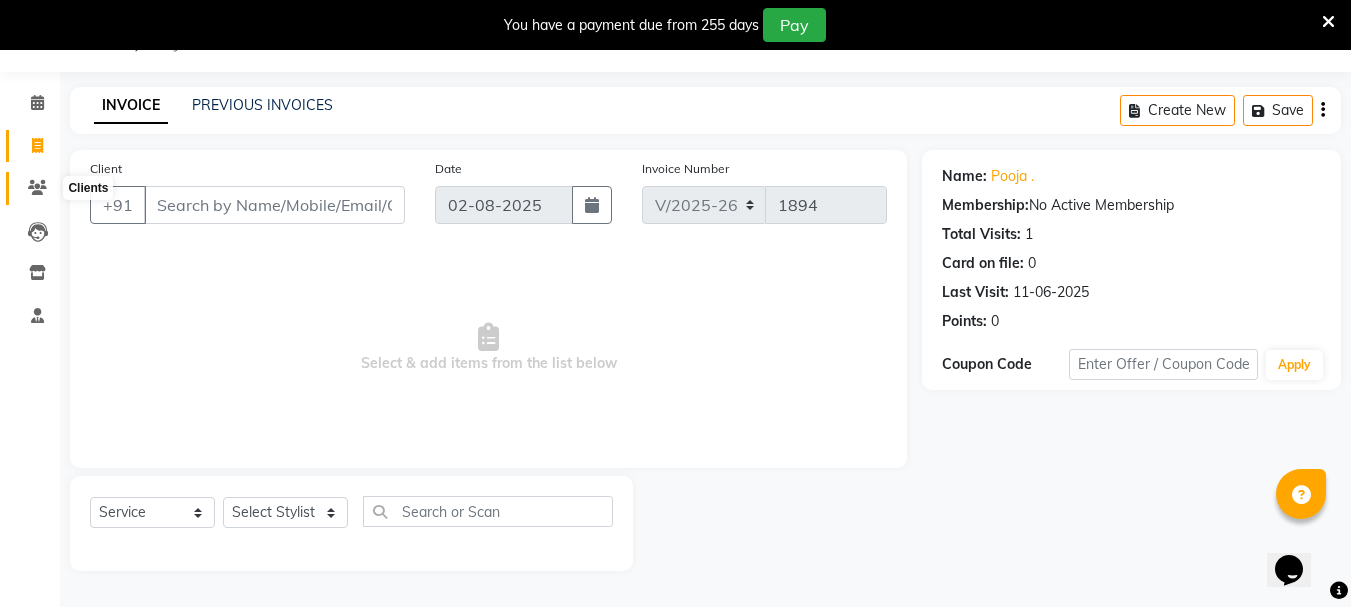 click 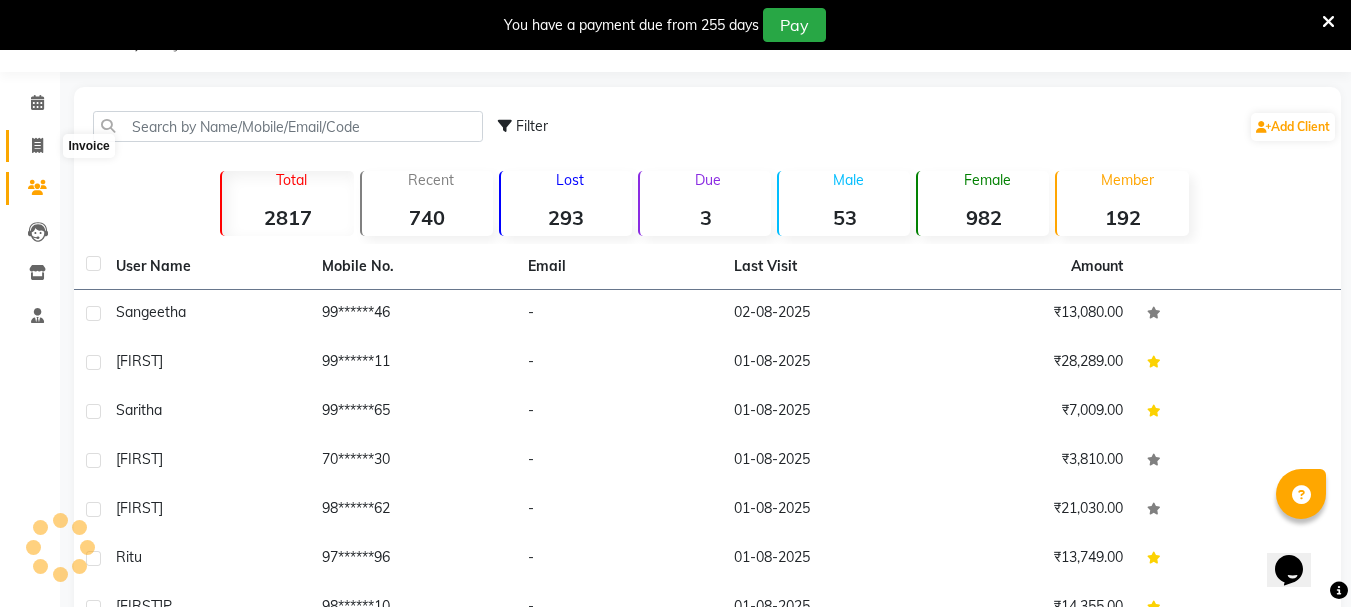 click 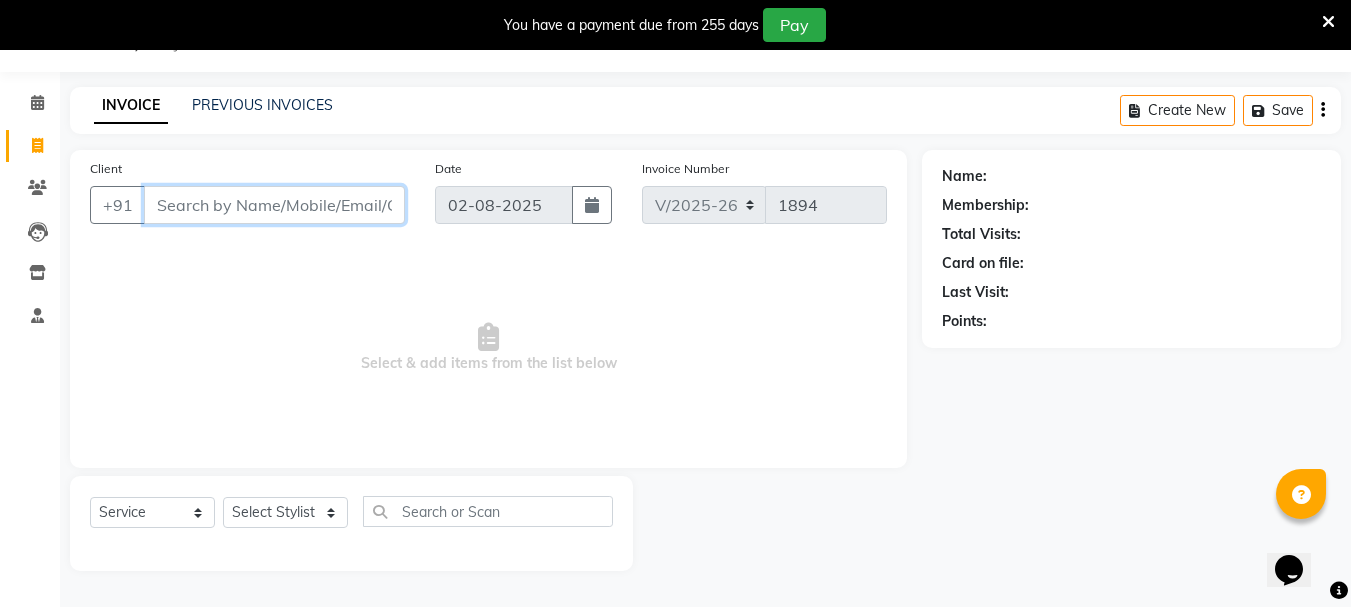 paste on "[PHONE]" 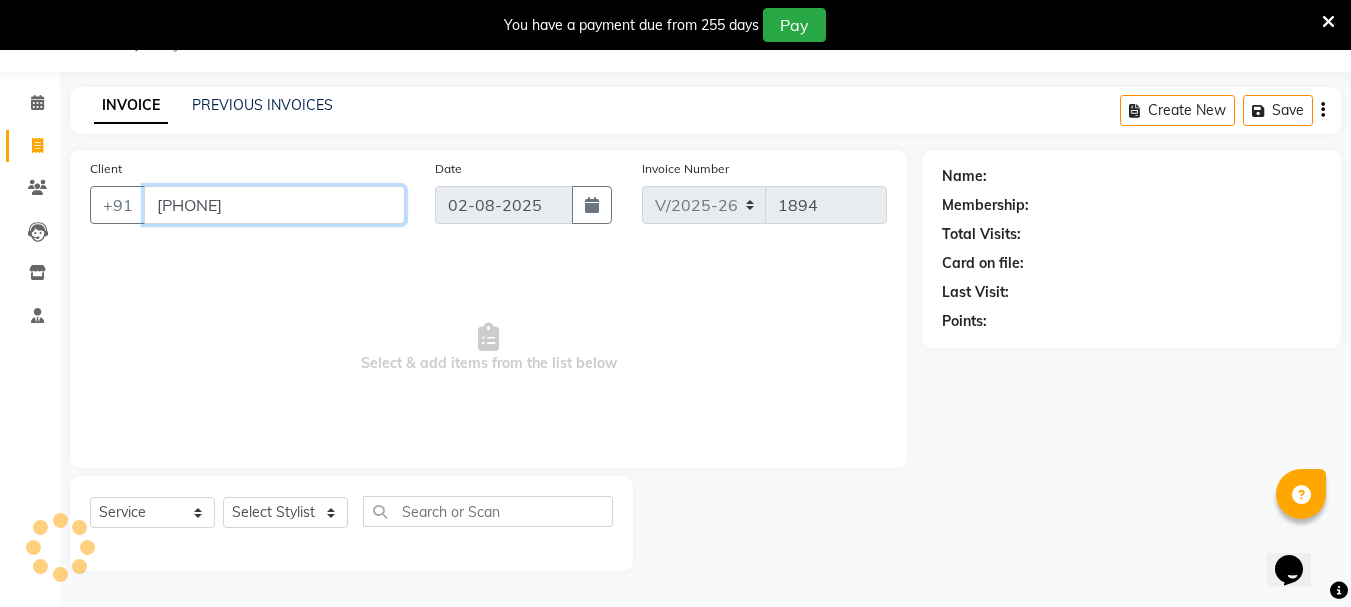 type on "[PHONE]" 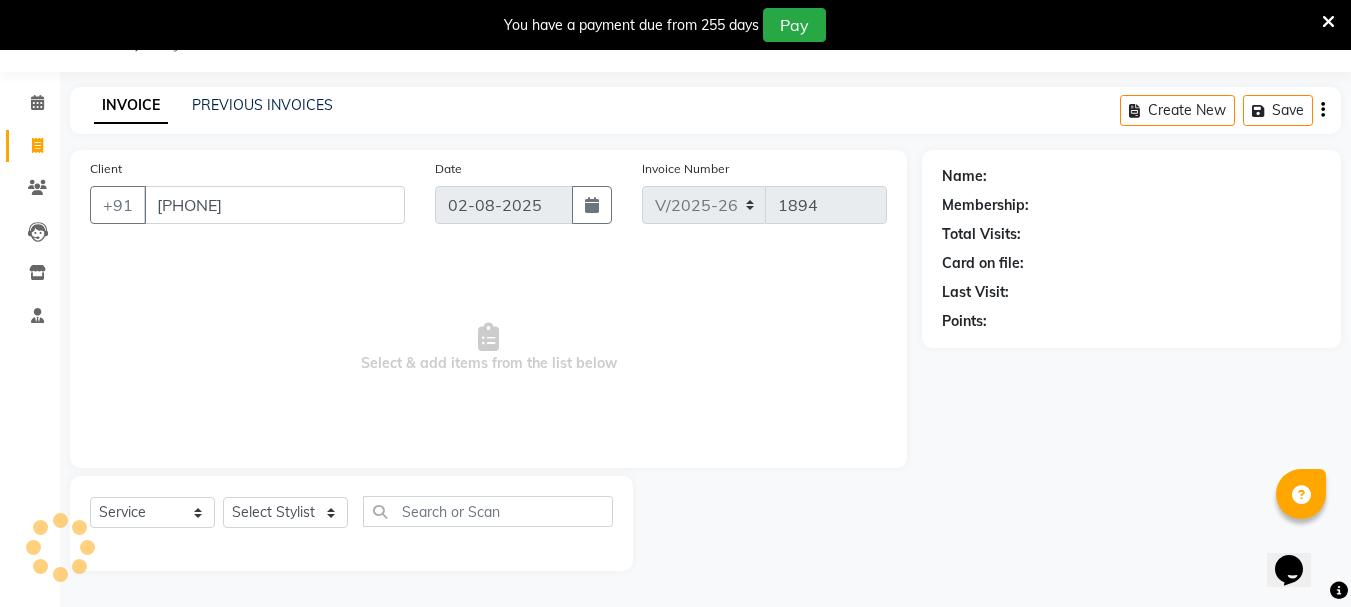 select on "1: Object" 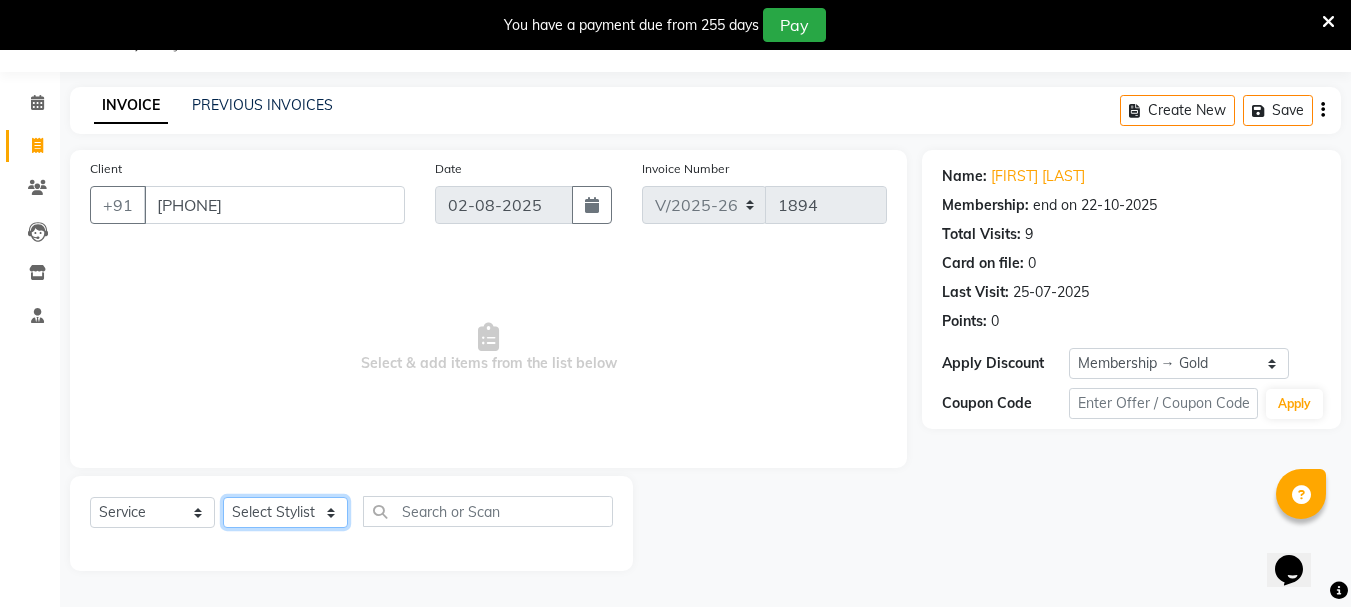 click on "Select Stylist Bhavani Buati Deepa Fardeen Hriatpuii Jeho Khup Kimi Lisa LUV Salon Manager Lydia Mani Mercy Murthy Ncy Rehya Sathiya Shelly Sofia Zomuani Zovi" 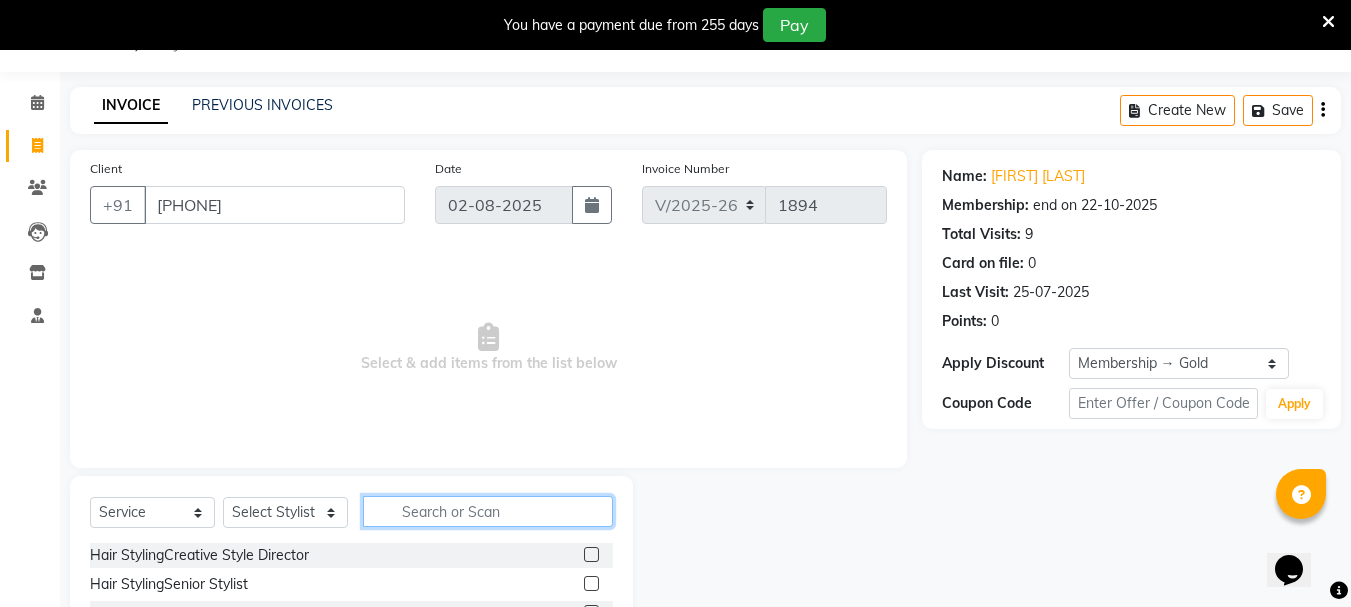 click 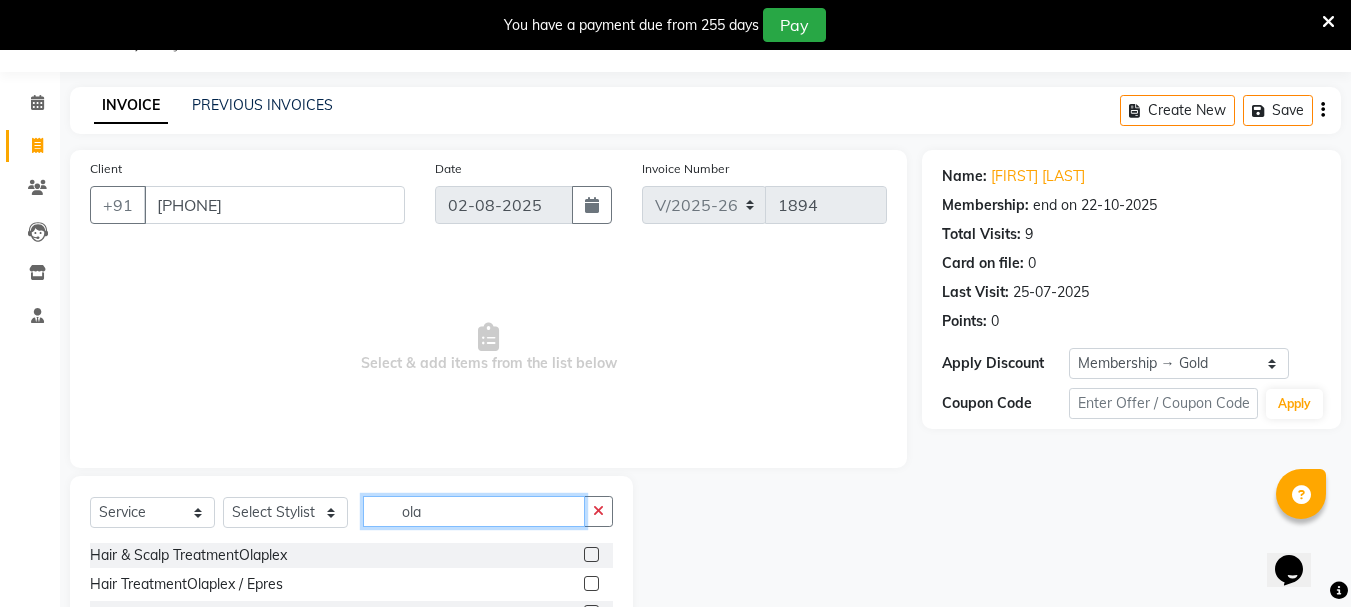 type on "ola" 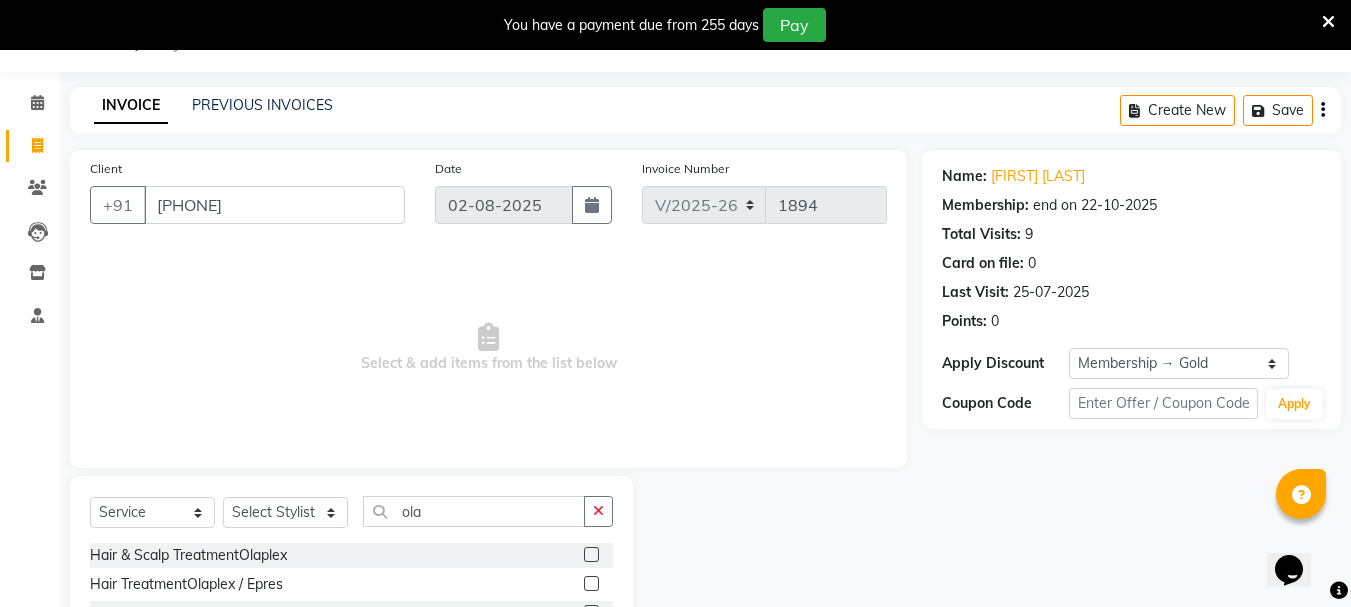 click 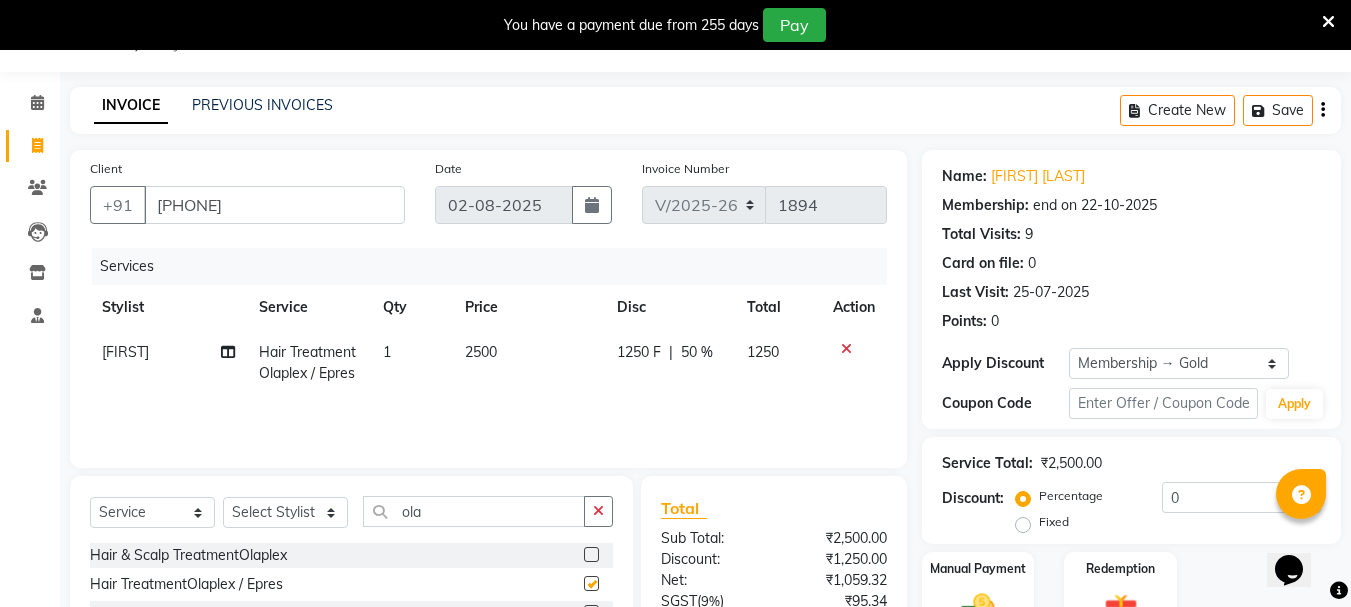 checkbox on "false" 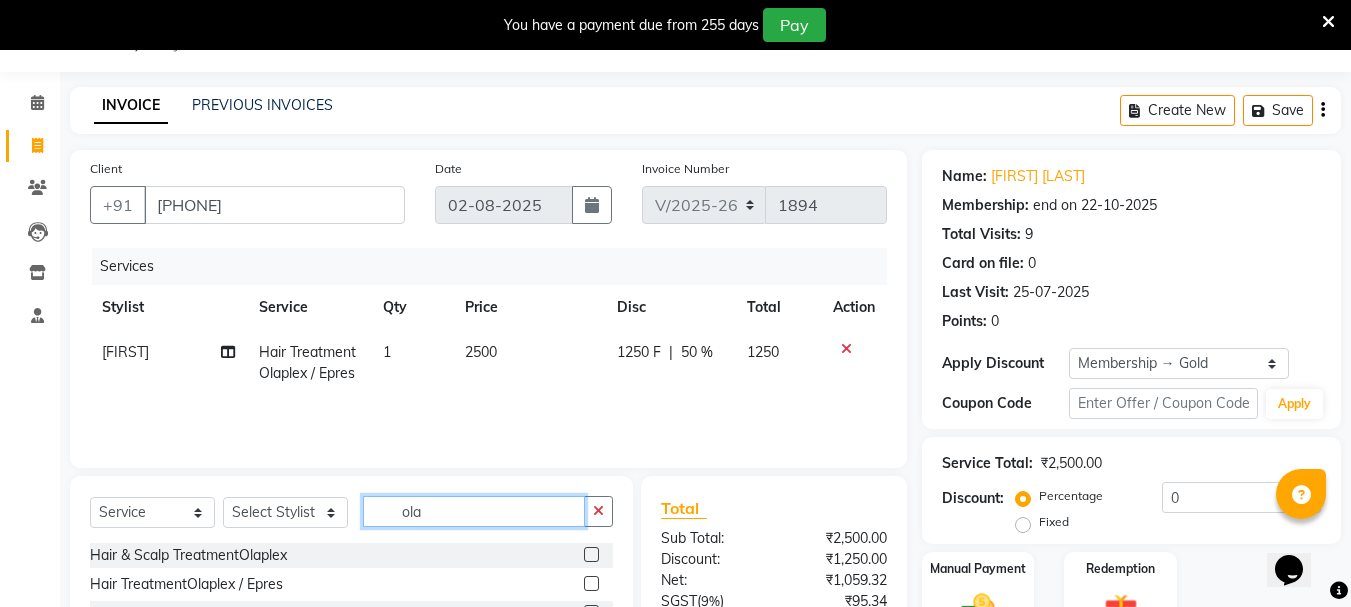 click on "ola" 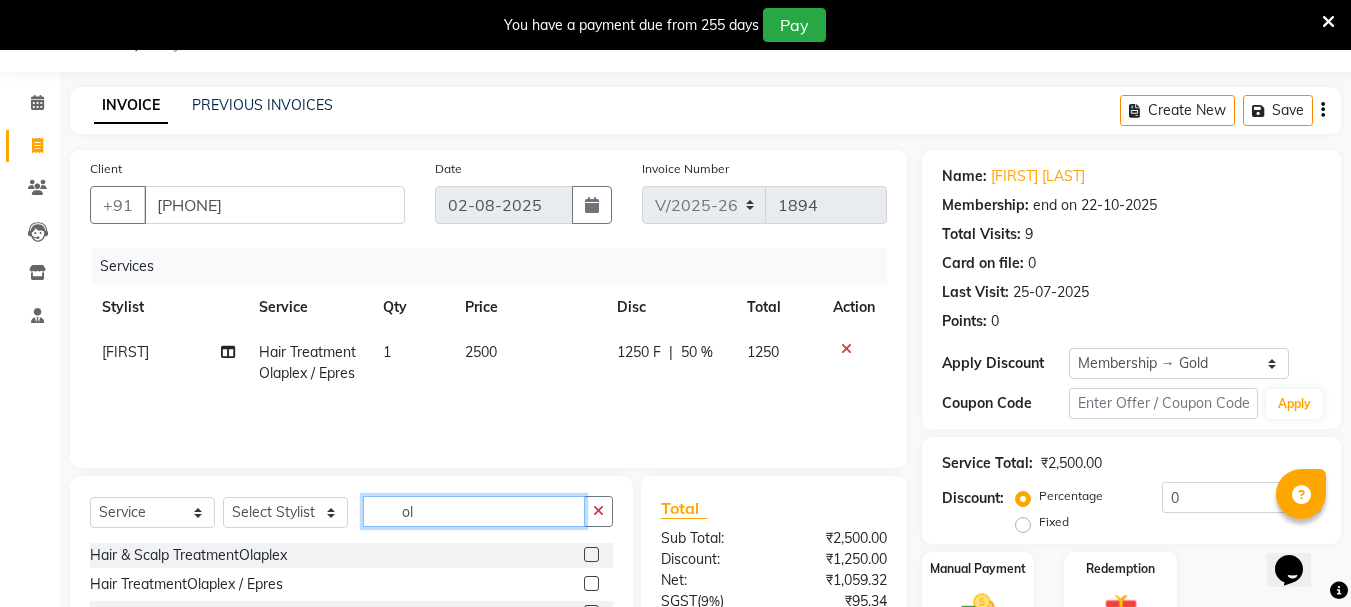 type on "o" 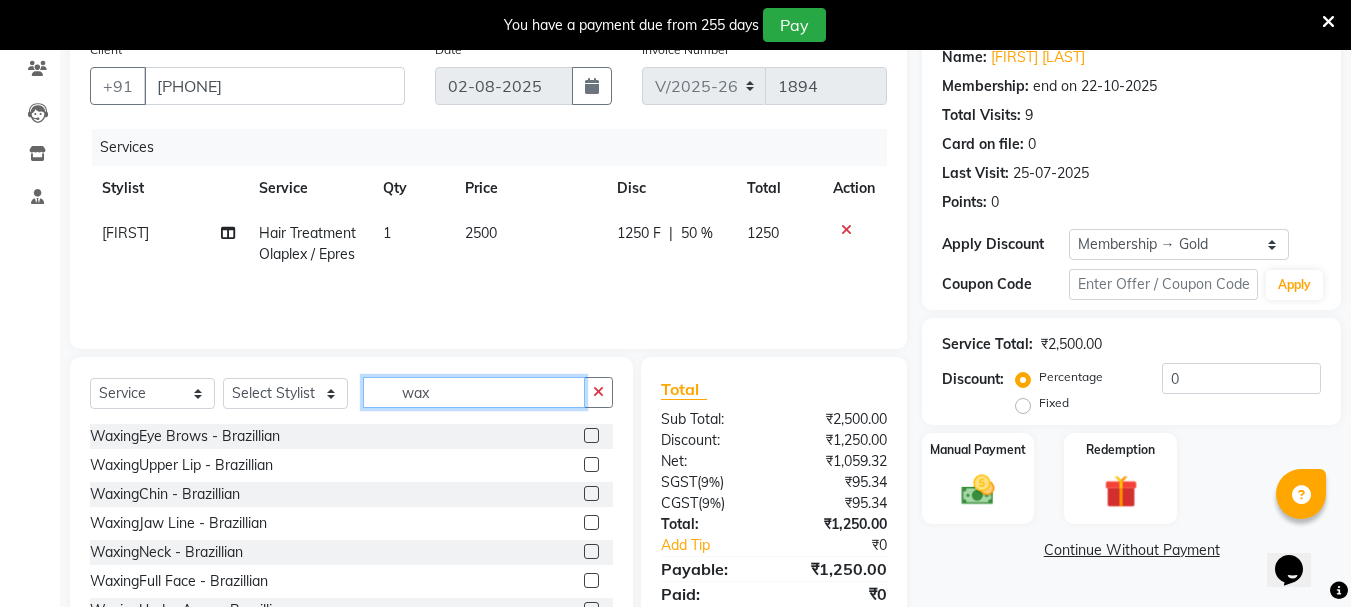 scroll, scrollTop: 244, scrollLeft: 0, axis: vertical 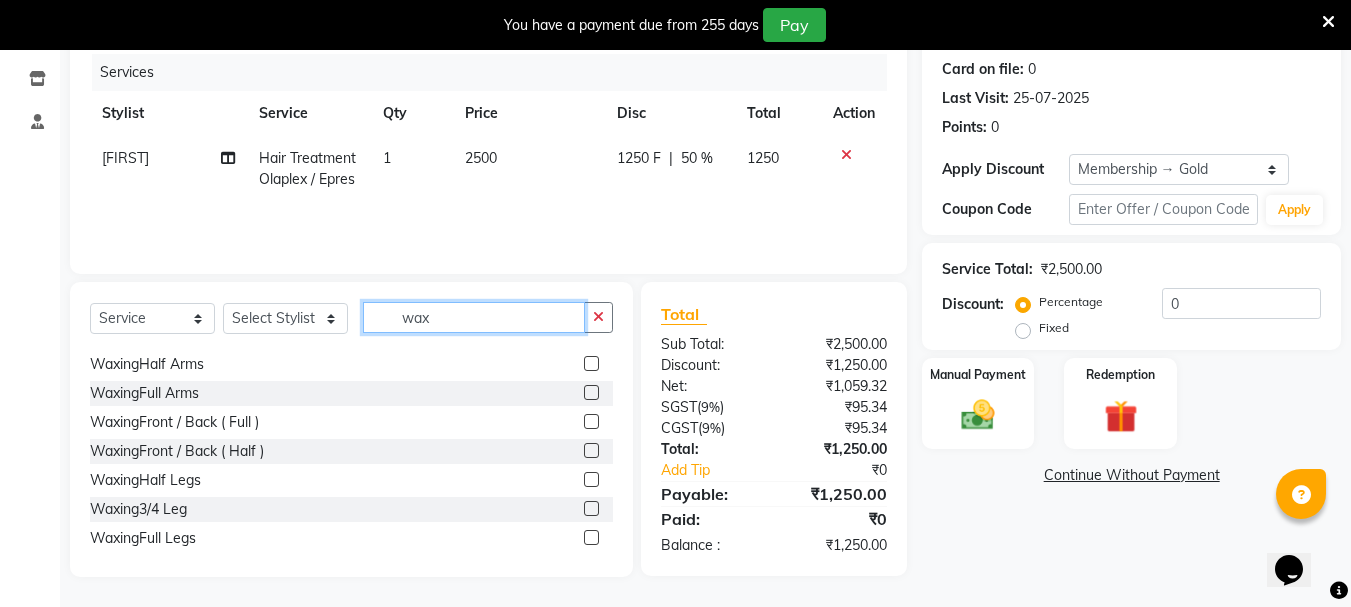 type on "wax" 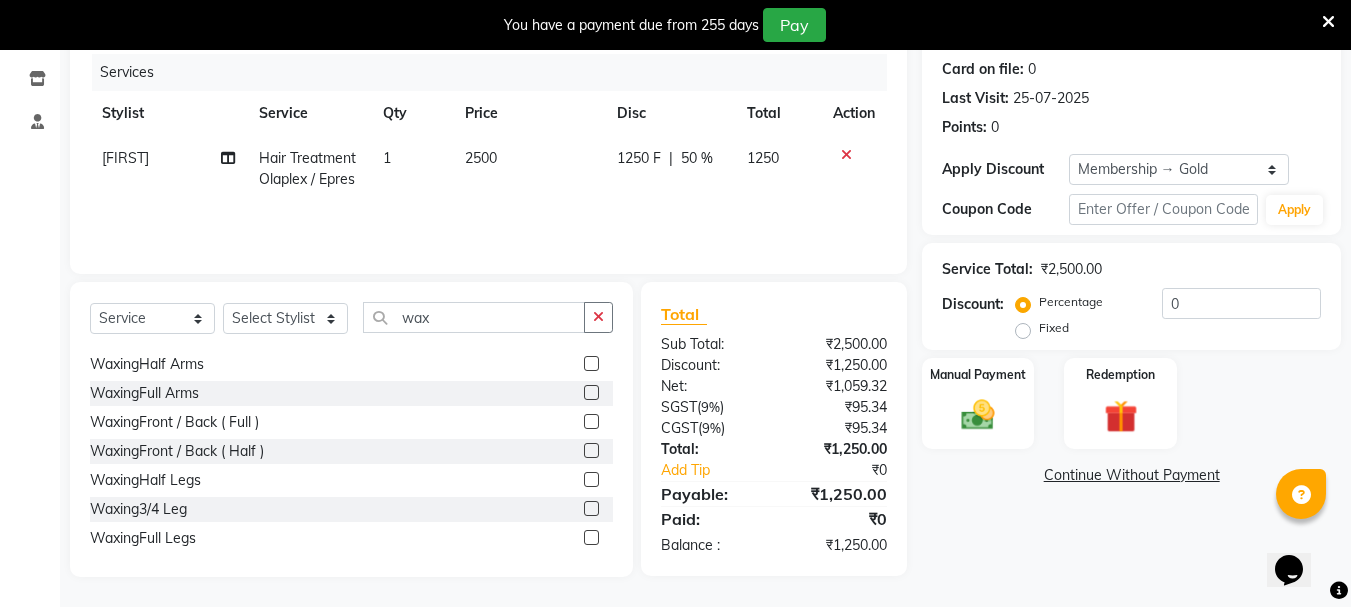click 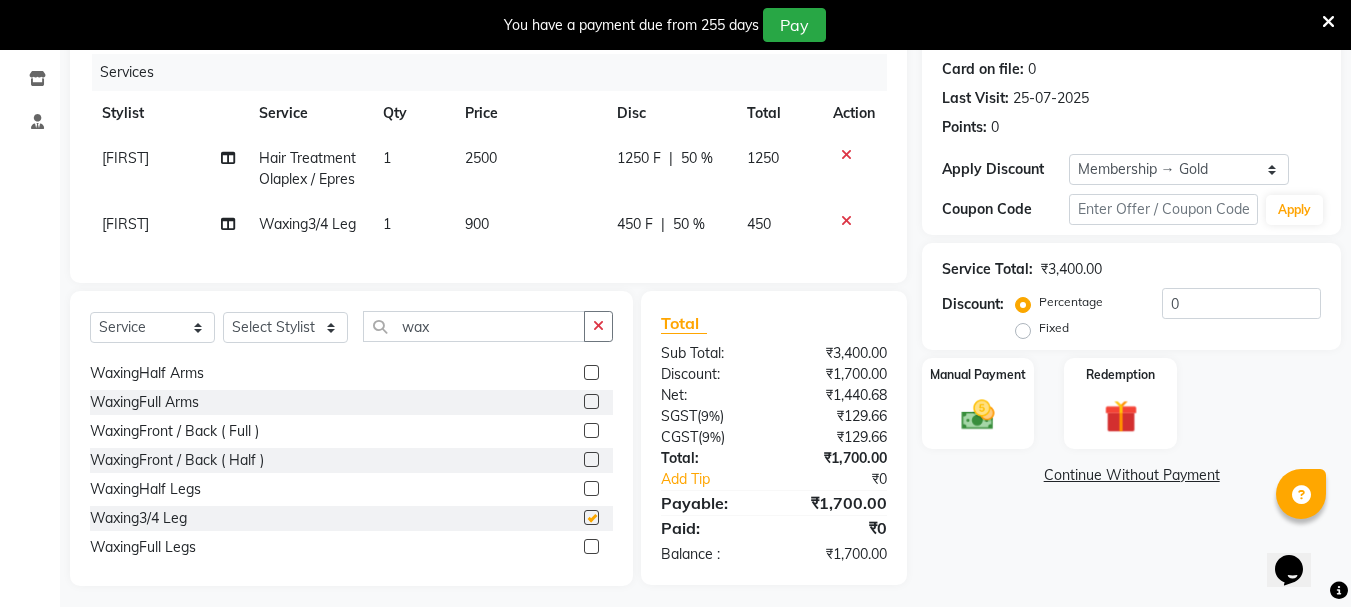 checkbox on "false" 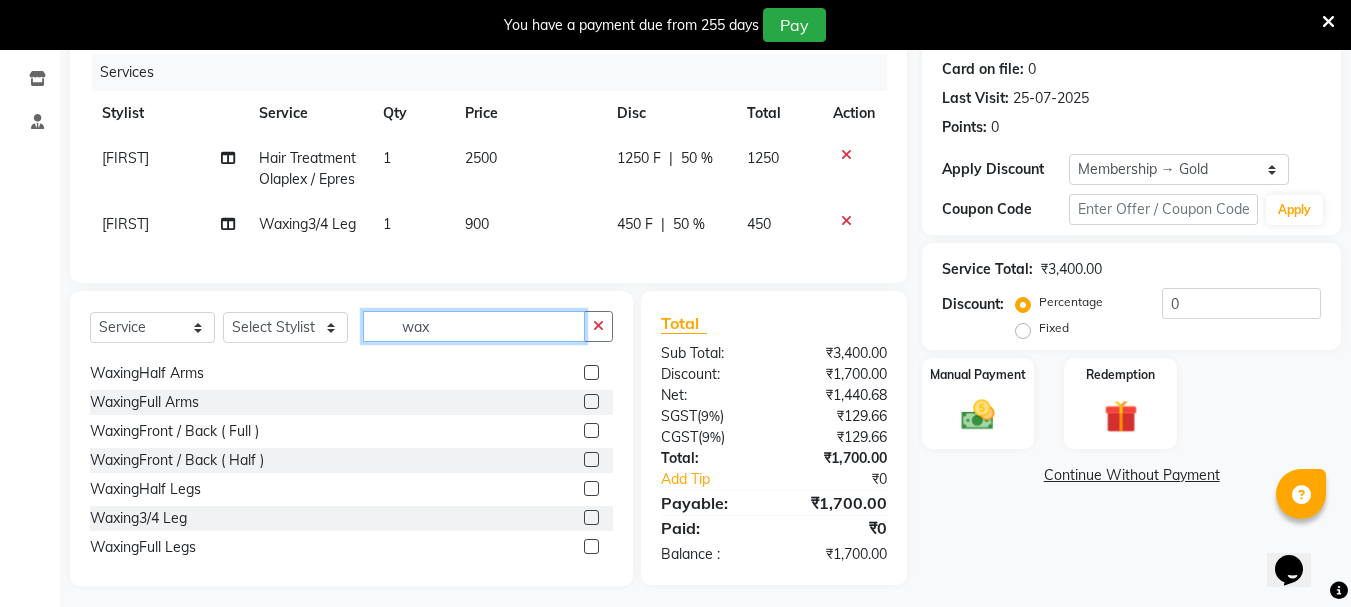 click on "wax" 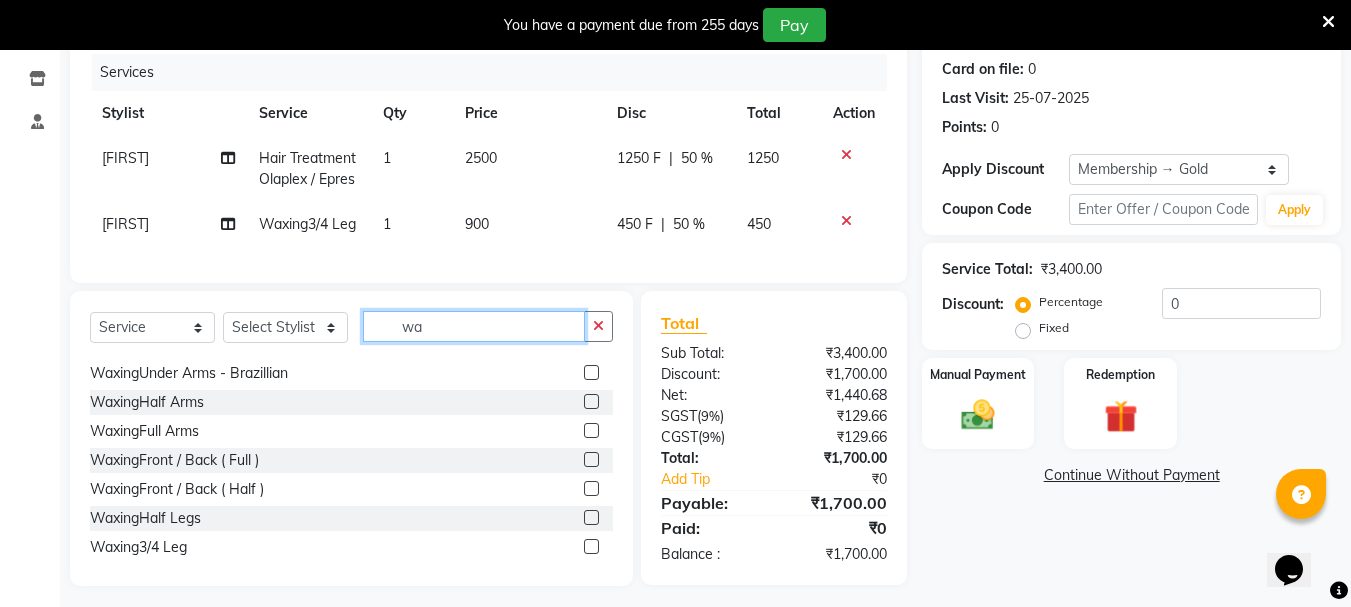 type on "w" 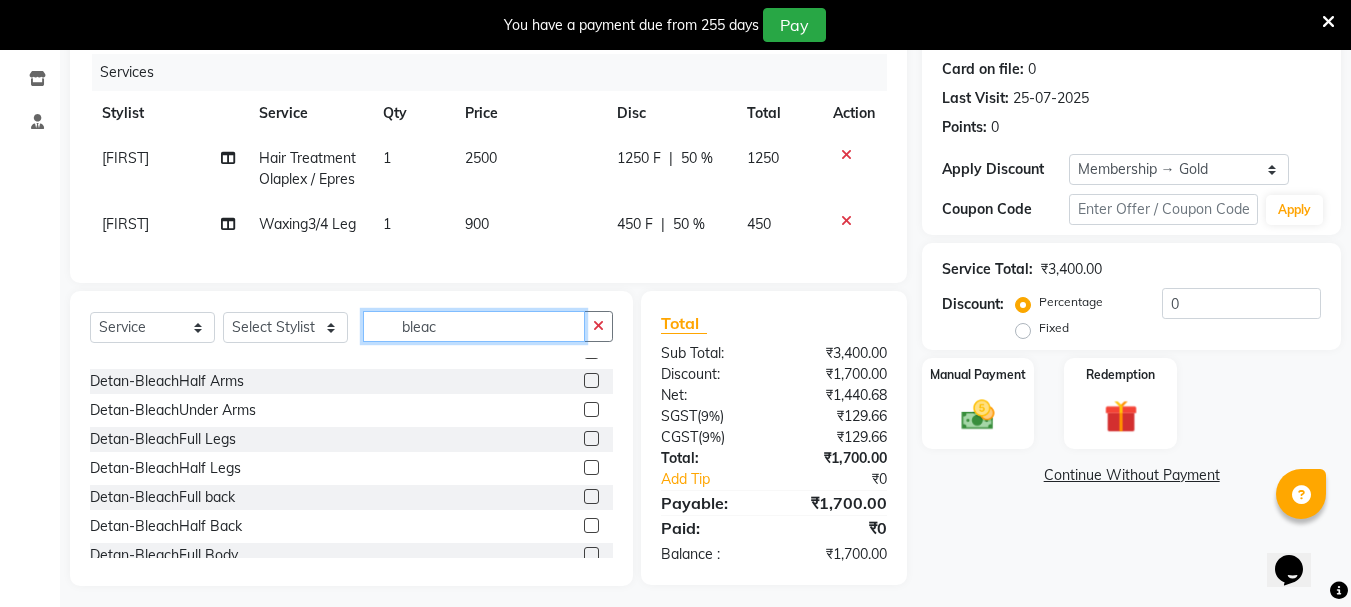 scroll, scrollTop: 61, scrollLeft: 0, axis: vertical 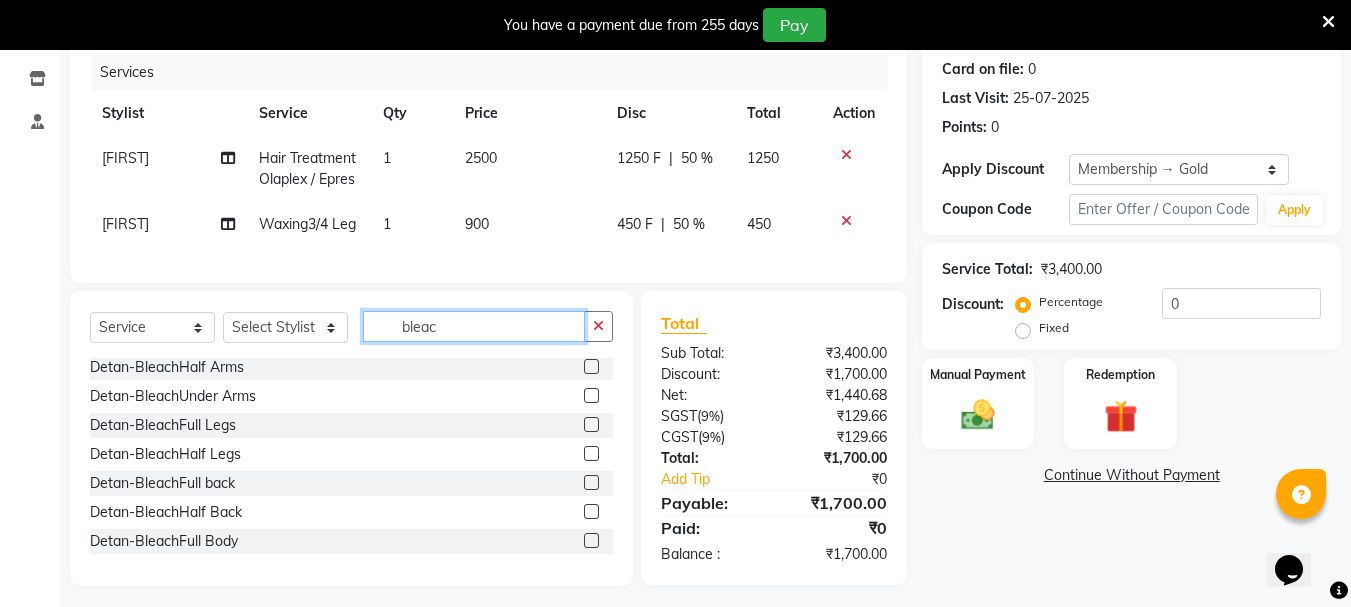 type on "bleac" 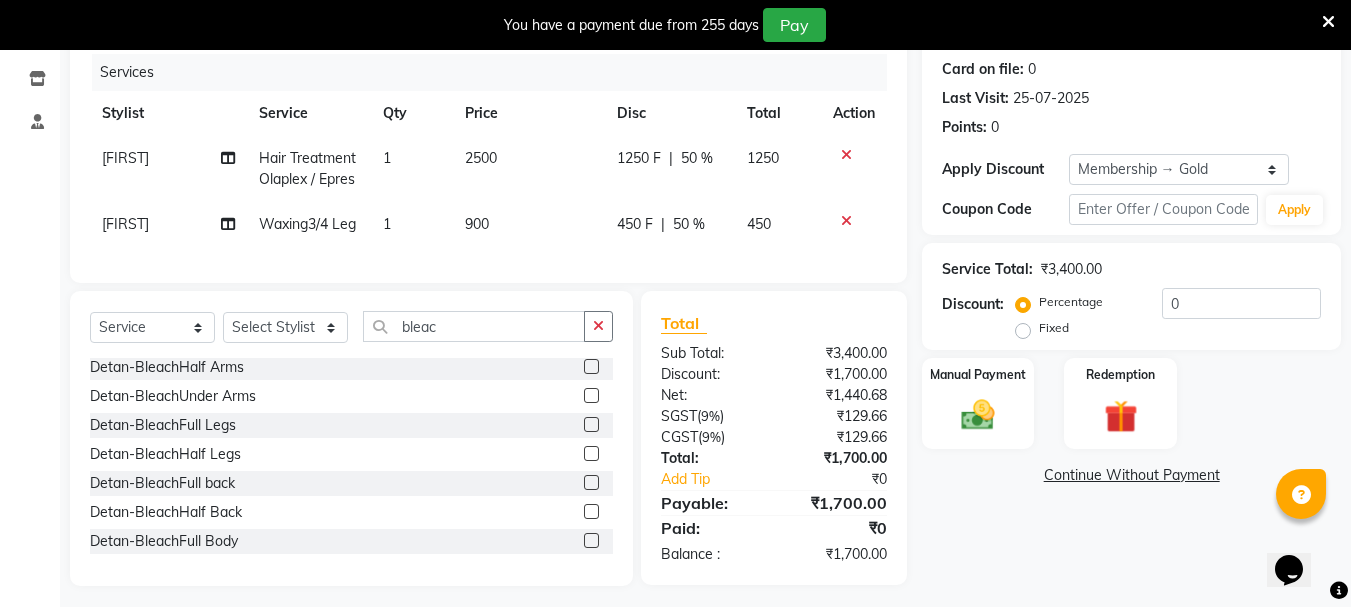 click 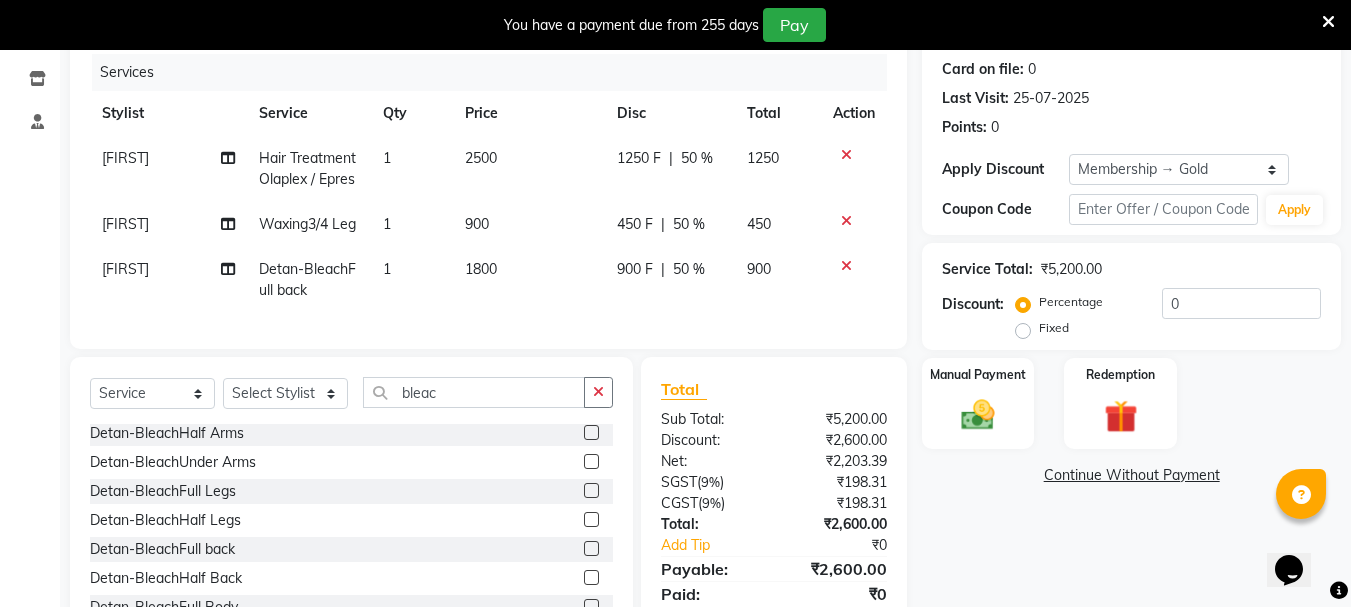 scroll, scrollTop: 334, scrollLeft: 0, axis: vertical 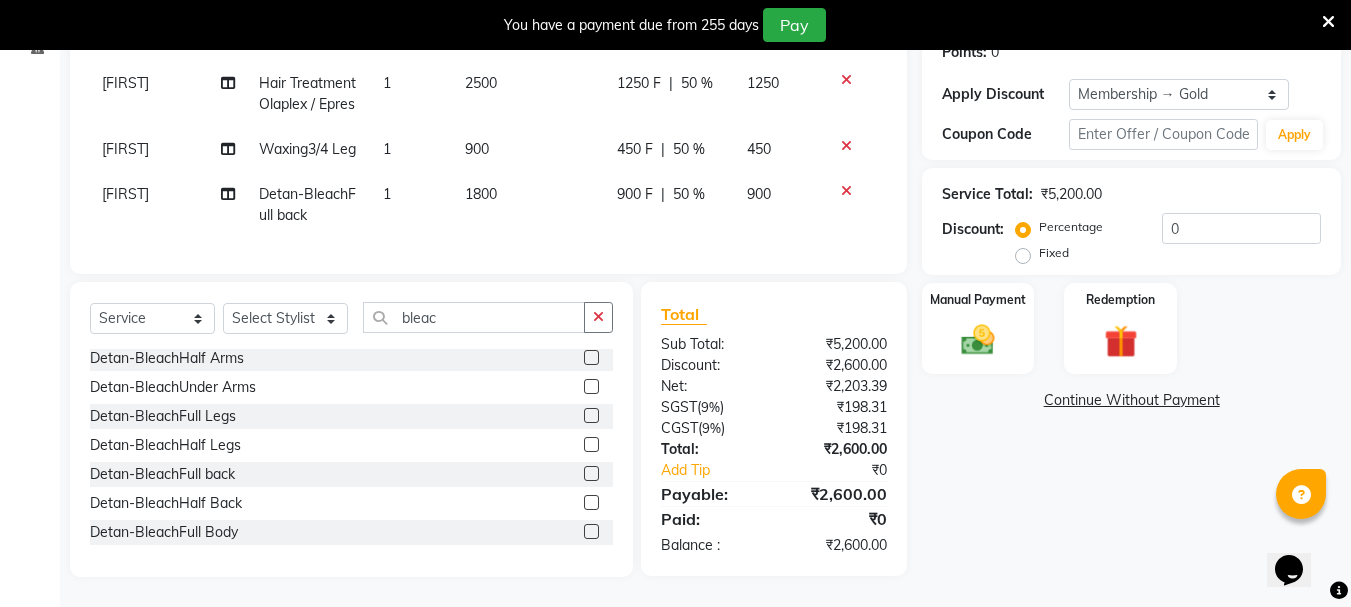 click 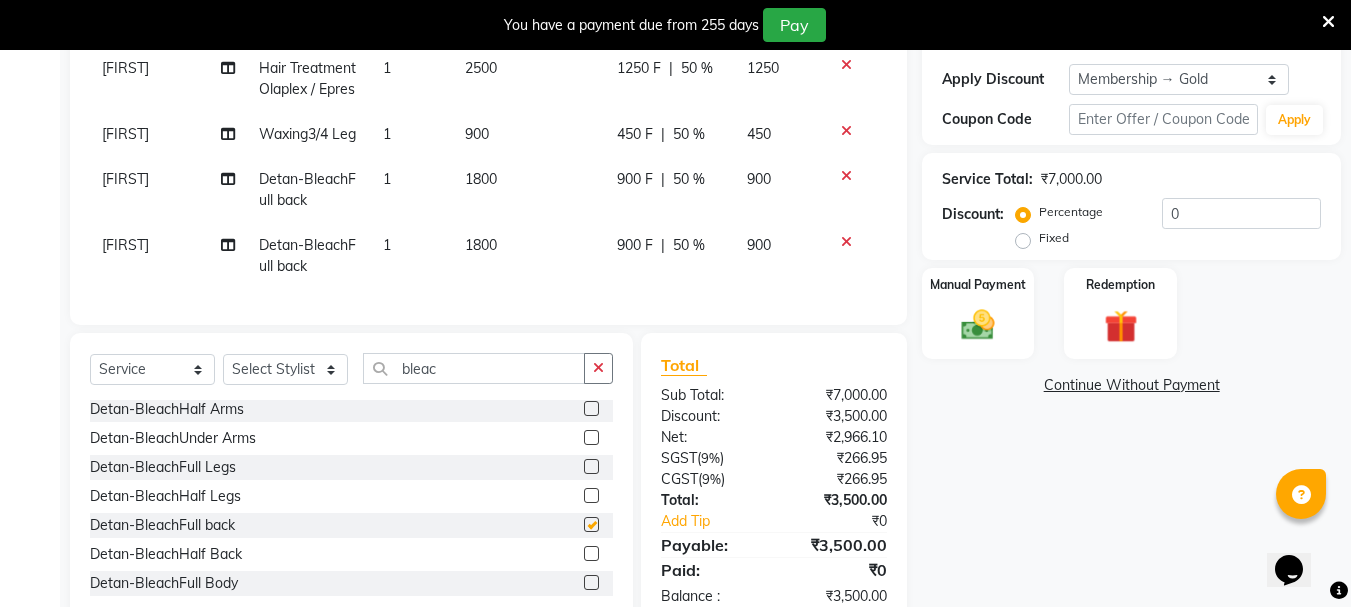 checkbox on "false" 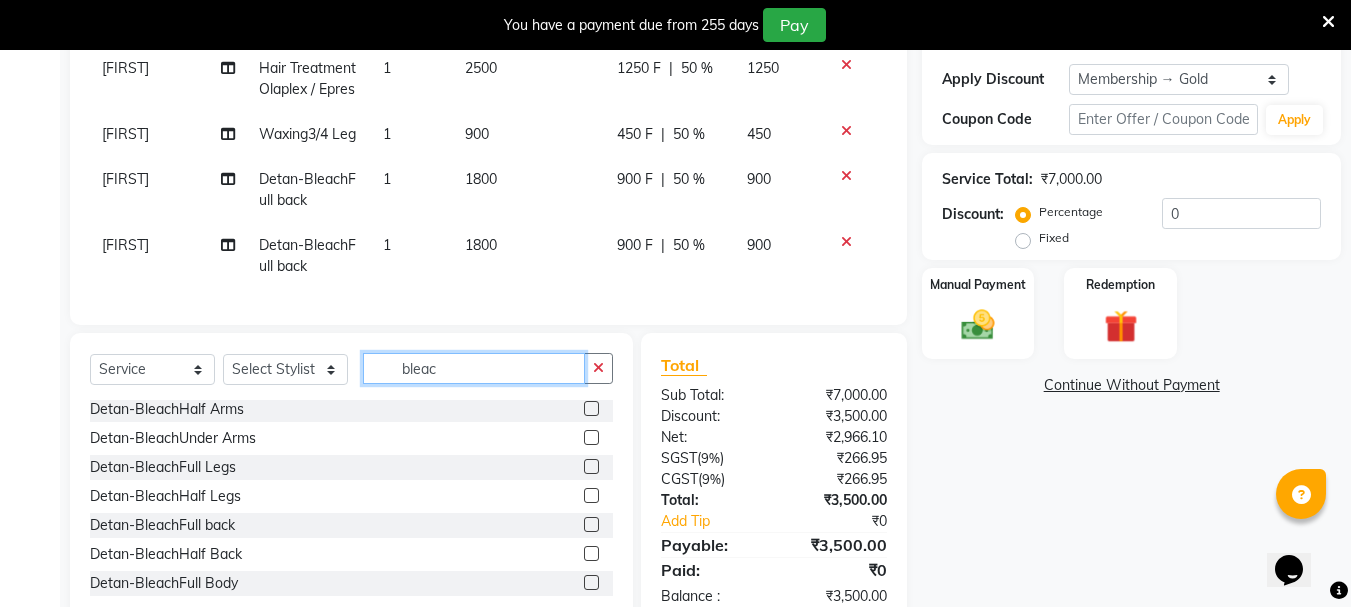 click on "bleac" 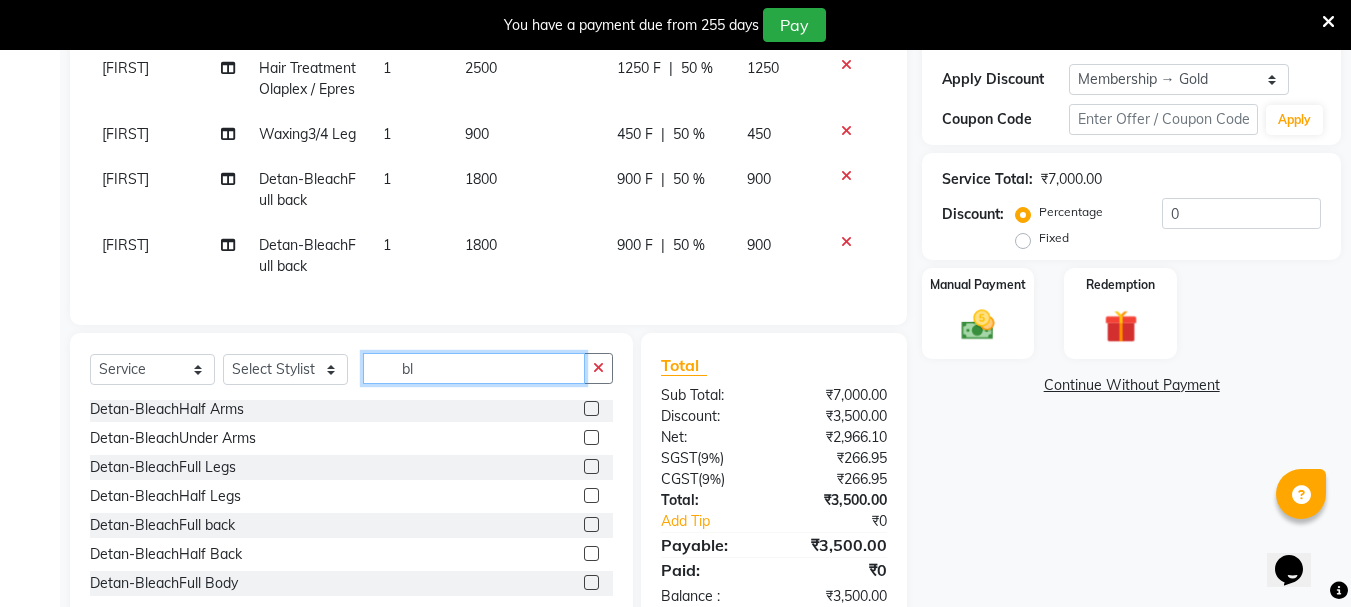 type on "b" 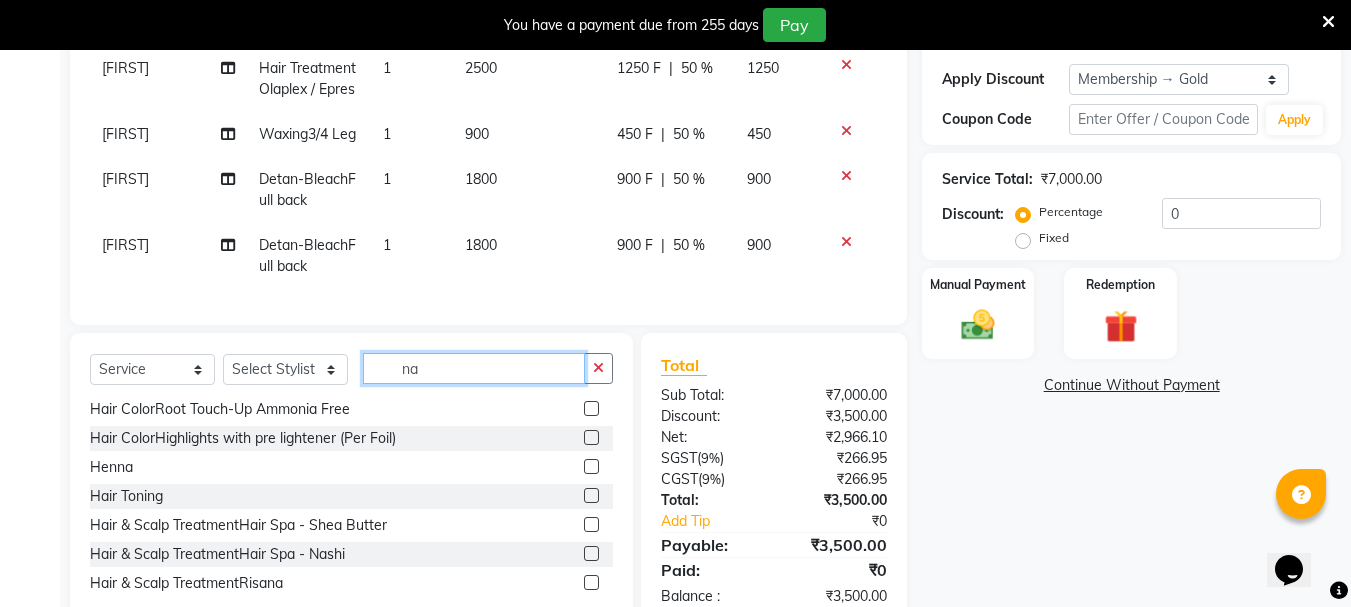 scroll, scrollTop: 0, scrollLeft: 0, axis: both 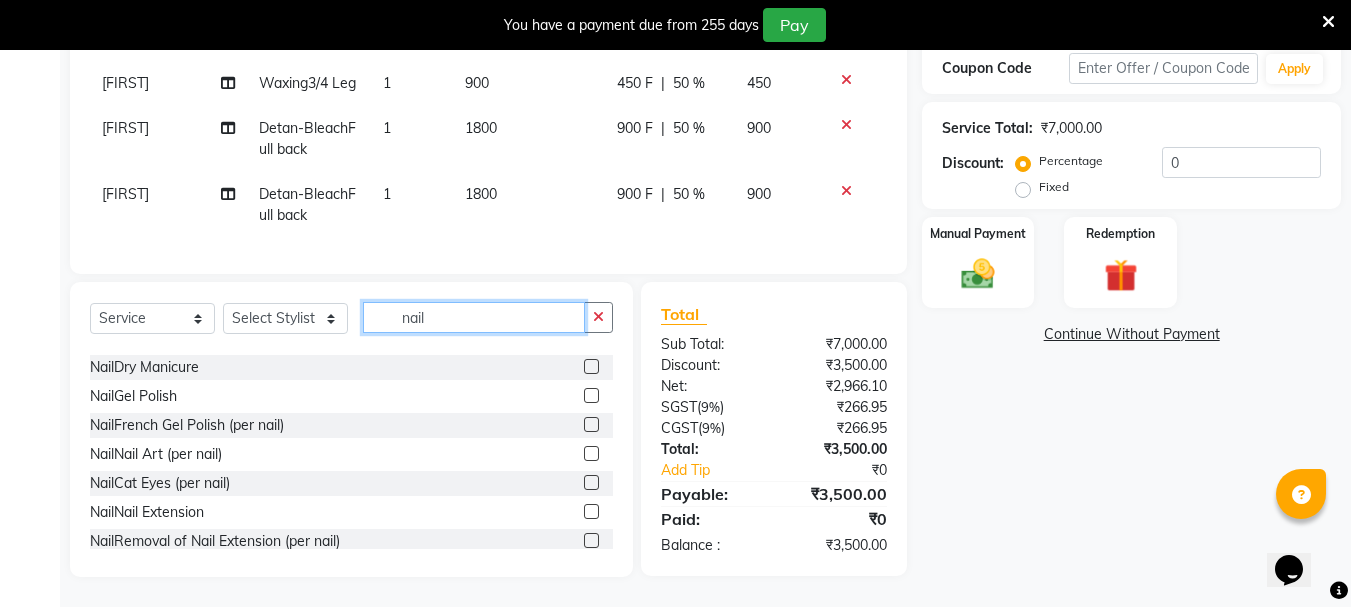 type on "nail" 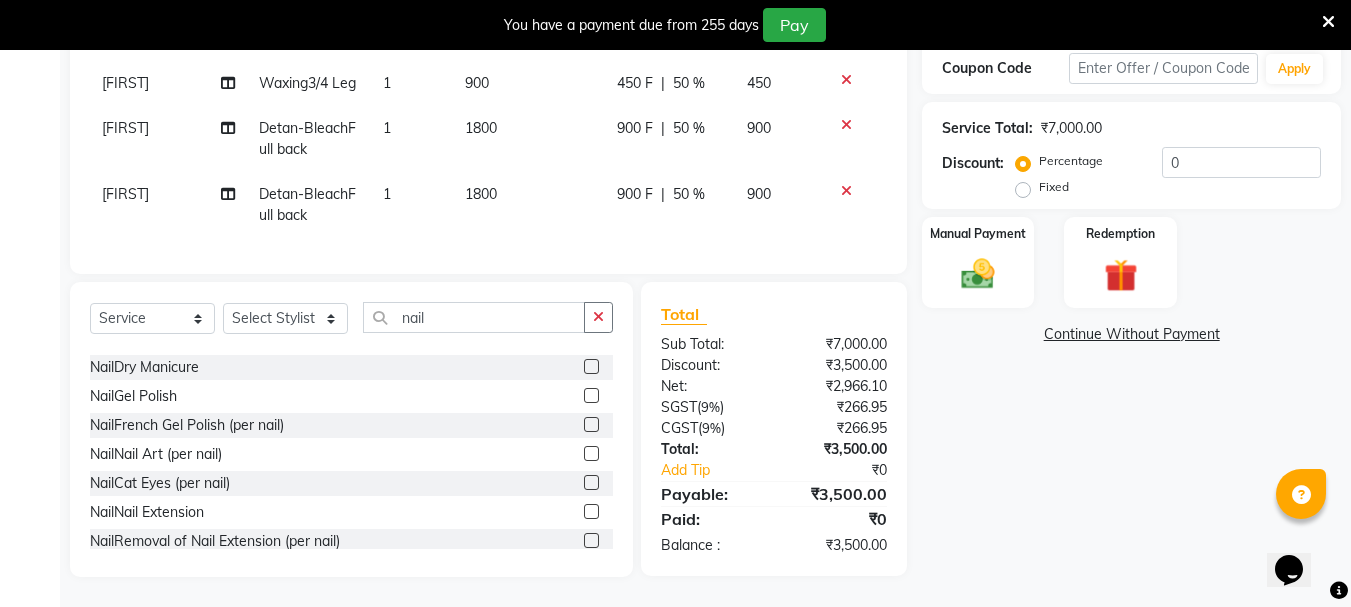 click 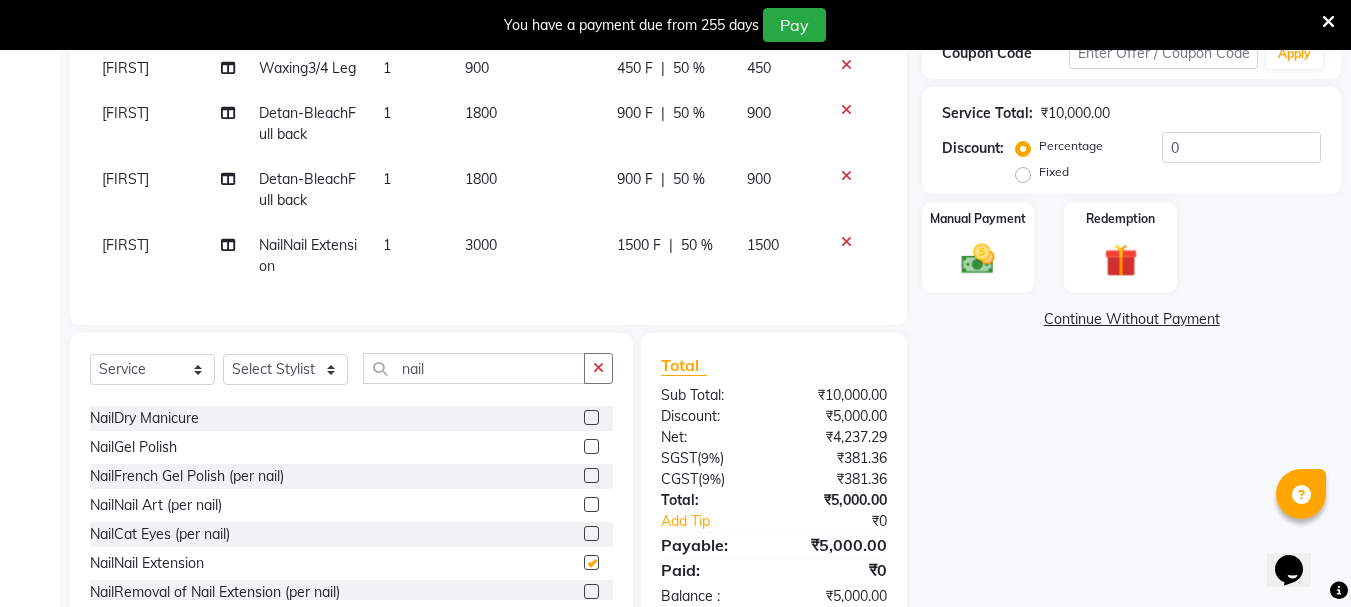 checkbox on "false" 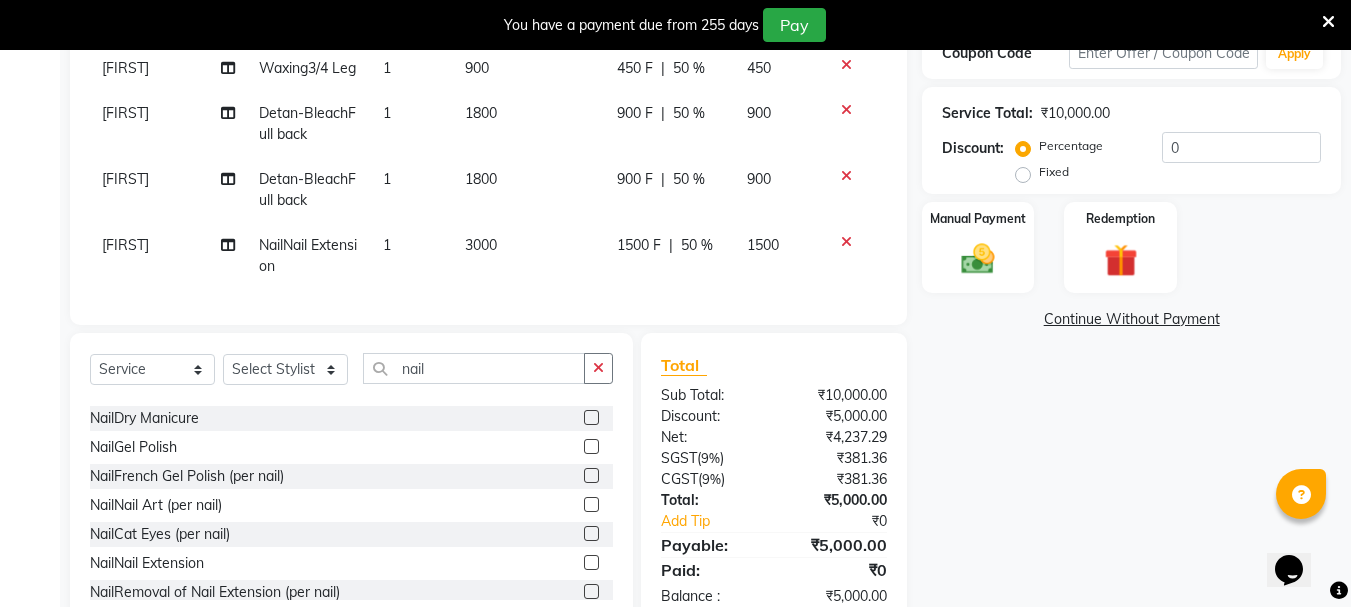 click on "3000" 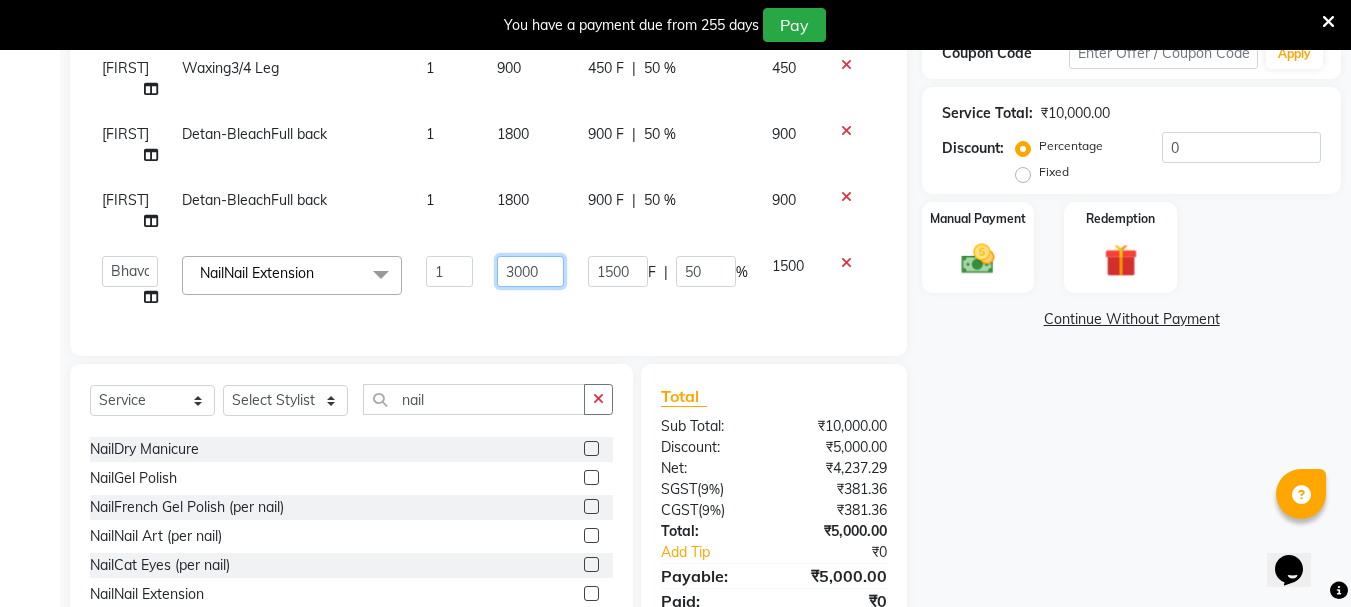 click on "3000" 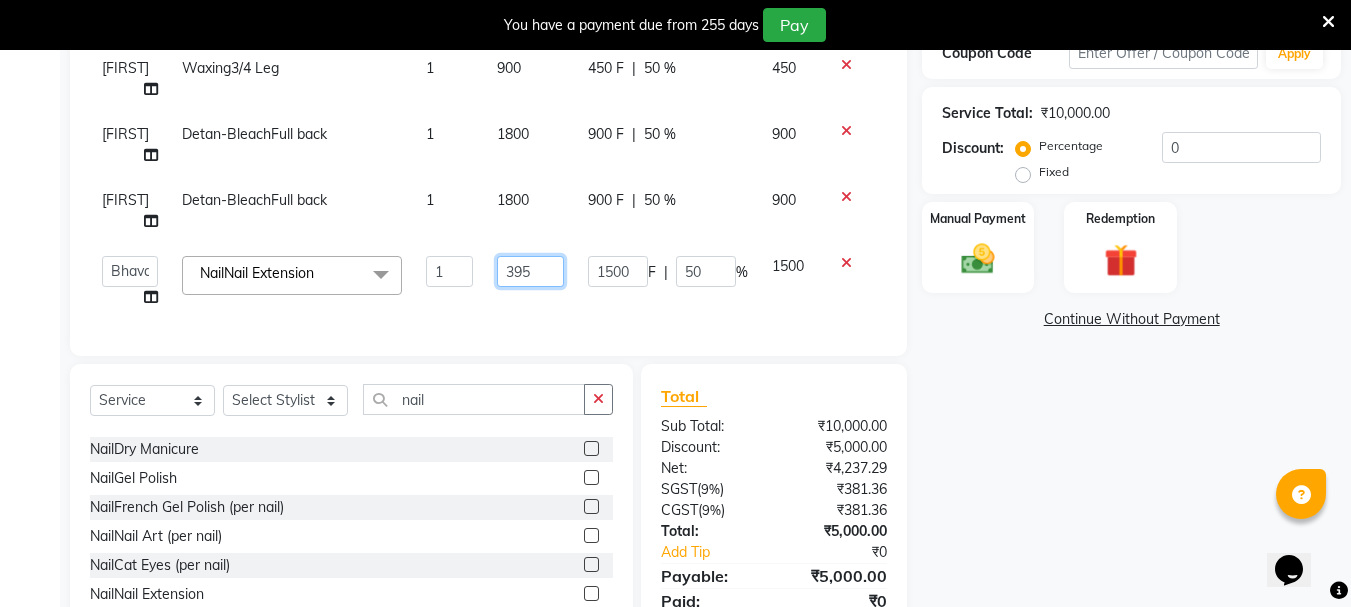 type on "3950" 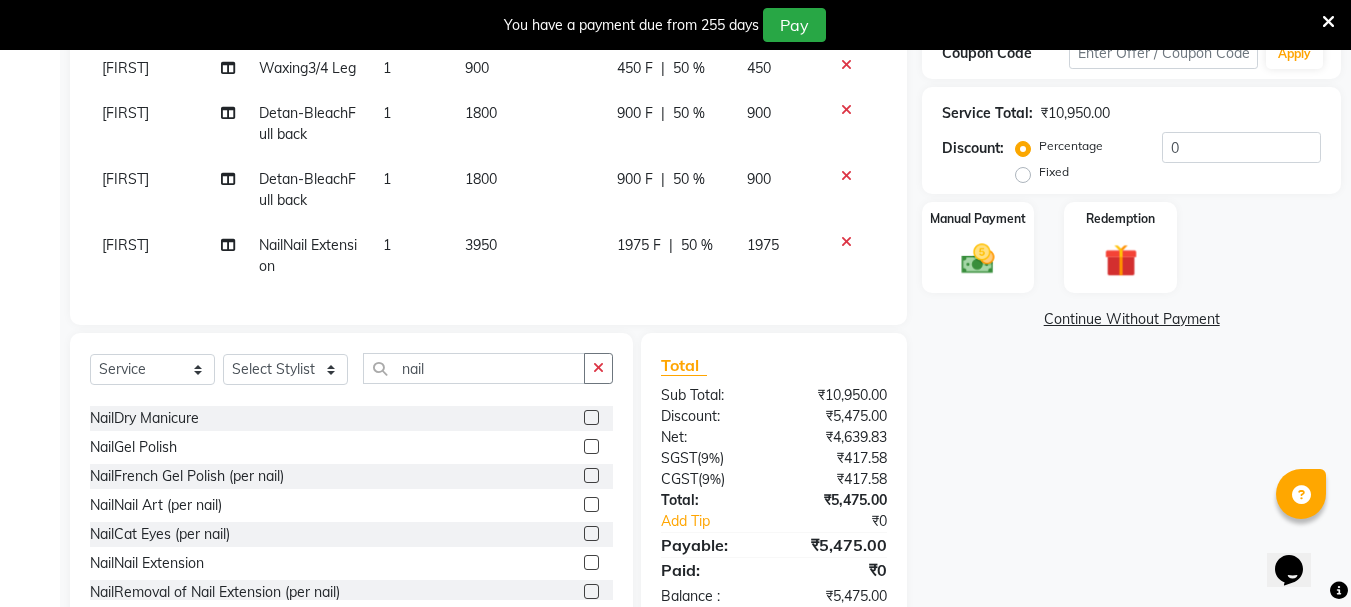 click on "[FIRST] Hair TreatmentOlaplex / Epres 1 2500 1250 F | 50 % 1250 [FIRST] Waxing3/4 Leg 1 900 450 F | 50 % 450 [FIRST] Detan-BleachFull back 1 1800 900 F | 50 % 900 [FIRST] Detan-BleachFull back 1 1800 900 F | 50 % 900 [FIRST] NailNail Extension 1 3950 1975 F | 50 % 1975" 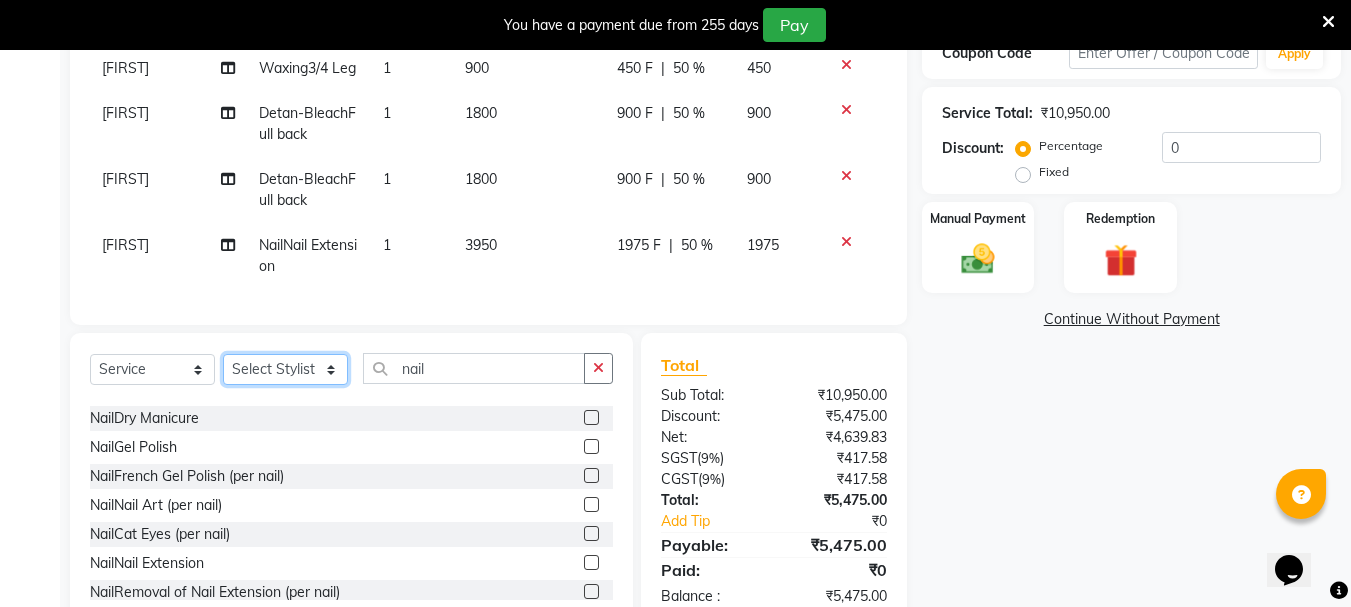 drag, startPoint x: 284, startPoint y: 386, endPoint x: 288, endPoint y: 371, distance: 15.524175 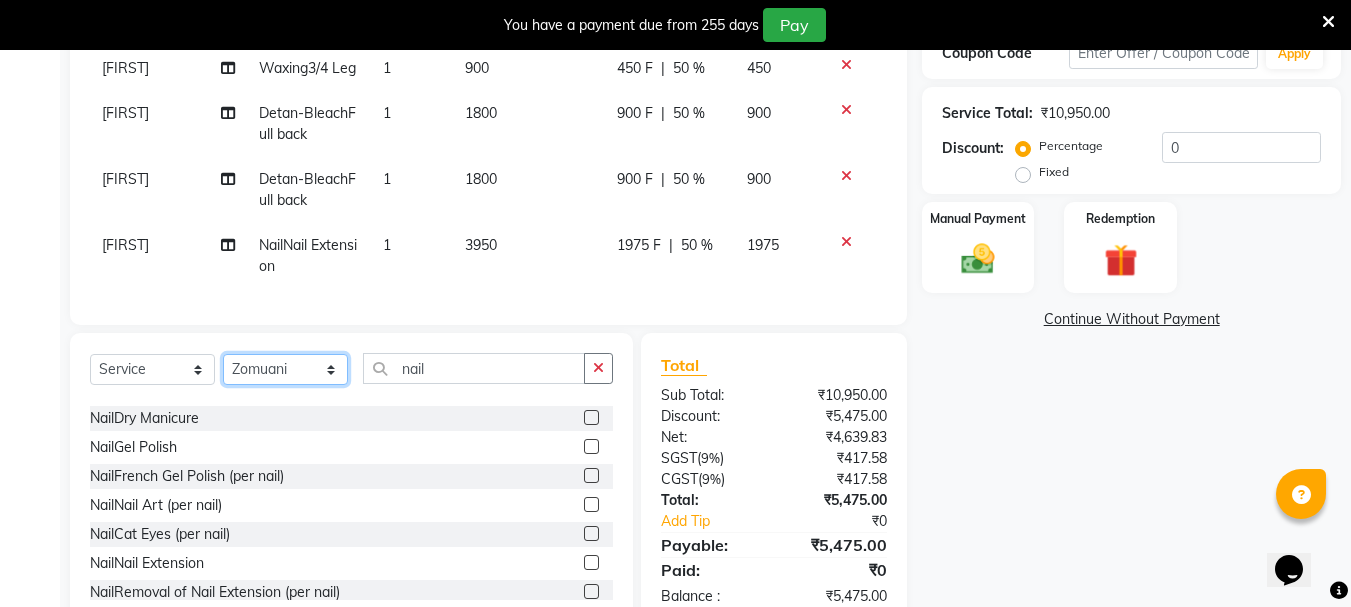 click on "Select Stylist Bhavani Buati Deepa Fardeen Hriatpuii Jeho Khup Kimi Lisa LUV Salon Manager Lydia Mani Mercy Murthy Ncy Rehya Sathiya Shelly Sofia Zomuani Zovi" 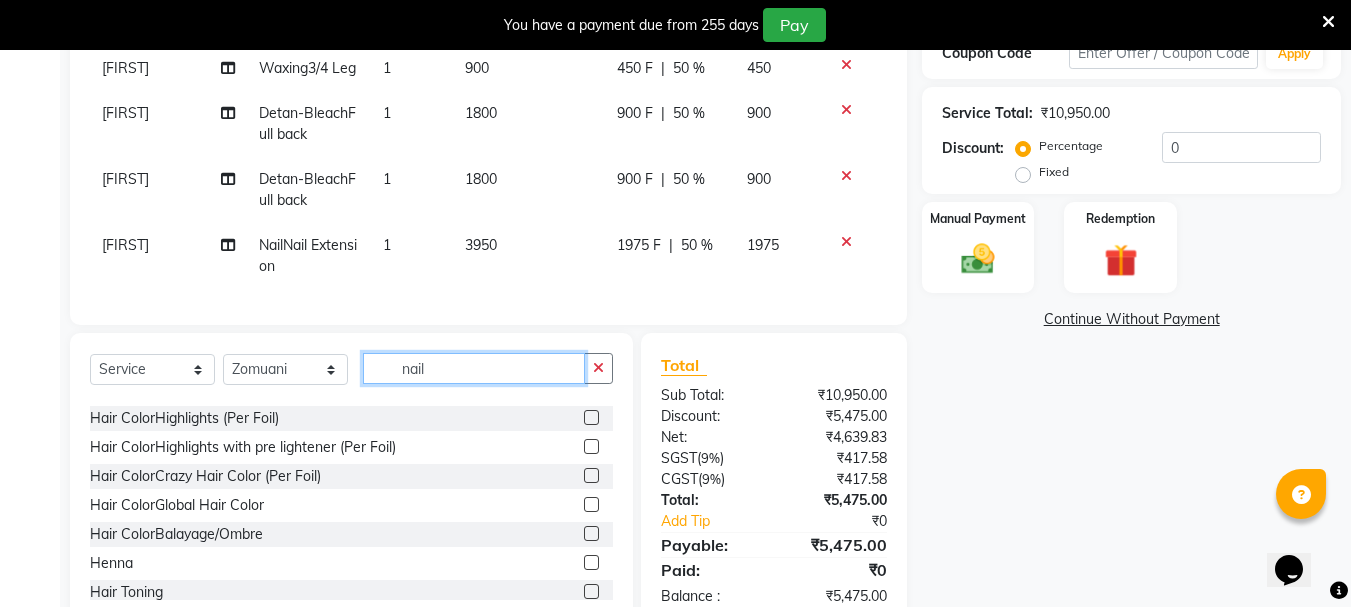 click on "nail" 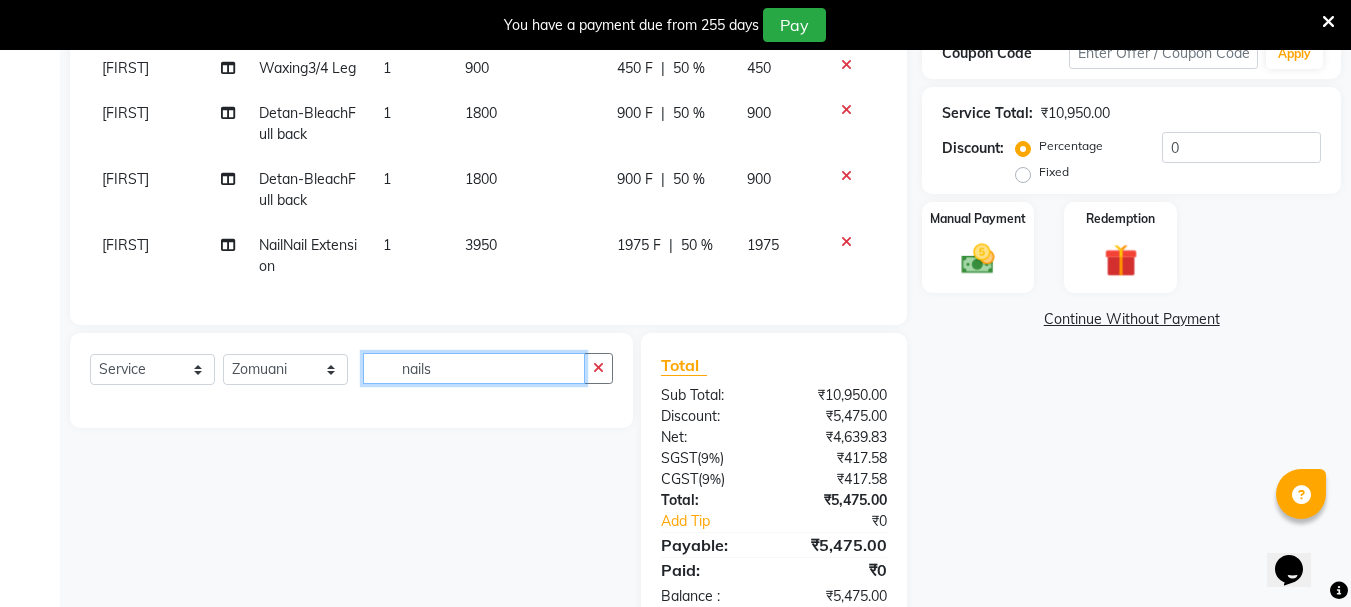 scroll, scrollTop: 0, scrollLeft: 0, axis: both 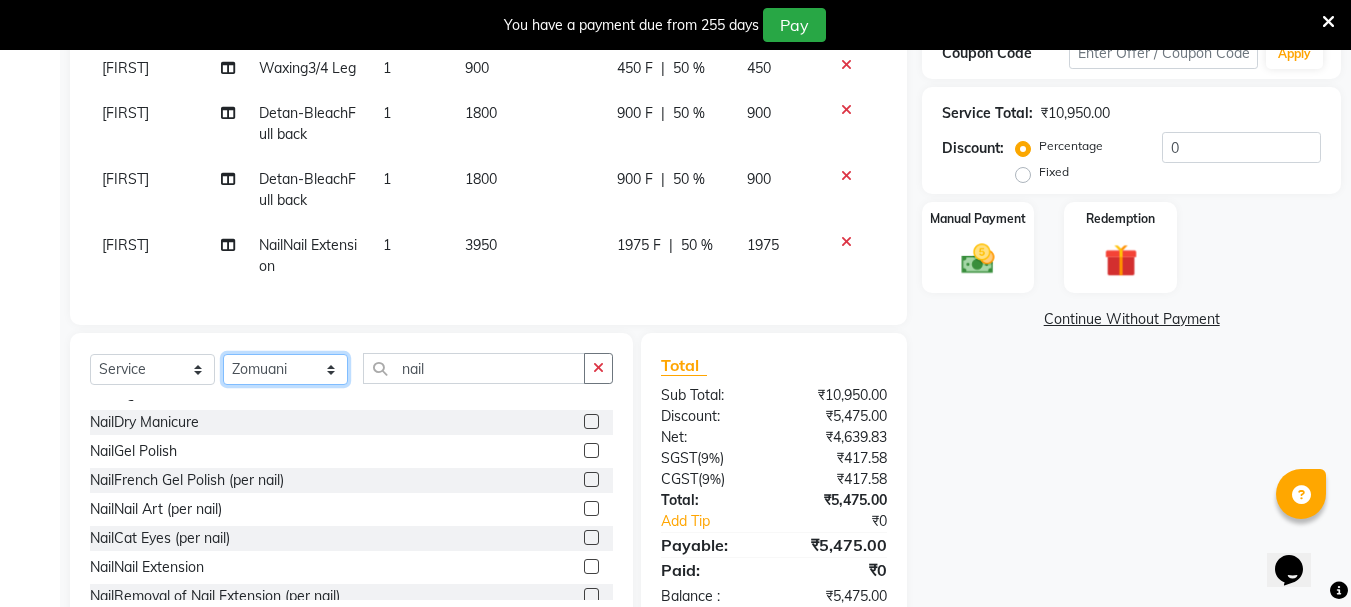 click on "Select Stylist Bhavani Buati Deepa Fardeen Hriatpuii Jeho Khup Kimi Lisa LUV Salon Manager Lydia Mani Mercy Murthy Ncy Rehya Sathiya Shelly Sofia Zomuani Zovi" 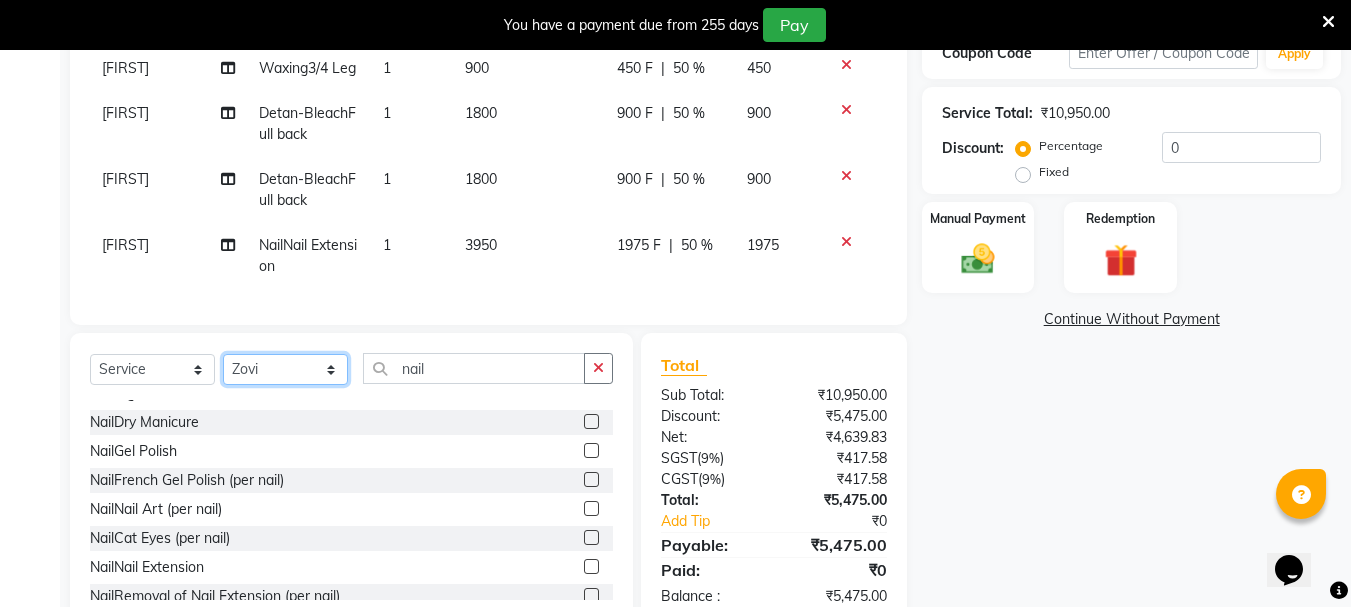 click on "Select Stylist Bhavani Buati Deepa Fardeen Hriatpuii Jeho Khup Kimi Lisa LUV Salon Manager Lydia Mani Mercy Murthy Ncy Rehya Sathiya Shelly Sofia Zomuani Zovi" 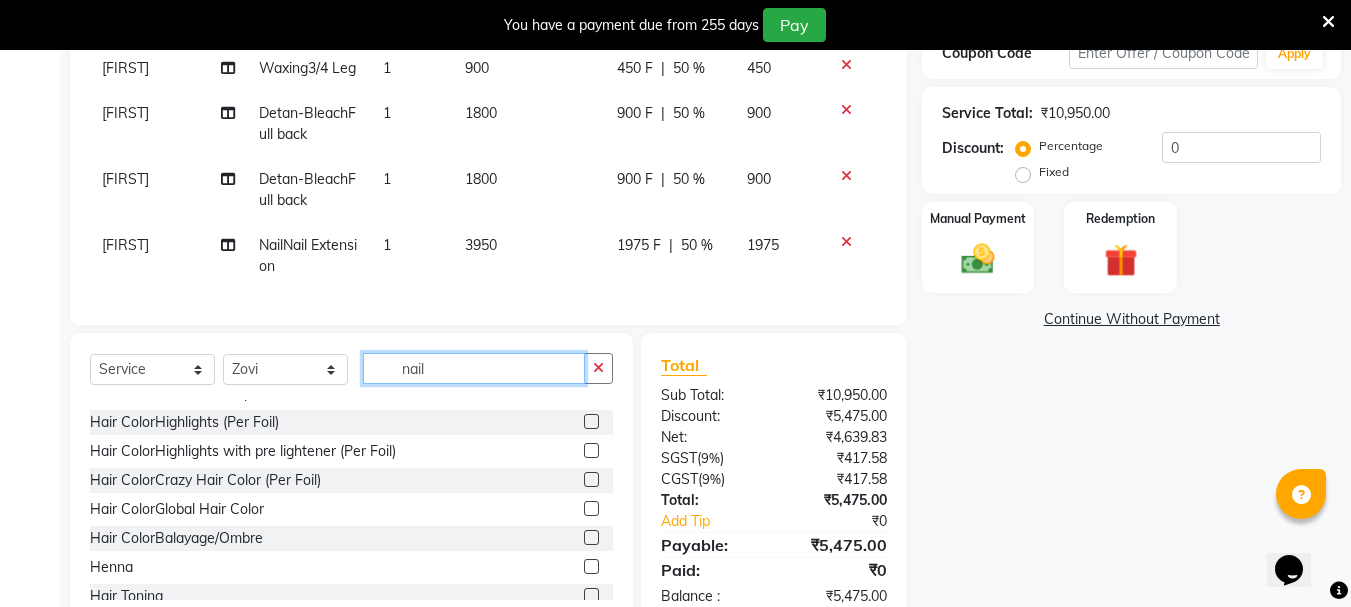 click on "nail" 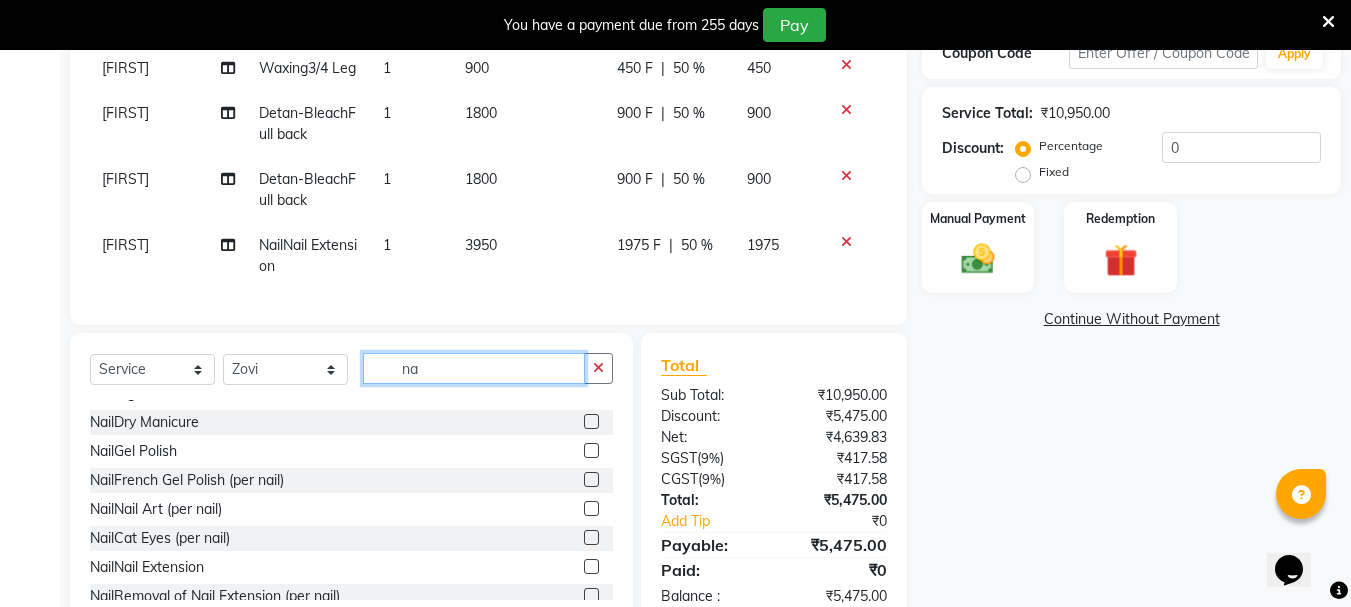 type on "n" 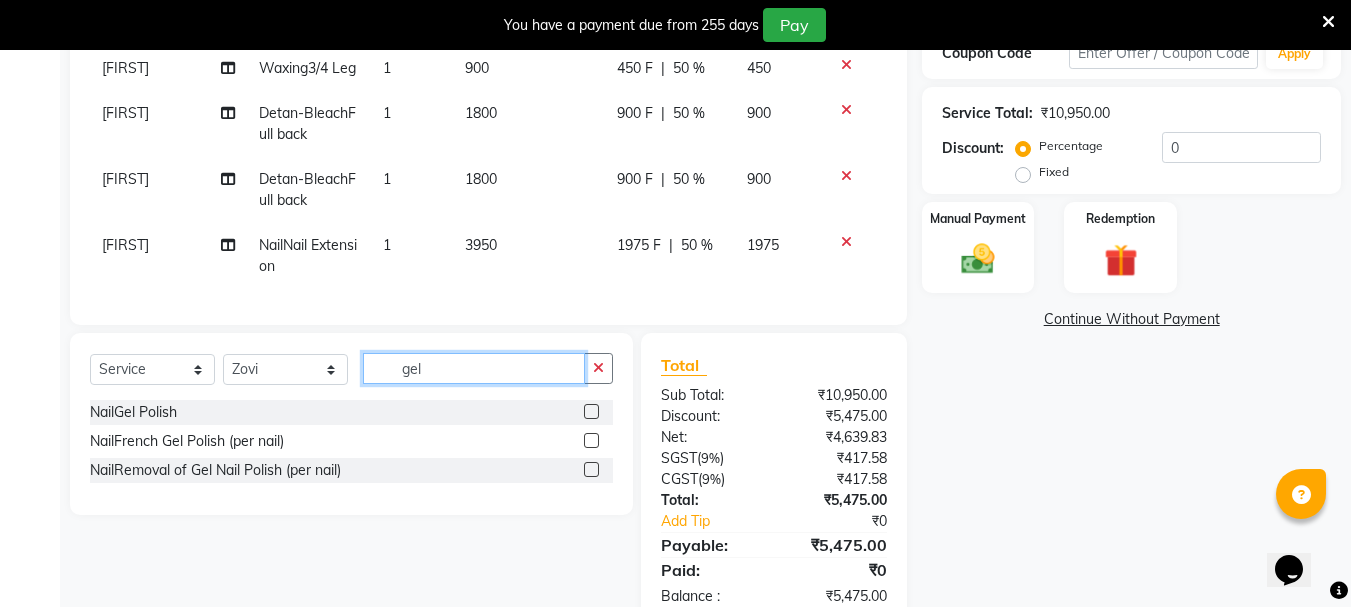 scroll, scrollTop: 0, scrollLeft: 0, axis: both 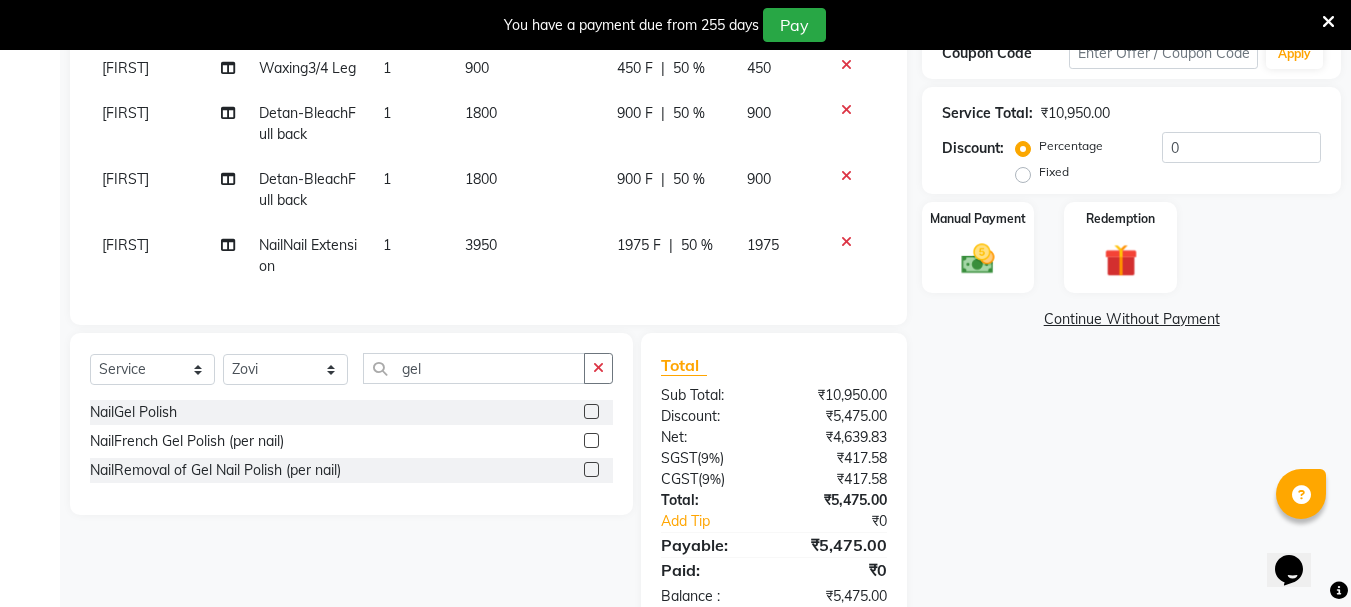 click 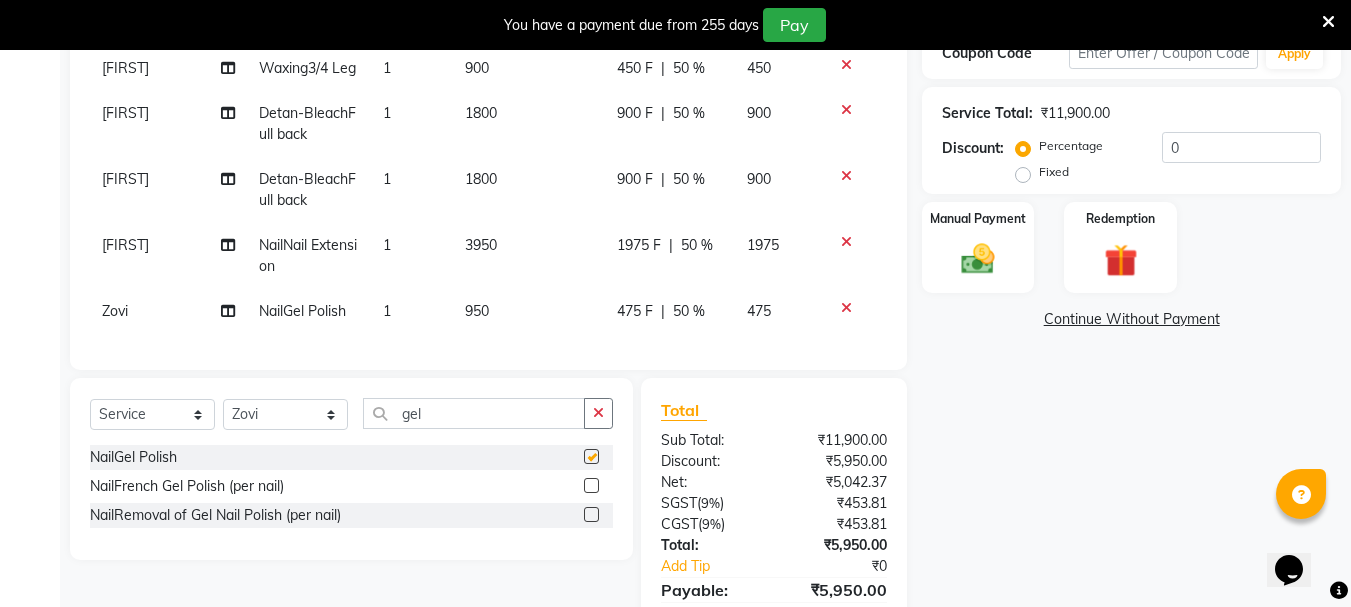 checkbox on "false" 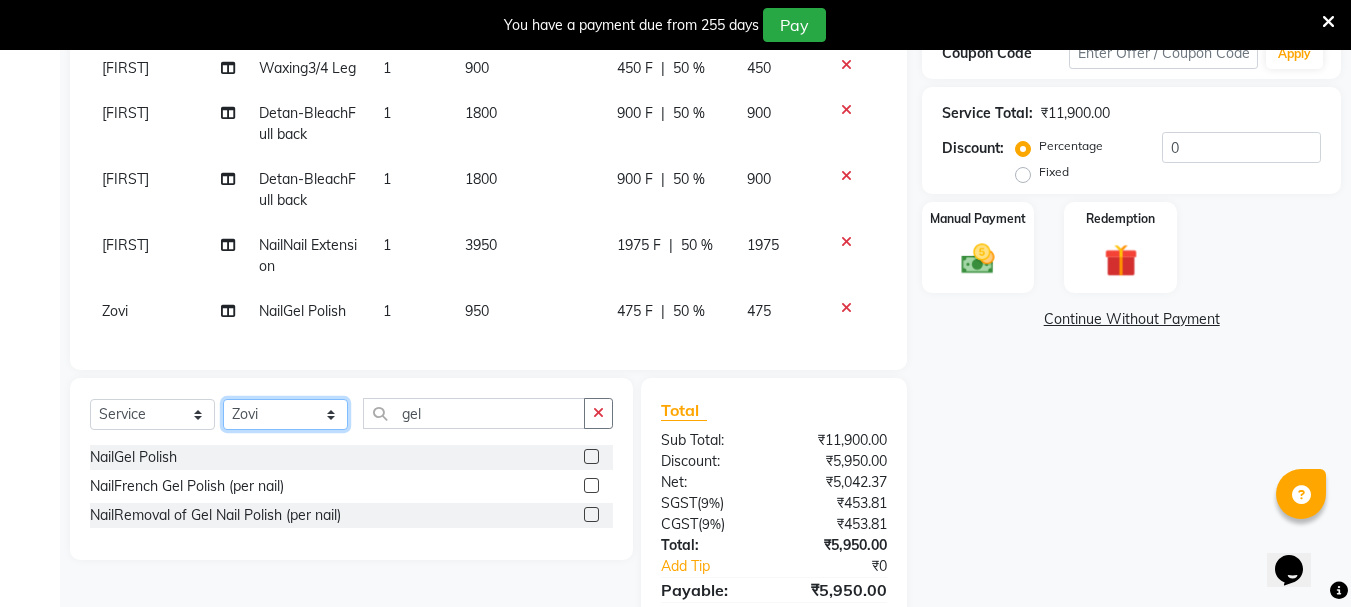 click on "Select Stylist Bhavani Buati Deepa Fardeen Hriatpuii Jeho Khup Kimi Lisa LUV Salon Manager Lydia Mani Mercy Murthy Ncy Rehya Sathiya Shelly Sofia Zomuani Zovi" 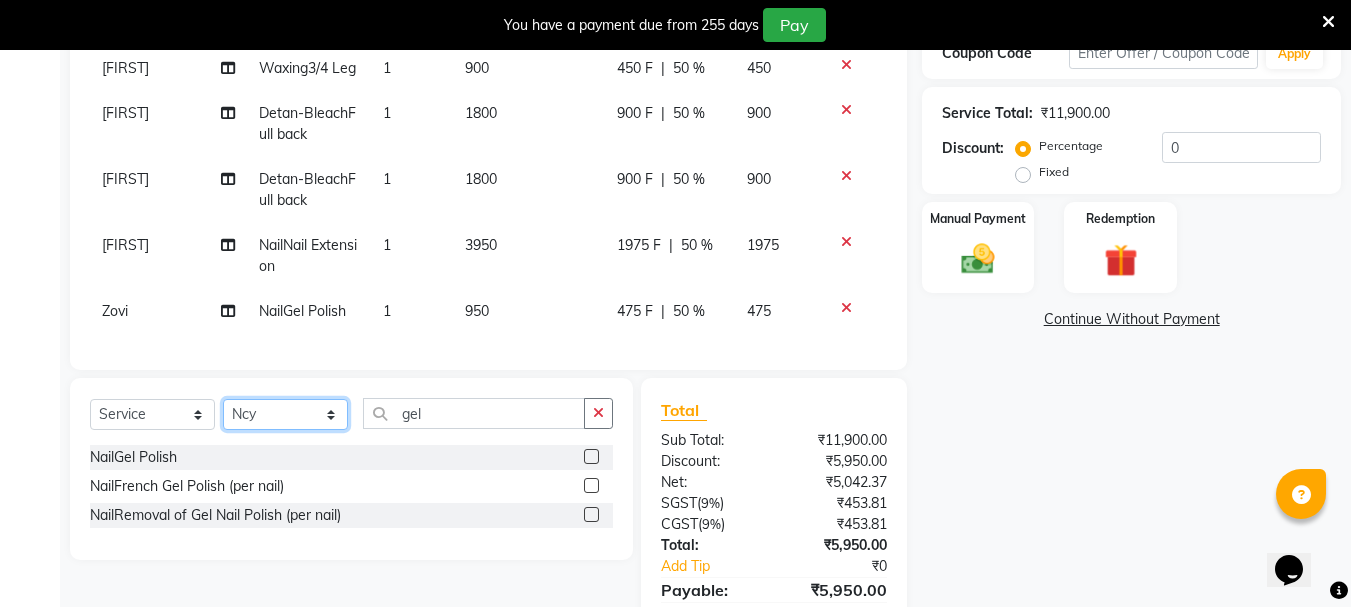 click on "Select Stylist Bhavani Buati Deepa Fardeen Hriatpuii Jeho Khup Kimi Lisa LUV Salon Manager Lydia Mani Mercy Murthy Ncy Rehya Sathiya Shelly Sofia Zomuani Zovi" 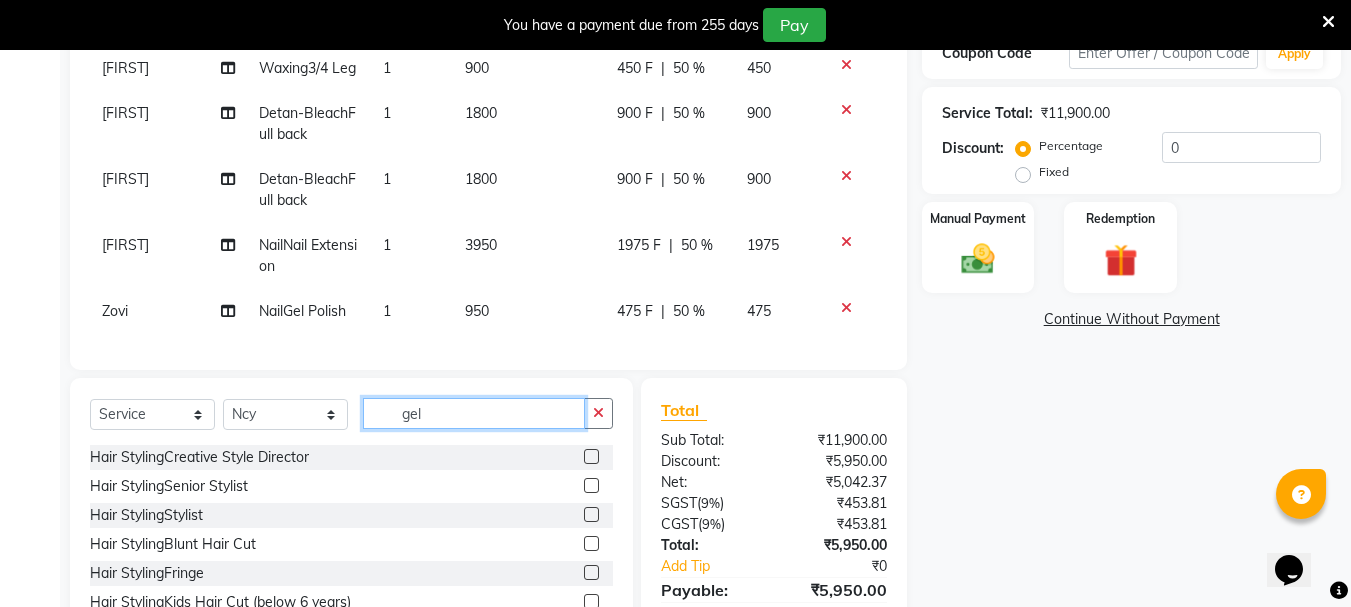 click on "gel" 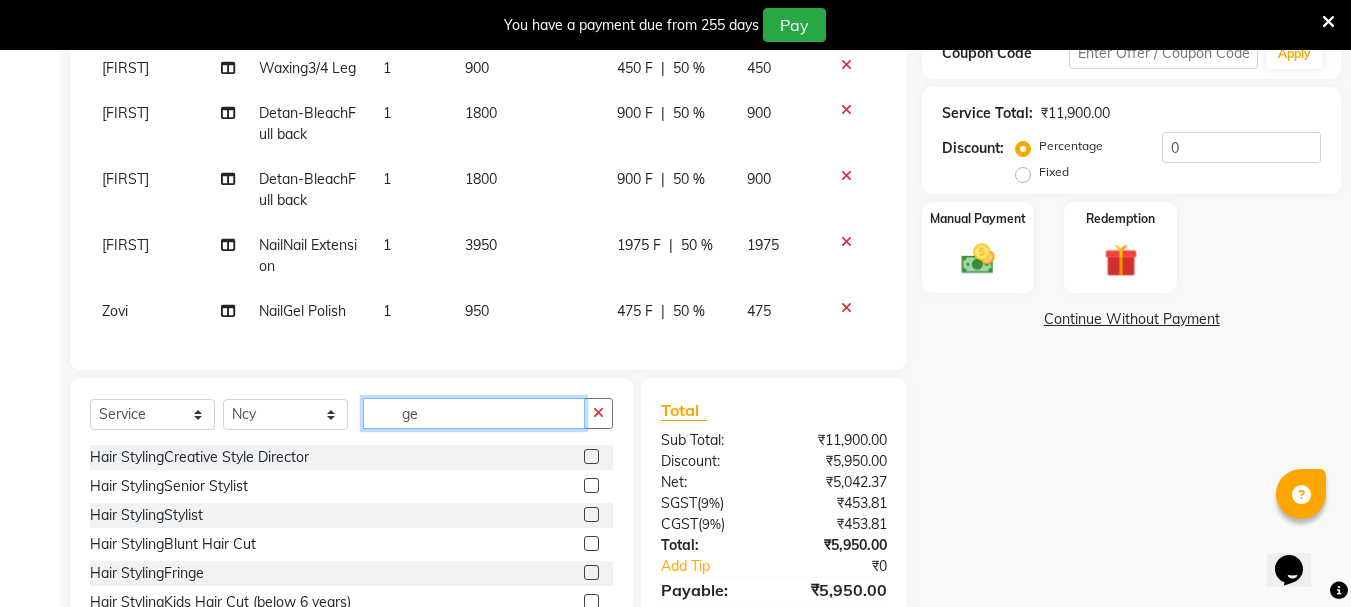 type on "g" 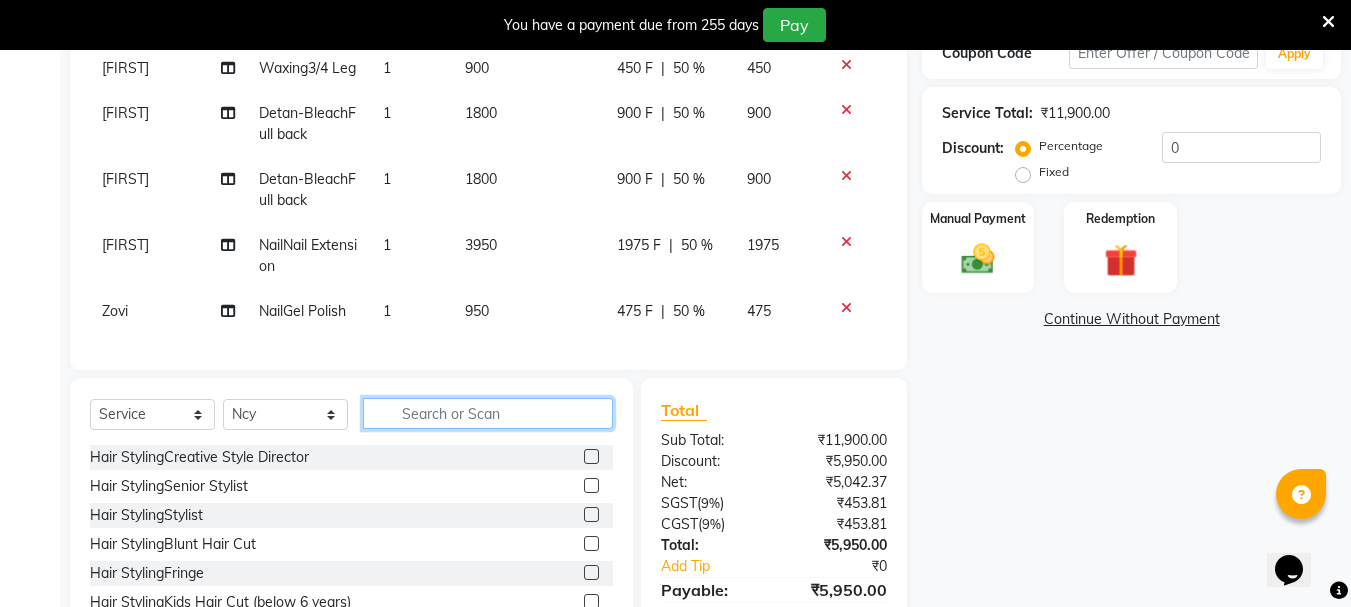 type on "r" 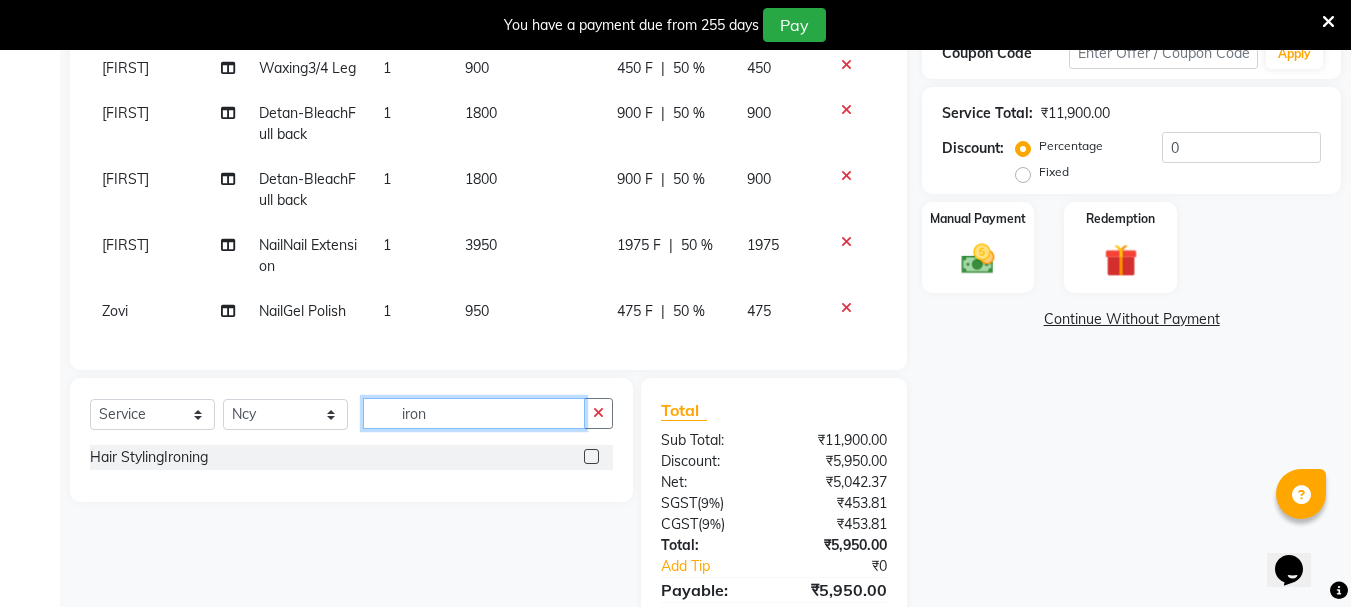 type on "iron" 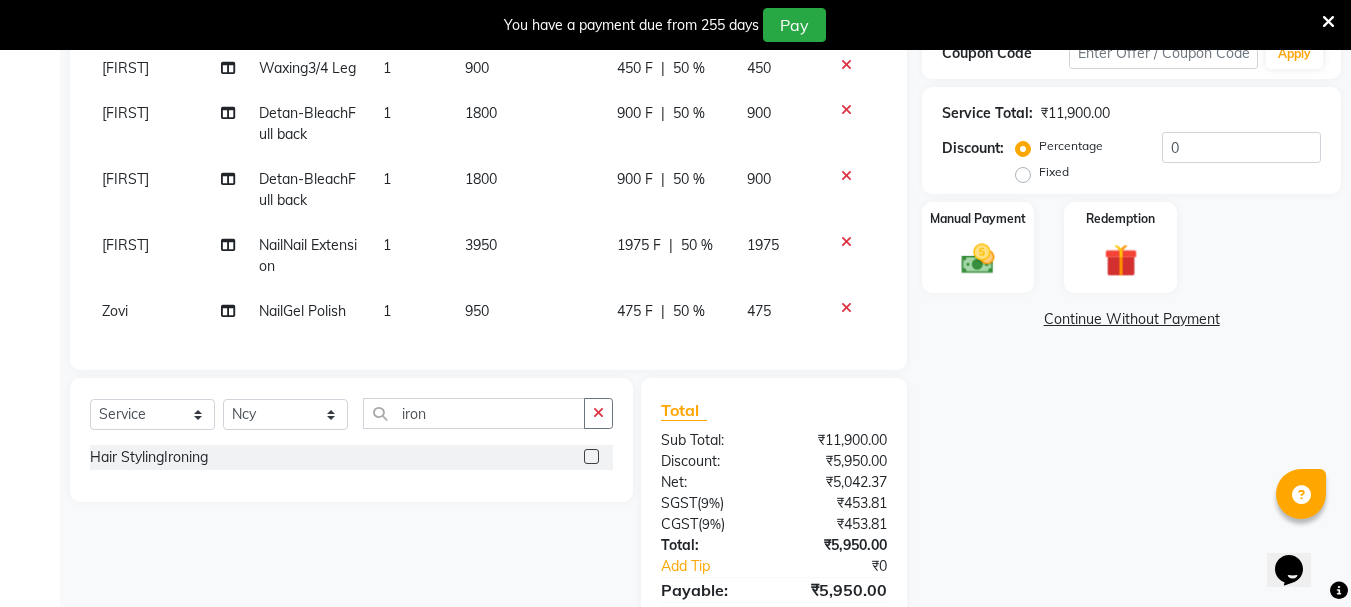 click 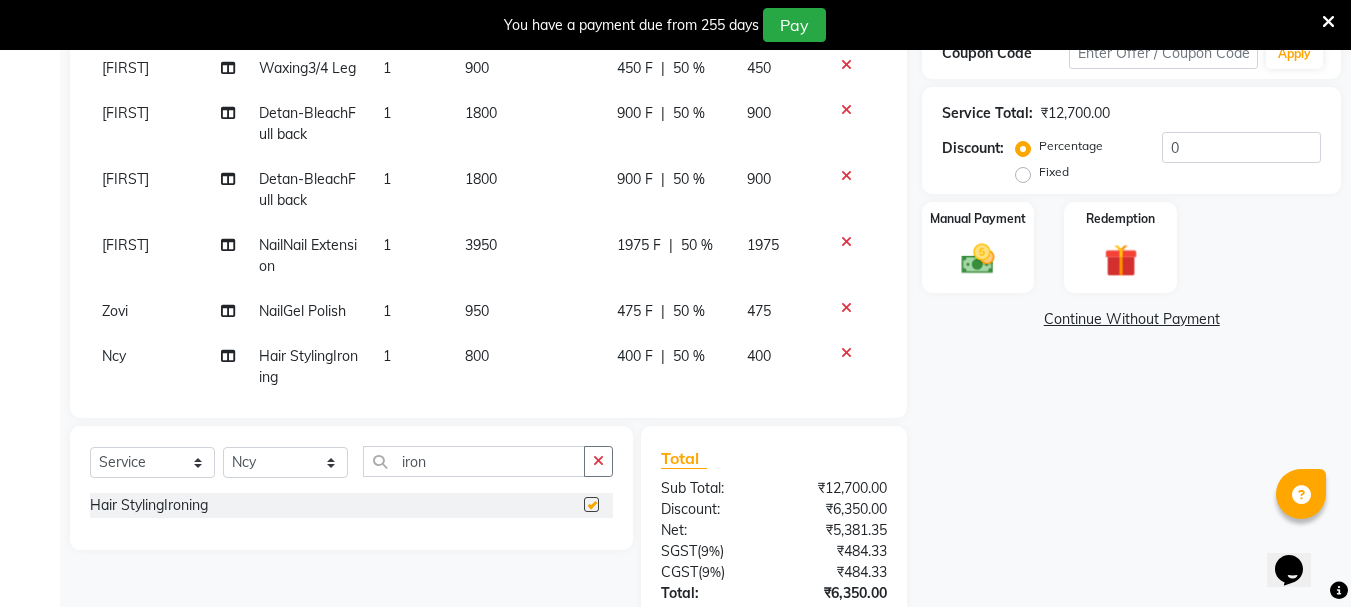 checkbox on "false" 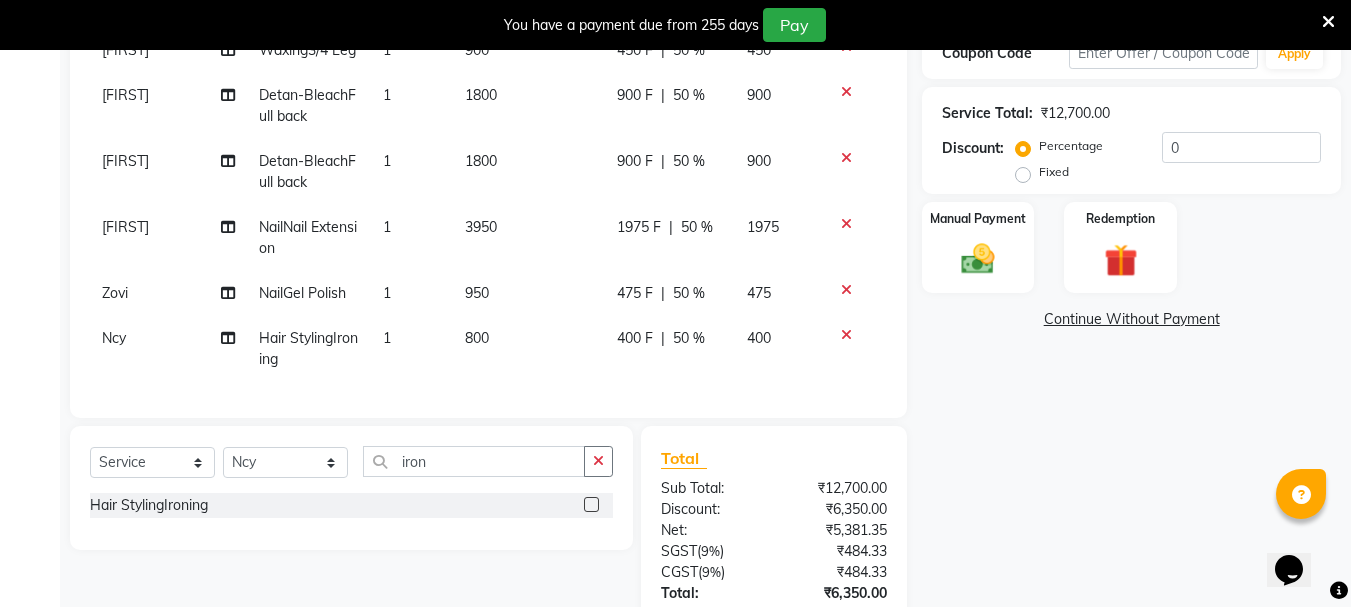 scroll, scrollTop: 54, scrollLeft: 0, axis: vertical 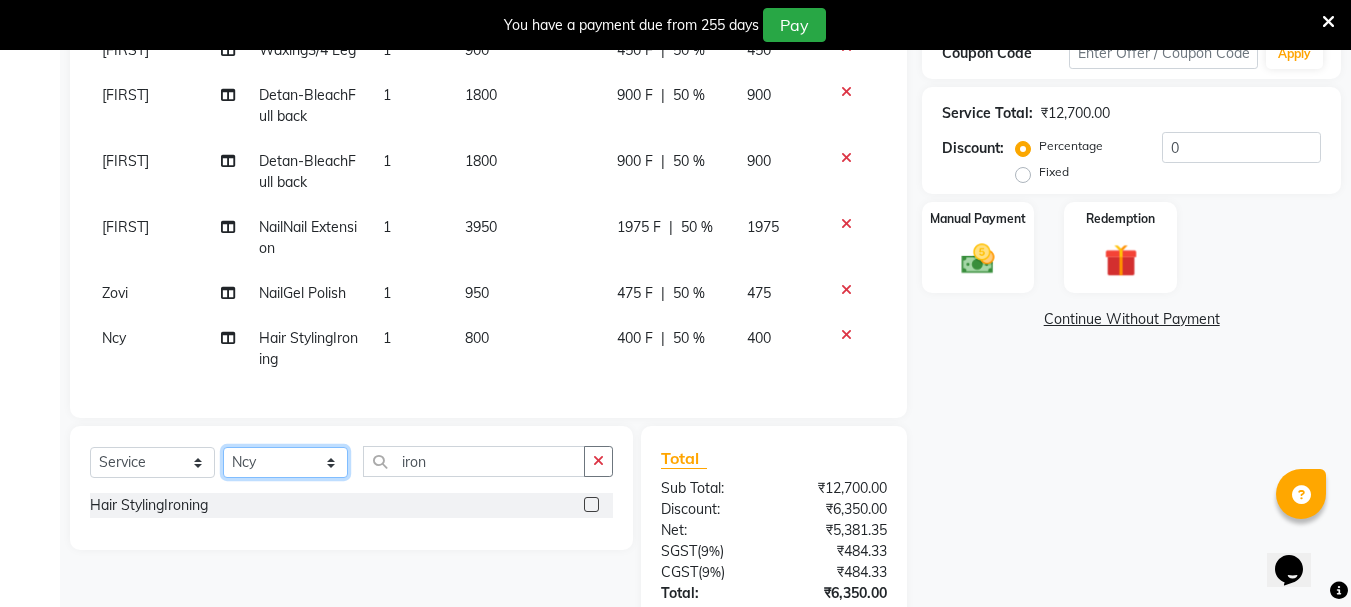 click on "Select Stylist Bhavani Buati Deepa Fardeen Hriatpuii Jeho Khup Kimi Lisa LUV Salon Manager Lydia Mani Mercy Murthy Ncy Rehya Sathiya Shelly Sofia Zomuani Zovi" 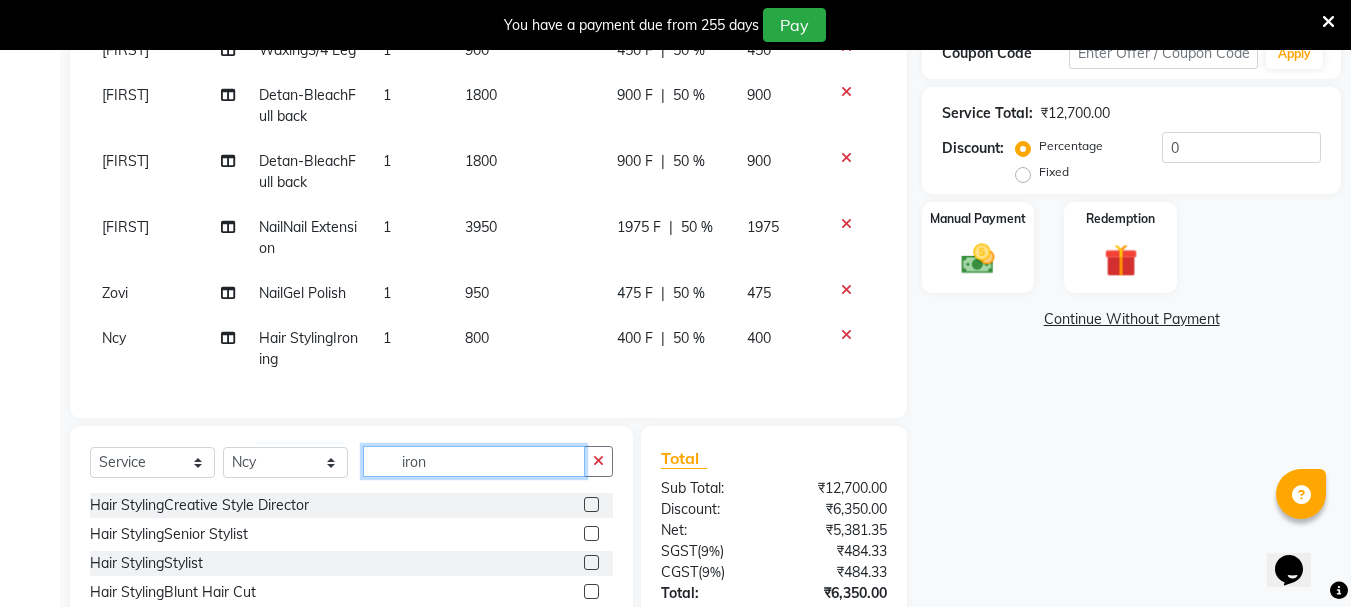 click on "iron" 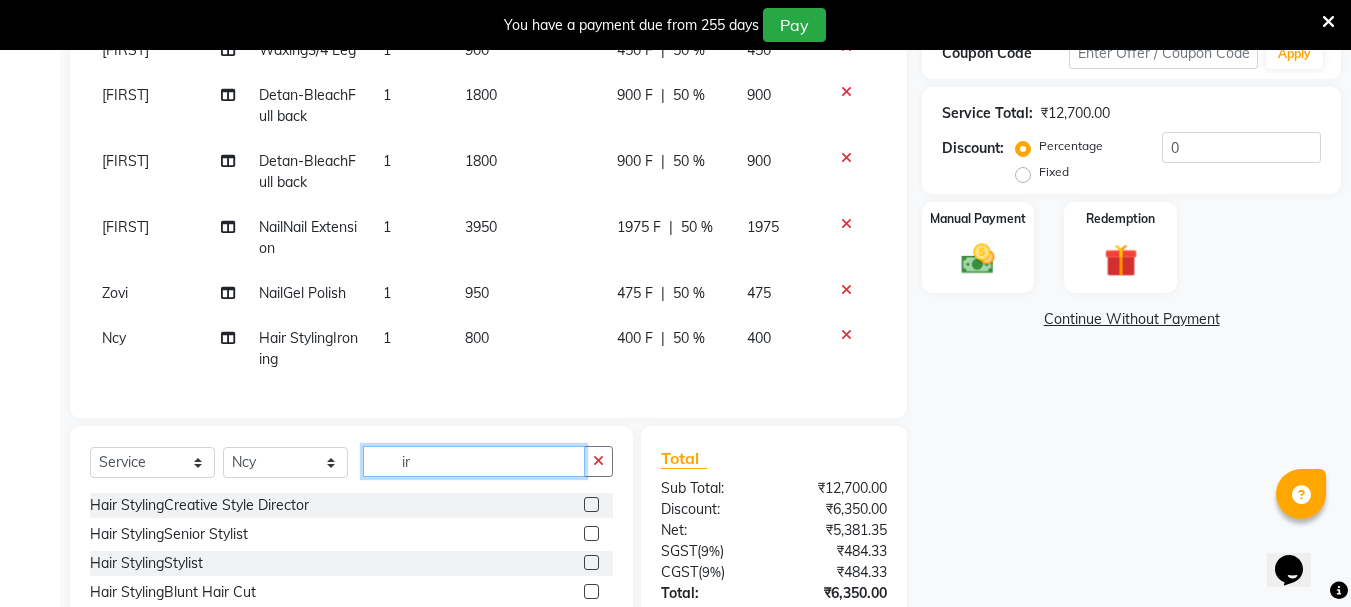 type on "i" 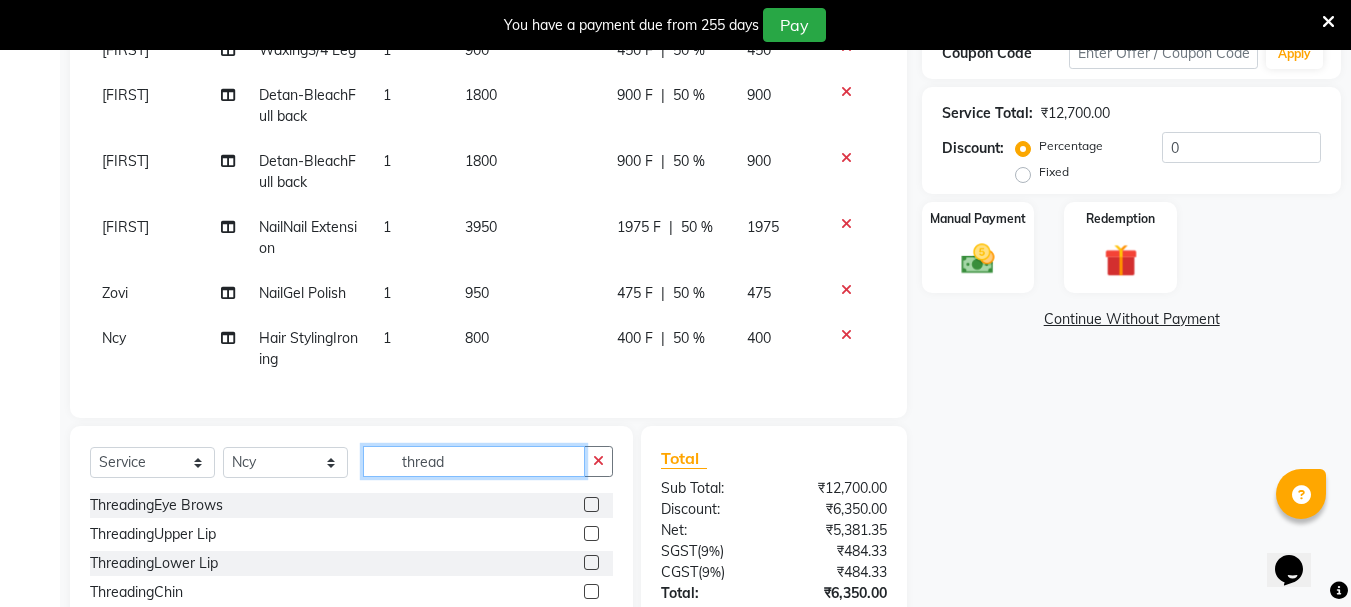 type on "thread" 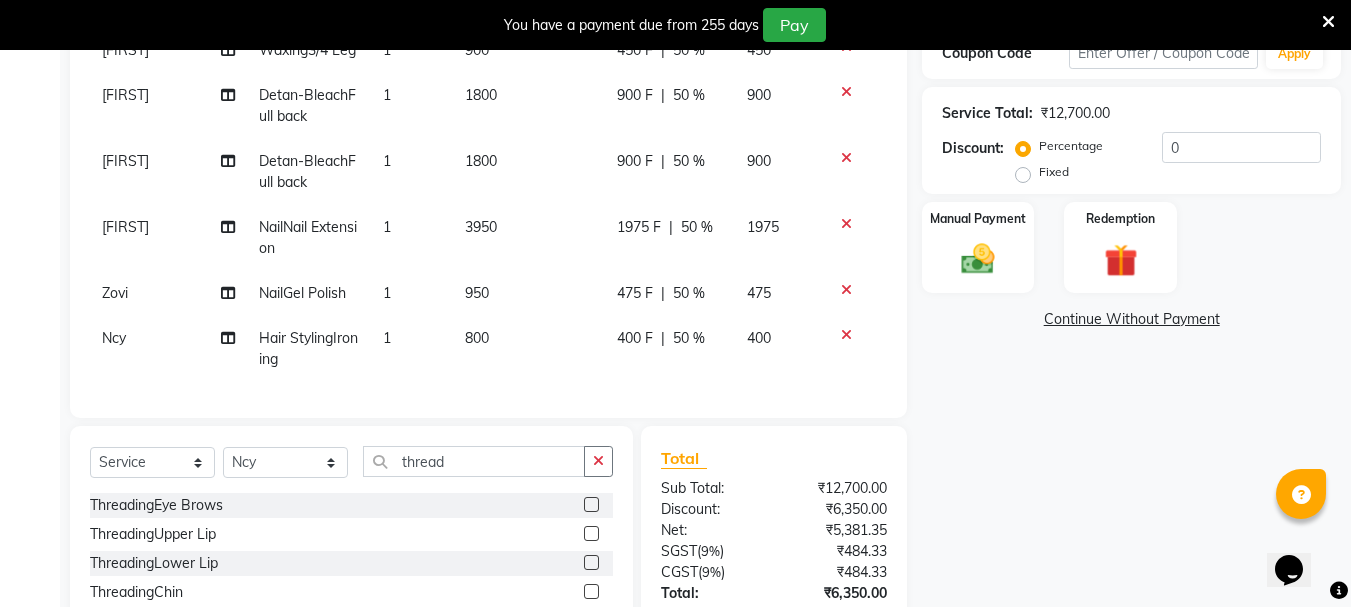 click 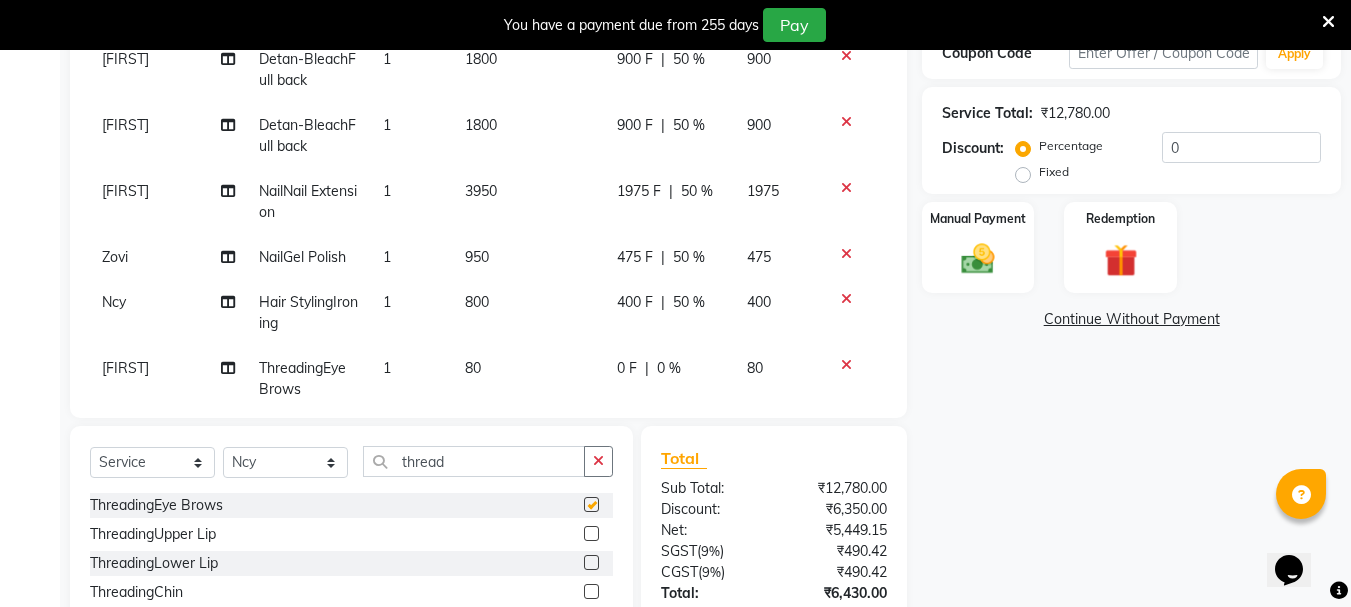 checkbox on "false" 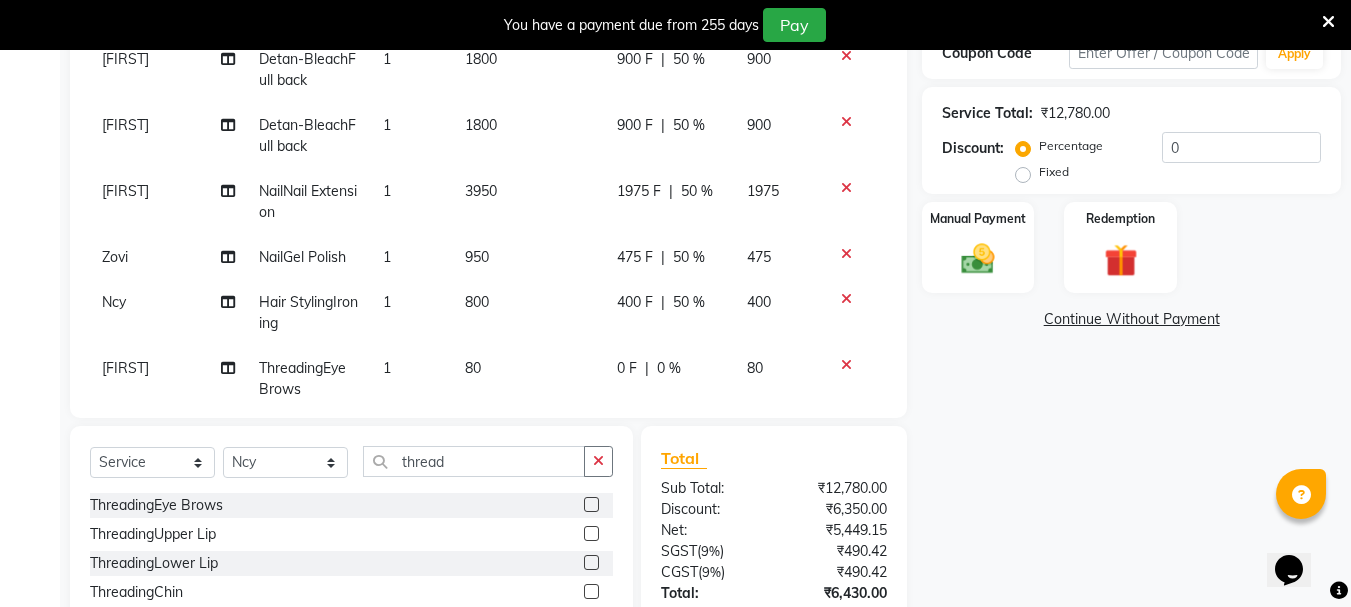 click 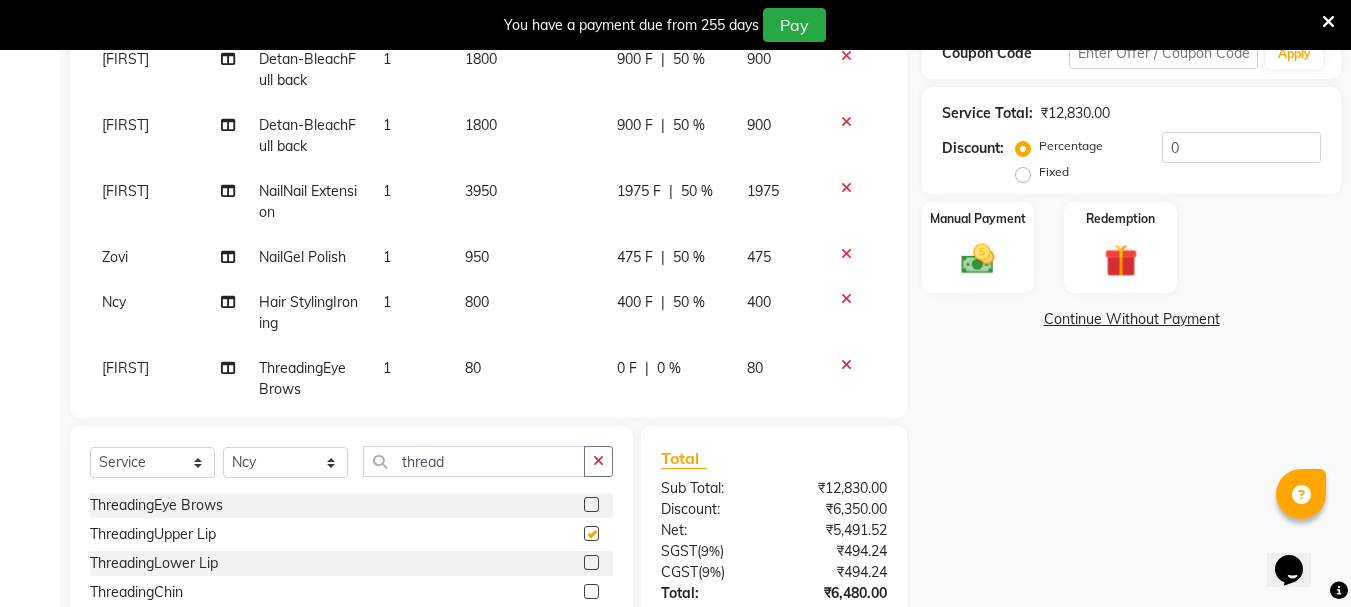 checkbox on "false" 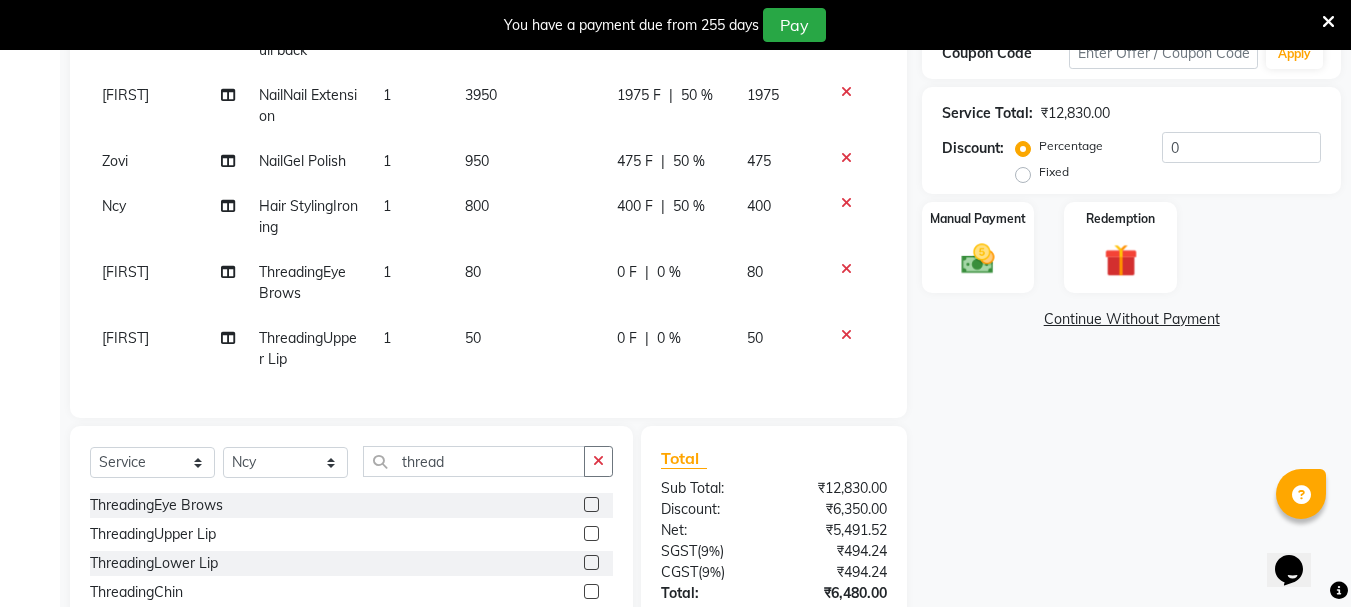 click on "0 F | 0 %" 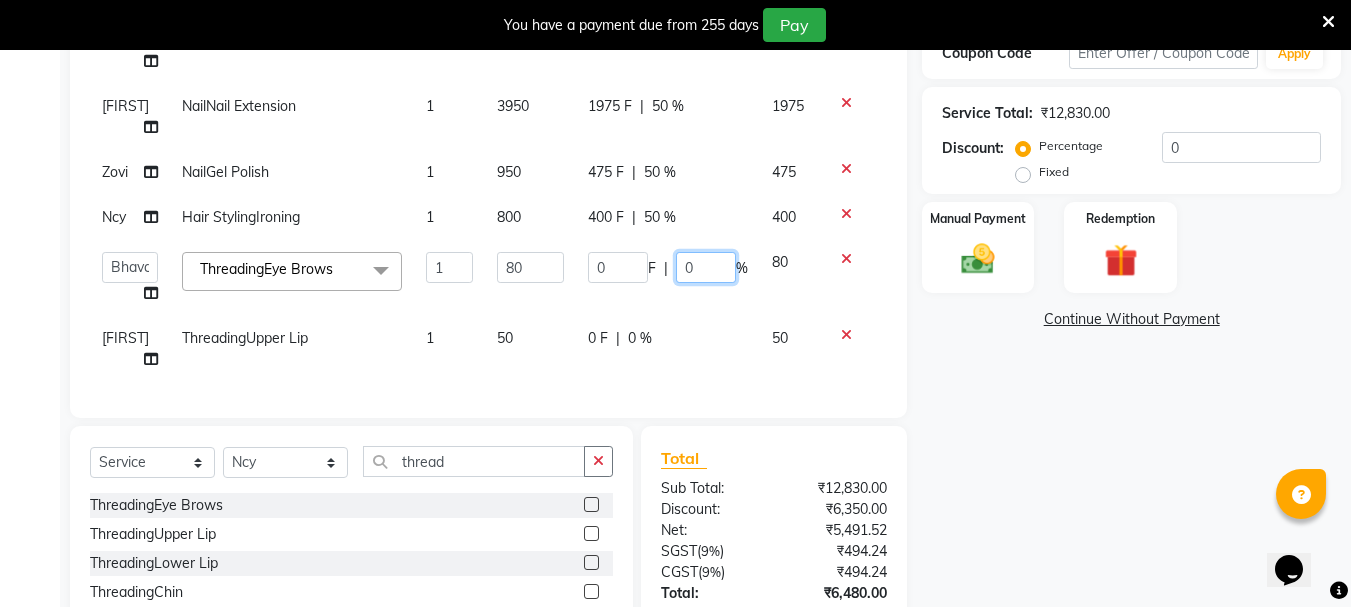 click on "0" 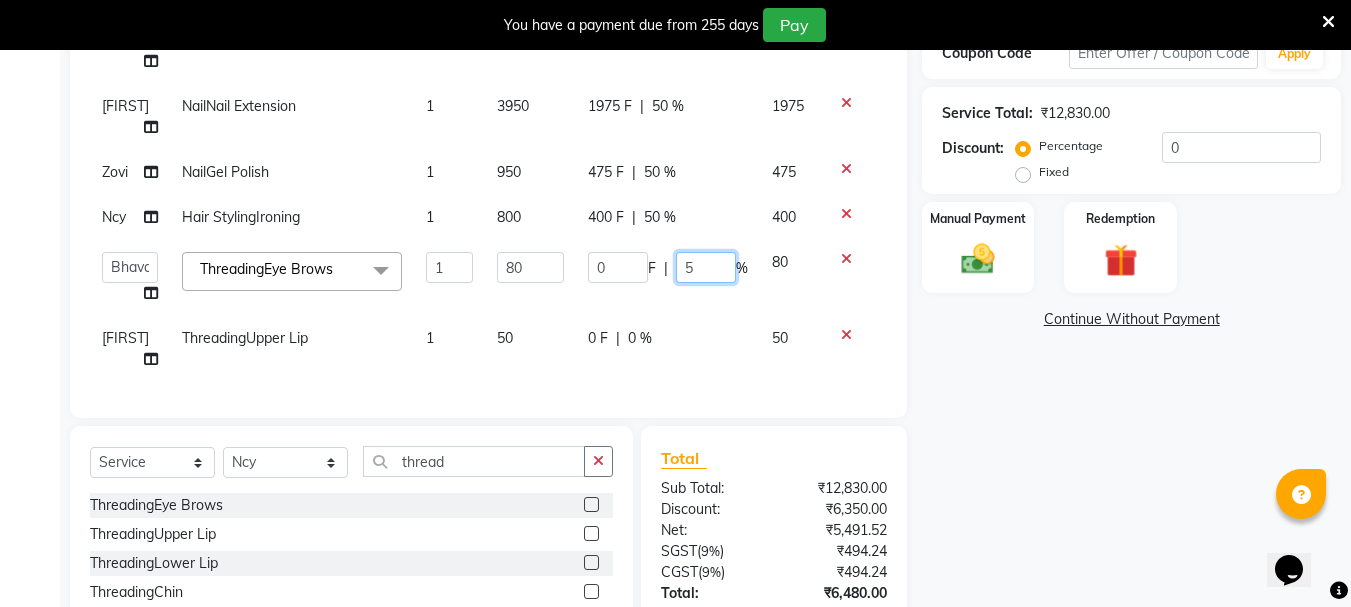 type on "50" 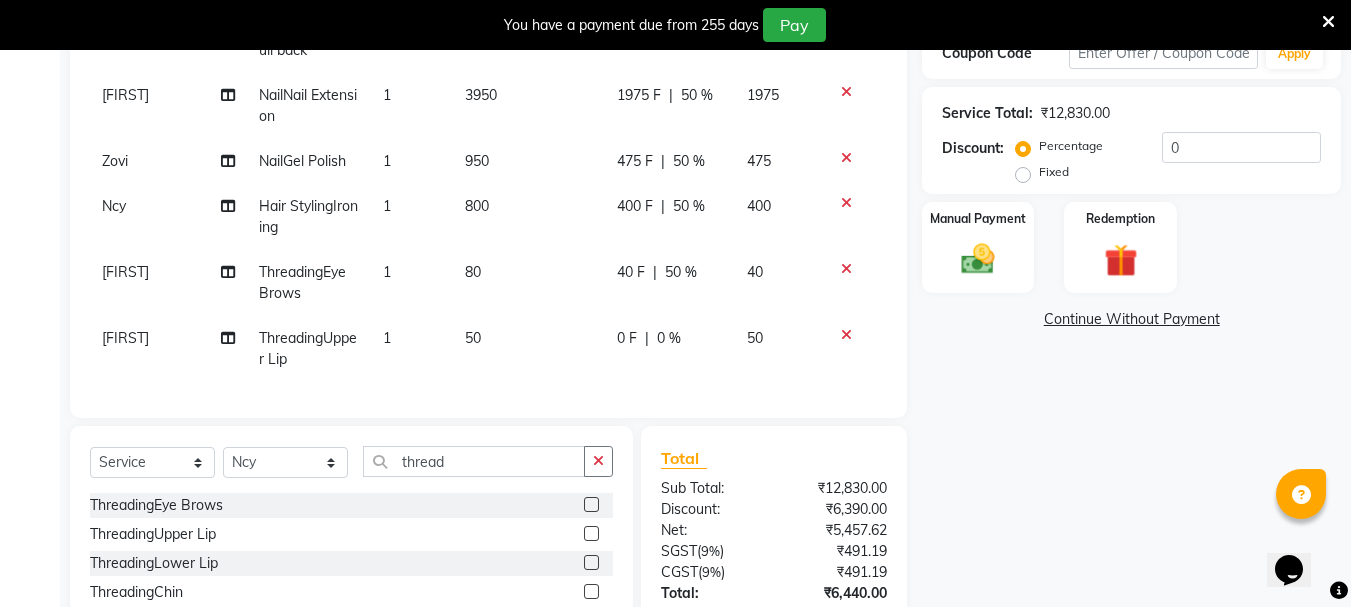 click on "Services Stylist Service Qty Price Disc Total Action [FIRST] Hair TreatmentOlaplex / Epres 1 2500 1250 F | 50 % 1250 [FIRST] Waxing3/4 Leg 1 900 450 F | 50 % 450 [FIRST] Detan-BleachFull back 1 1800 900 F | 50 % 900 [FIRST] Detan-BleachFull back 1 1800 900 F | 50 % 900 [FIRST] NailNail Extension 1 3950 1975 F | 50 % 1975 Zovi NailGel Polish 1 950 475 F | 50 % 475 Ncy Hair StylingIroning 1 800 400 F | 50 % 400 [FIRST] ThreadingEye Brows 1 80 40 F | 50 % 40 [FIRST] ThreadingUpper Lip 1 50 0 F | 0 % 50" 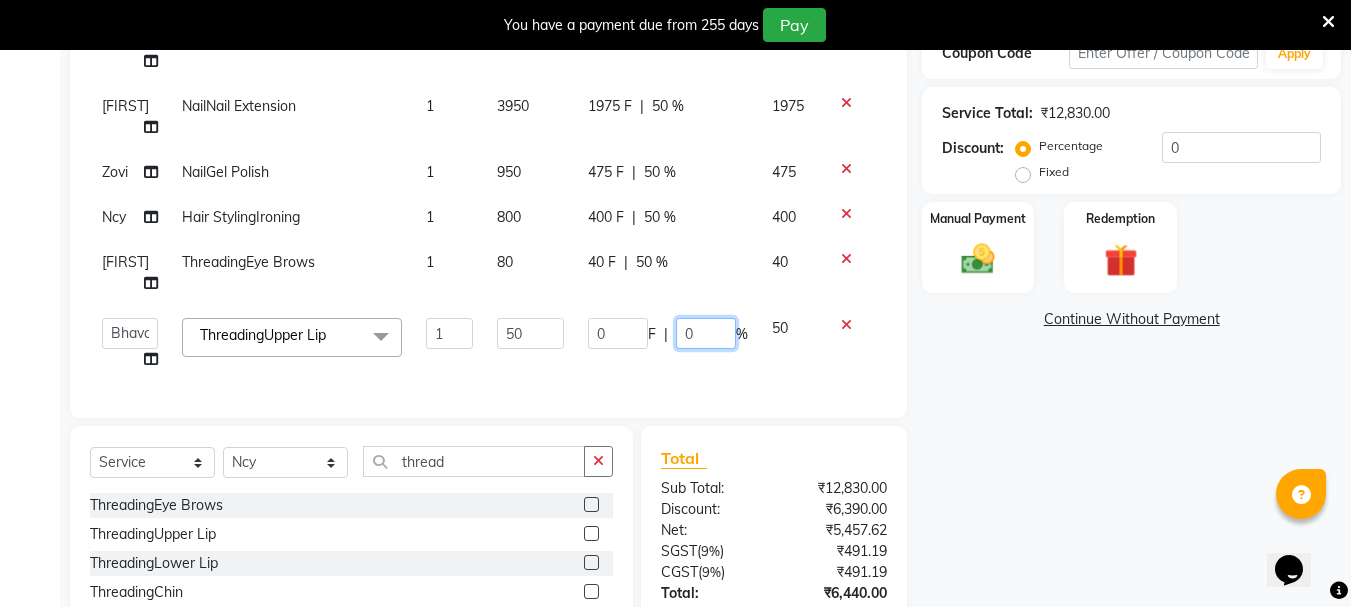 click on "0" 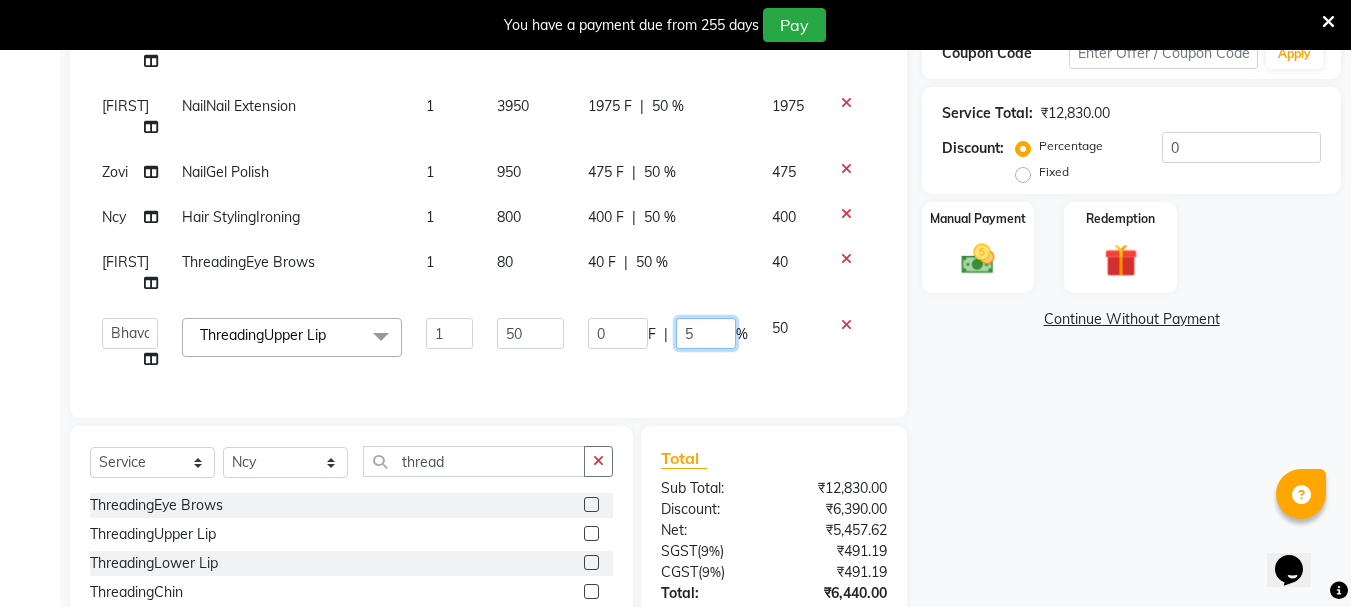 type on "50" 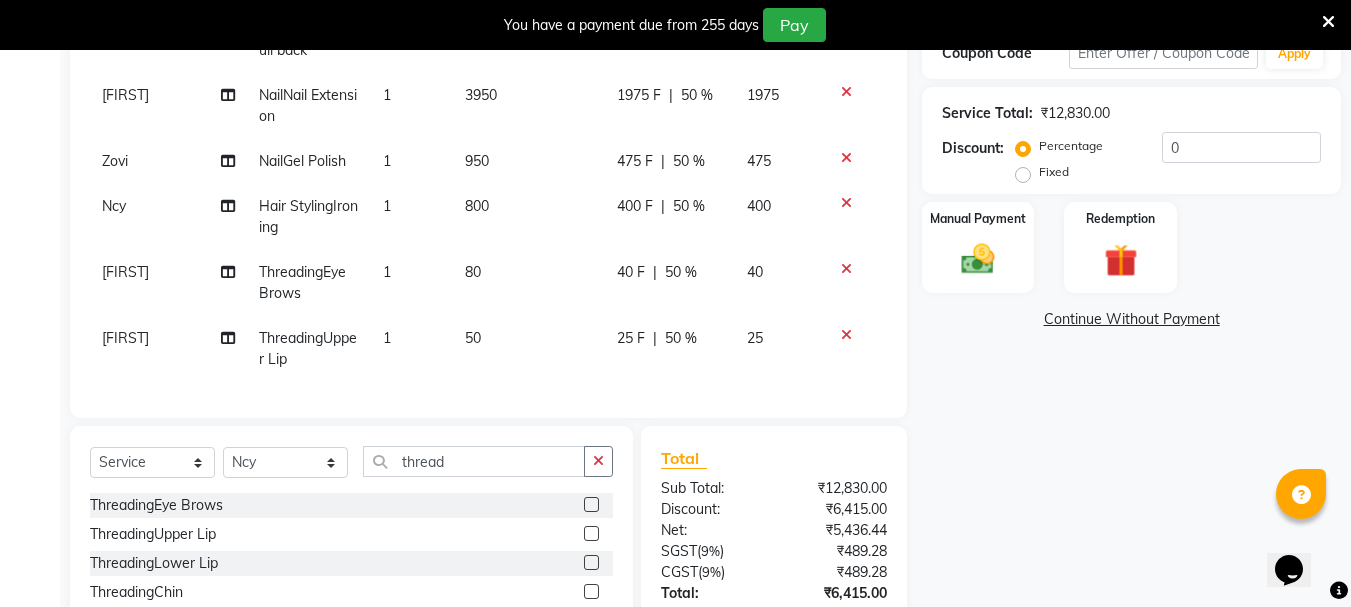 click on "[FIRST] ThreadingUpper Lip 1 50 25 F | 50 % 25" 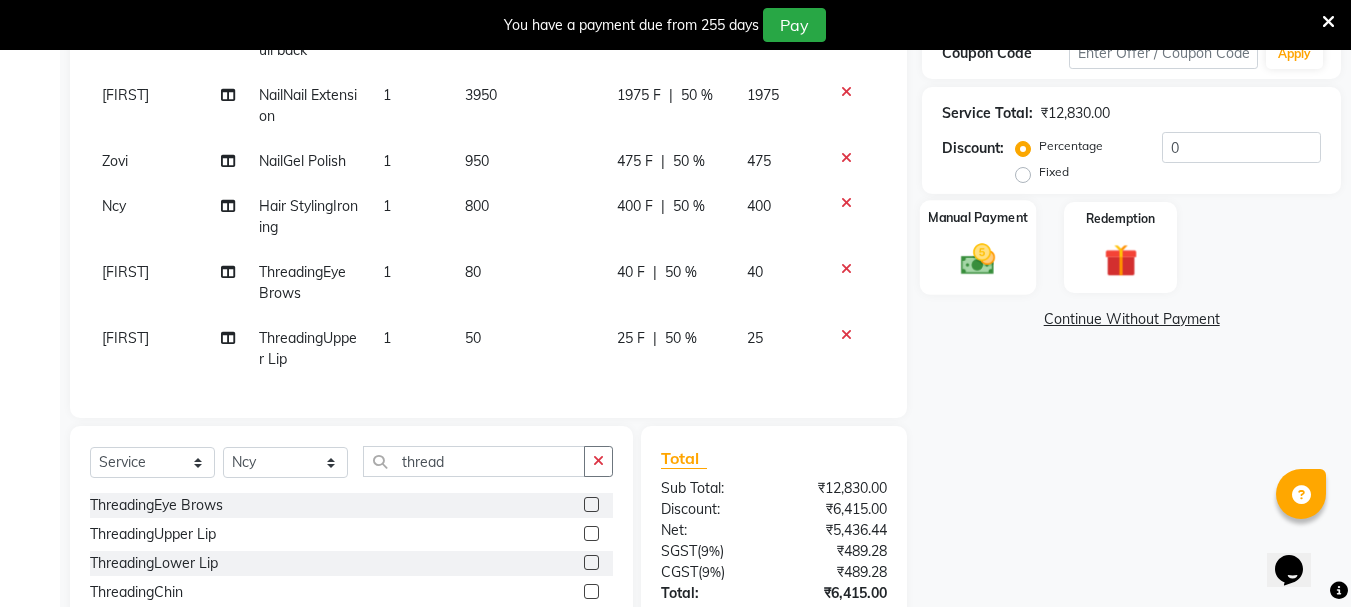 click 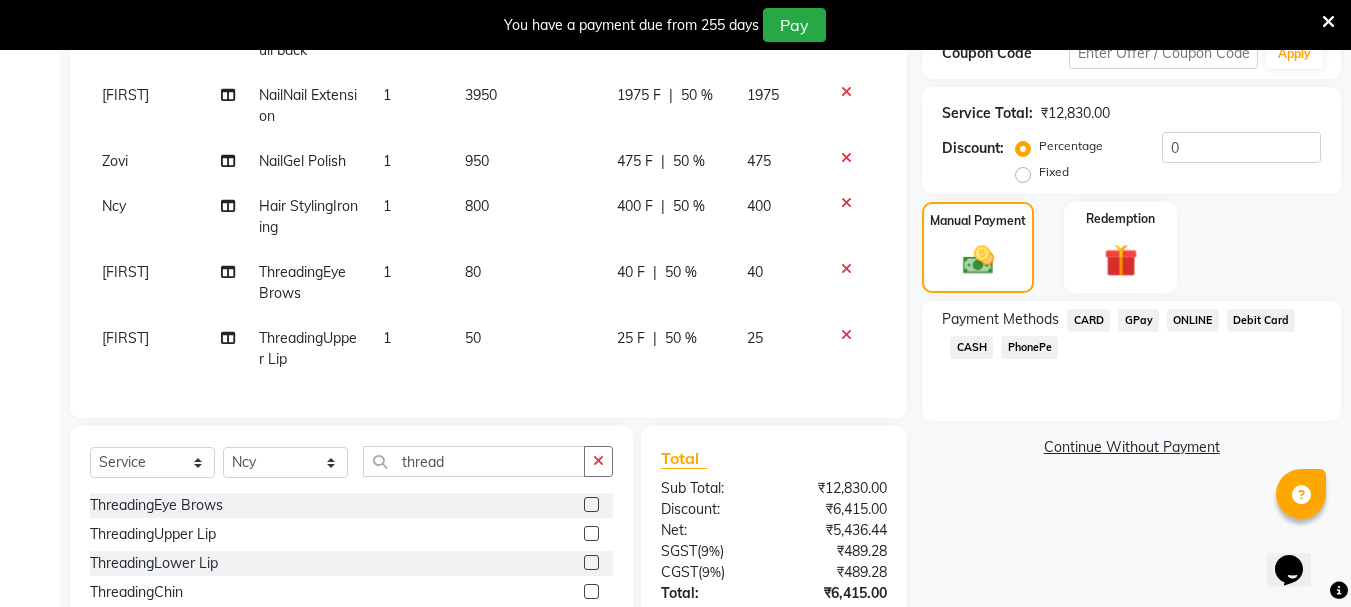 click on "GPay" 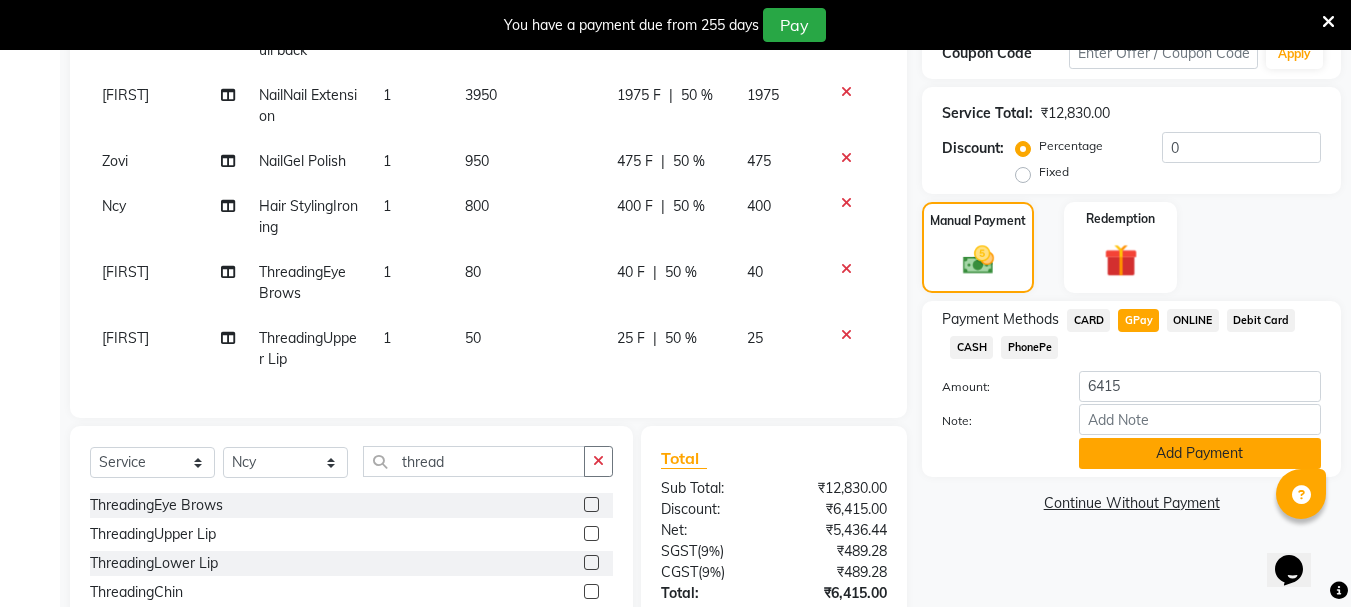 click on "Add Payment" 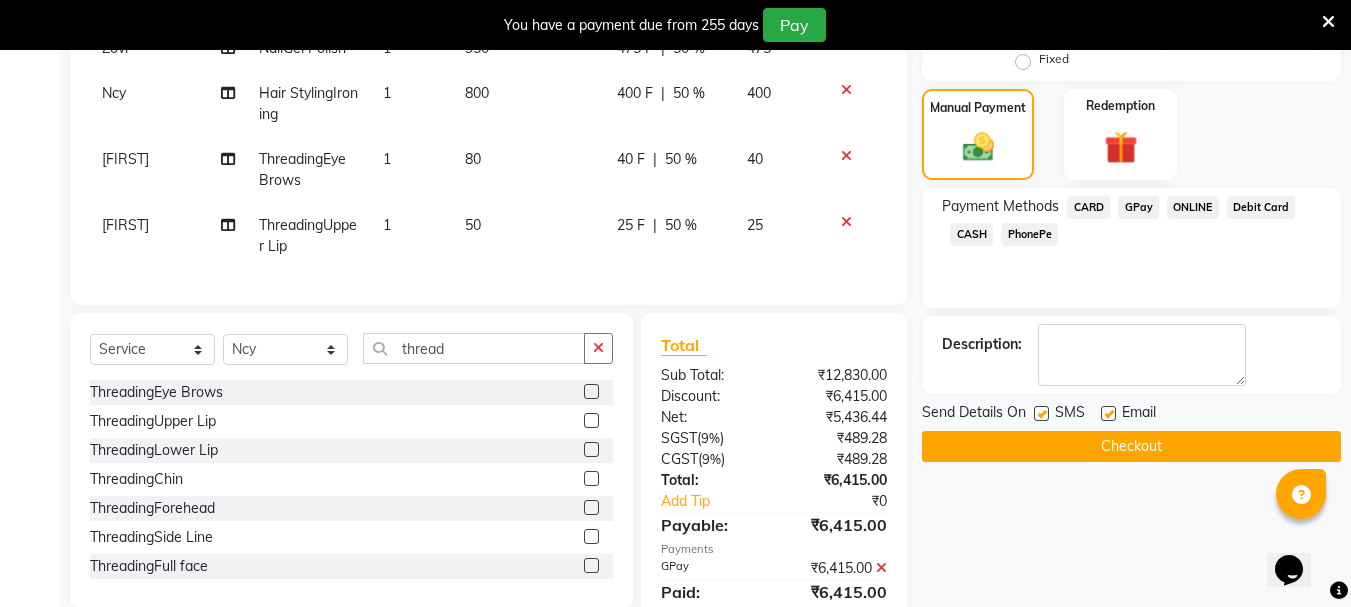 scroll, scrollTop: 585, scrollLeft: 0, axis: vertical 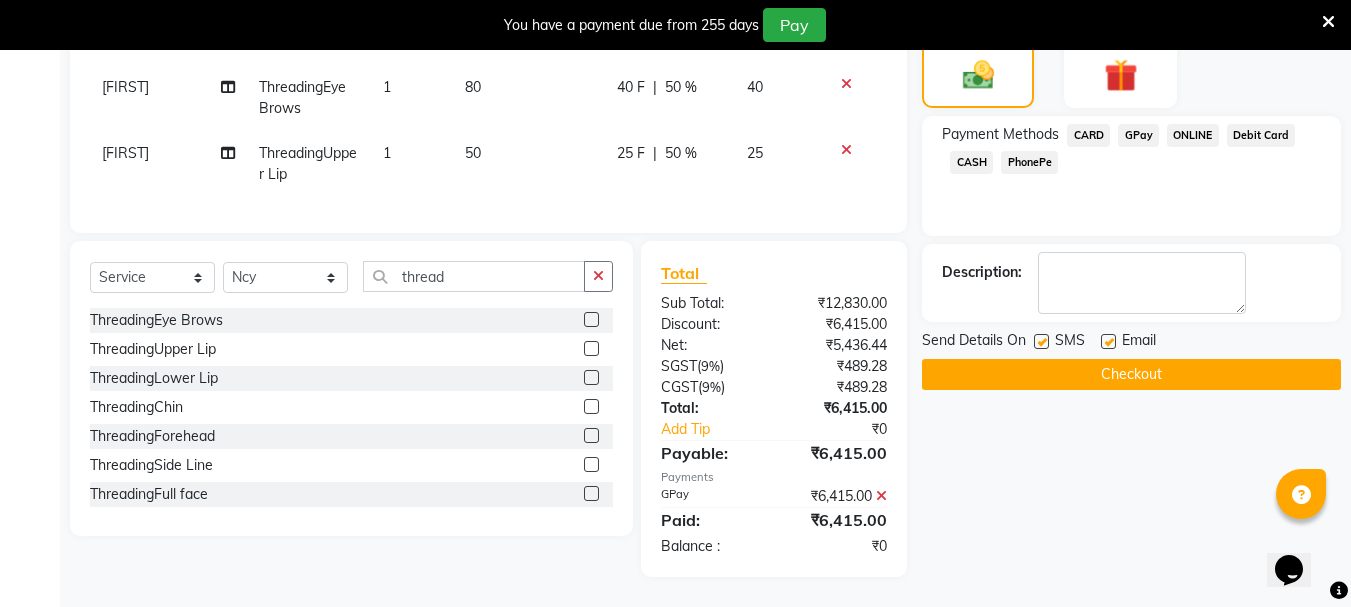 click on "Checkout" 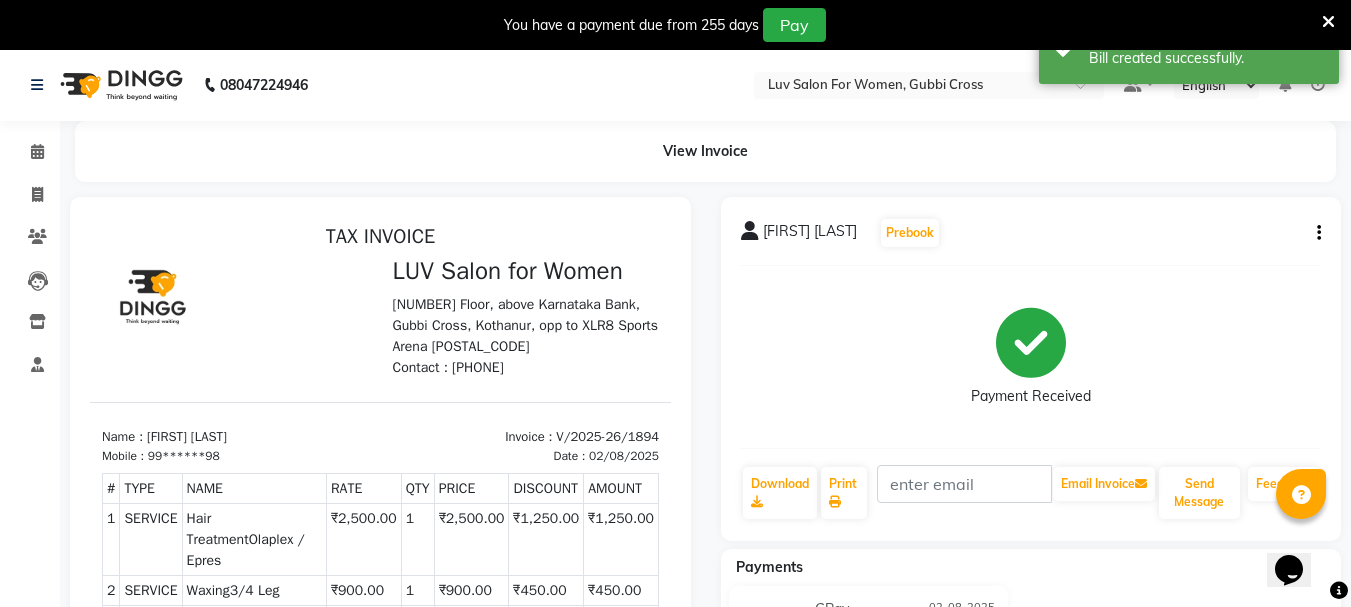 scroll, scrollTop: 0, scrollLeft: 0, axis: both 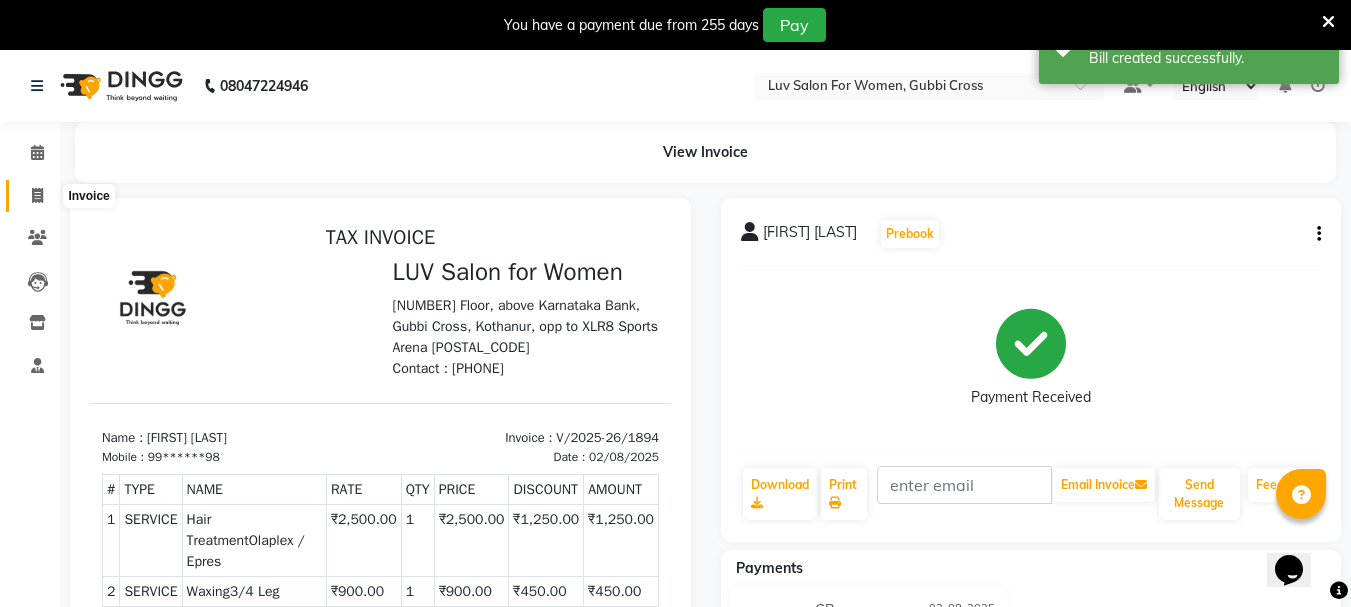 click 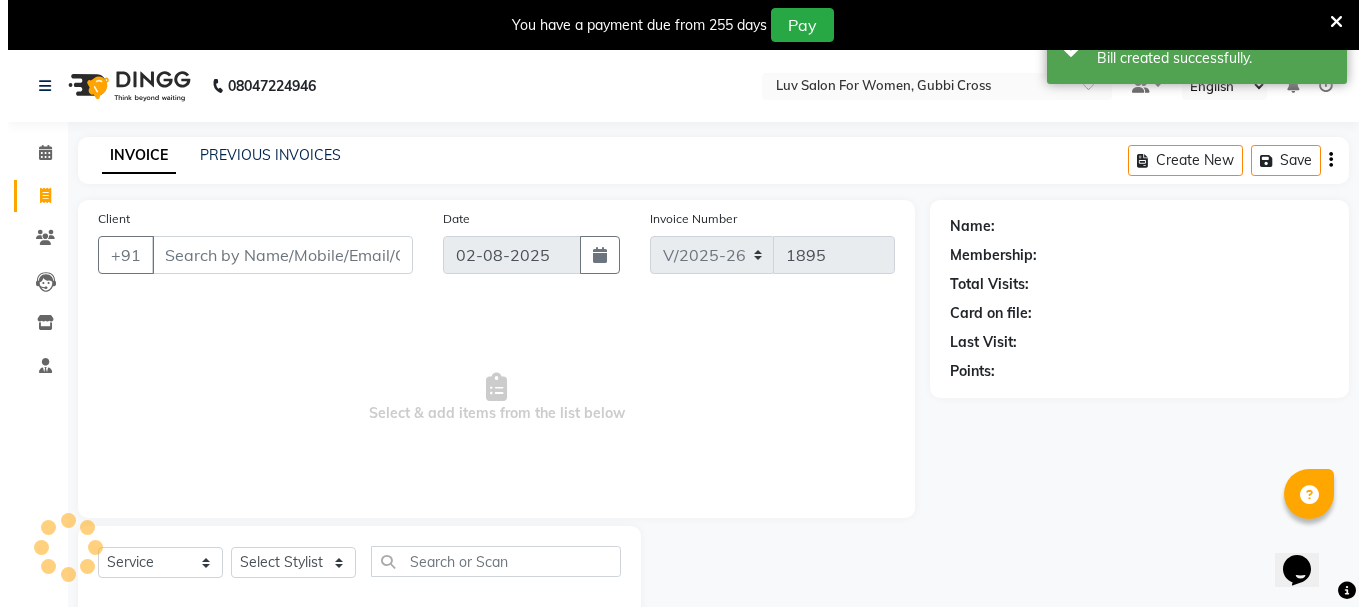 scroll, scrollTop: 50, scrollLeft: 0, axis: vertical 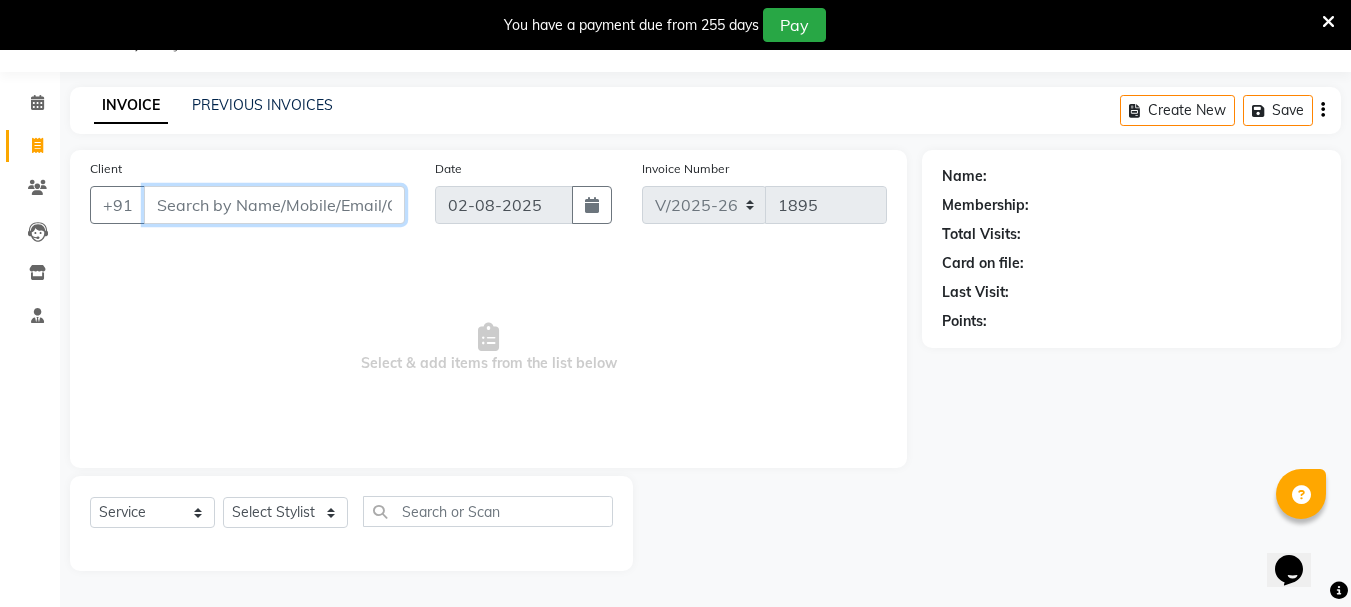 click on "Client" at bounding box center (274, 205) 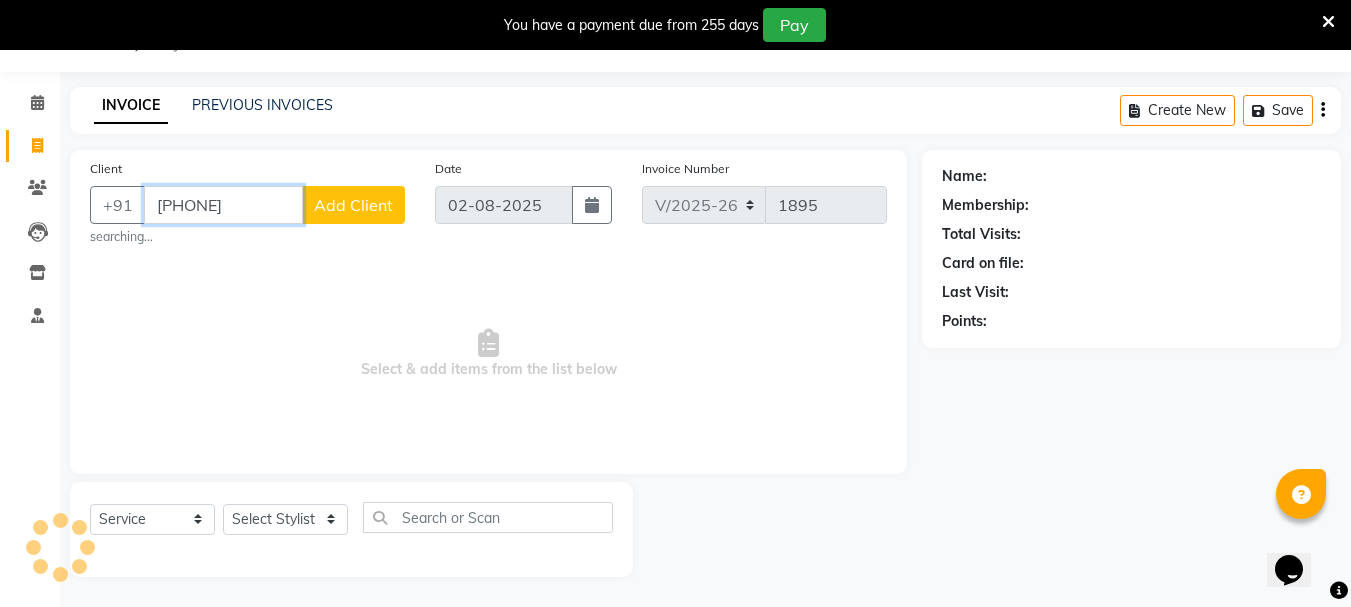 type on "[PHONE]" 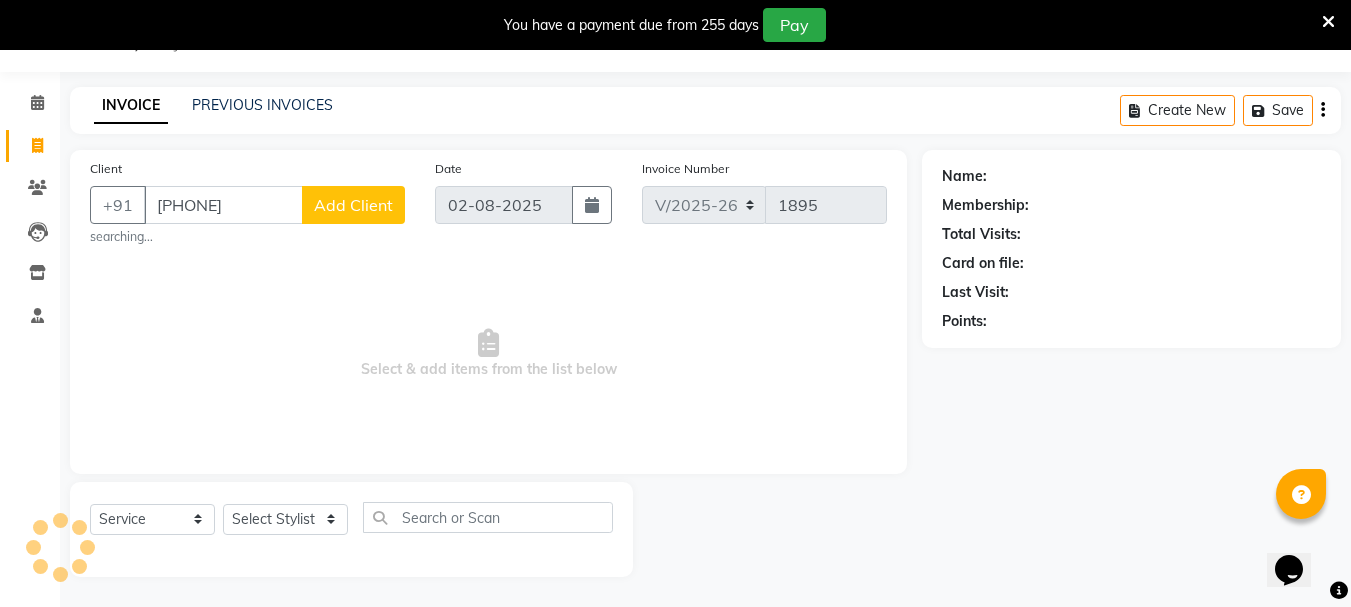 click on "Add Client" 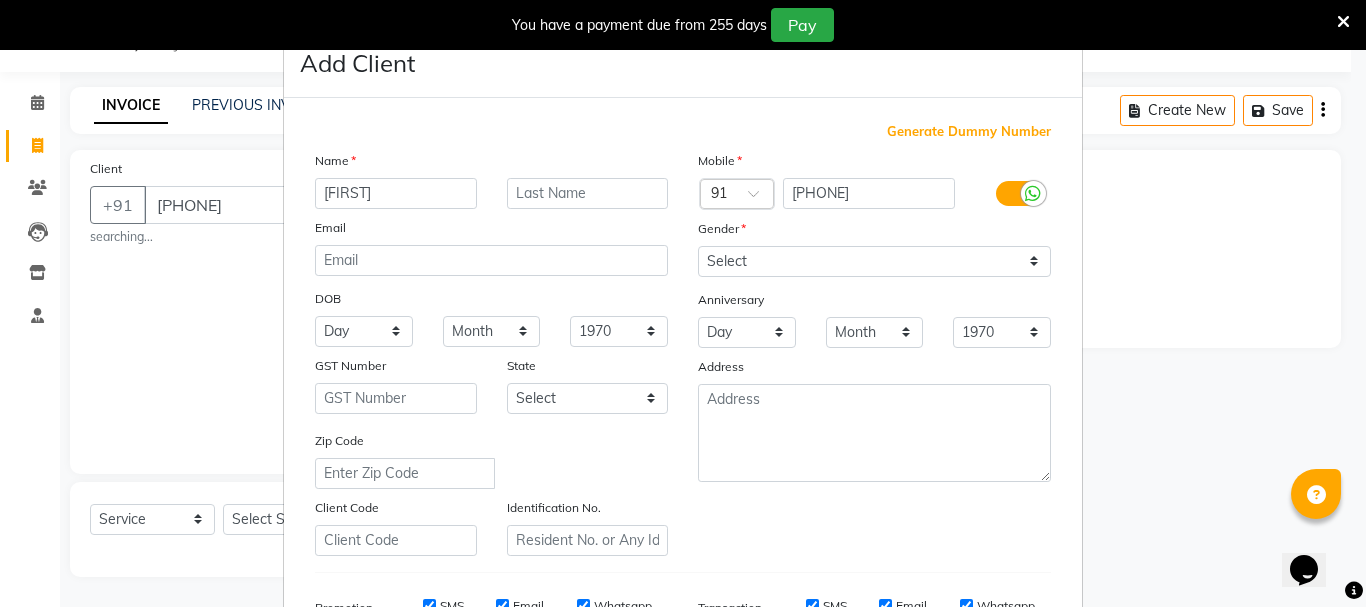 type on "[FIRST]" 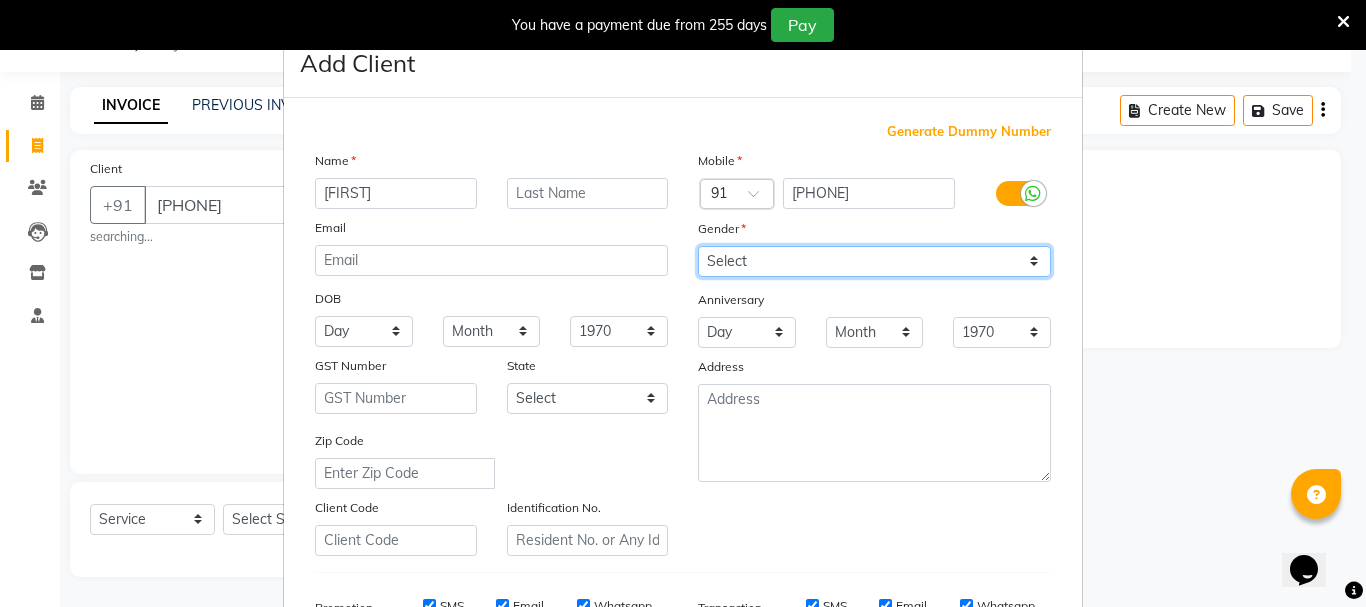 click on "Select Male Female Other Prefer Not To Say" at bounding box center [874, 261] 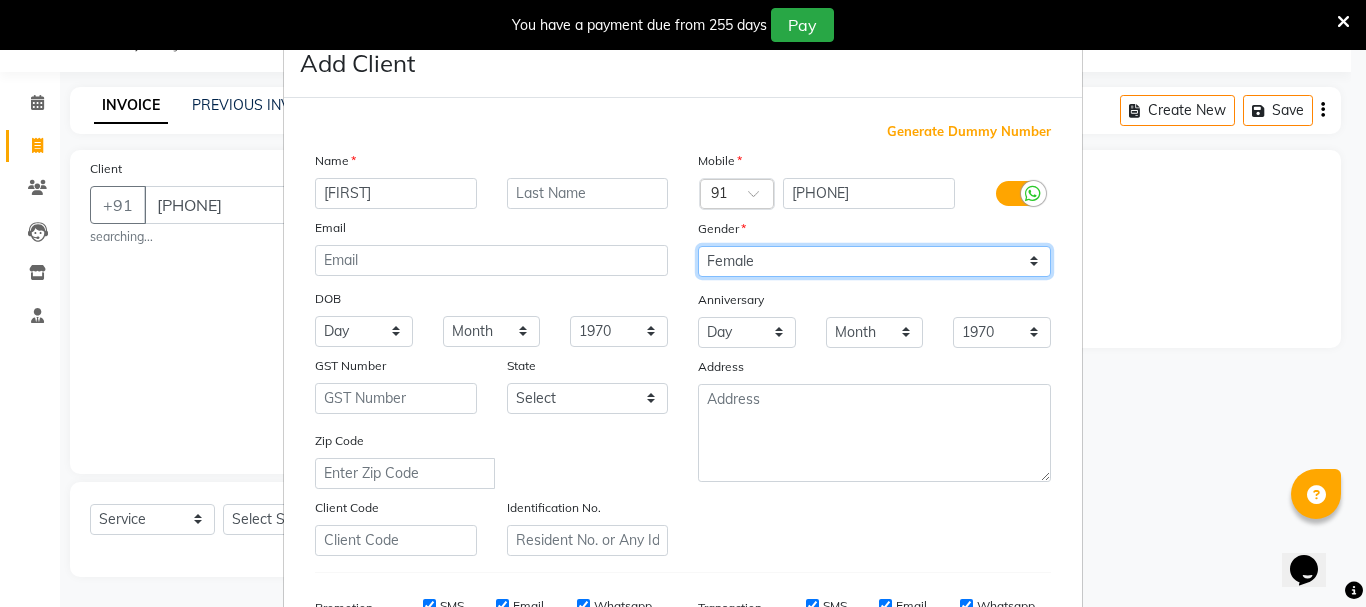 click on "Select Male Female Other Prefer Not To Say" at bounding box center [874, 261] 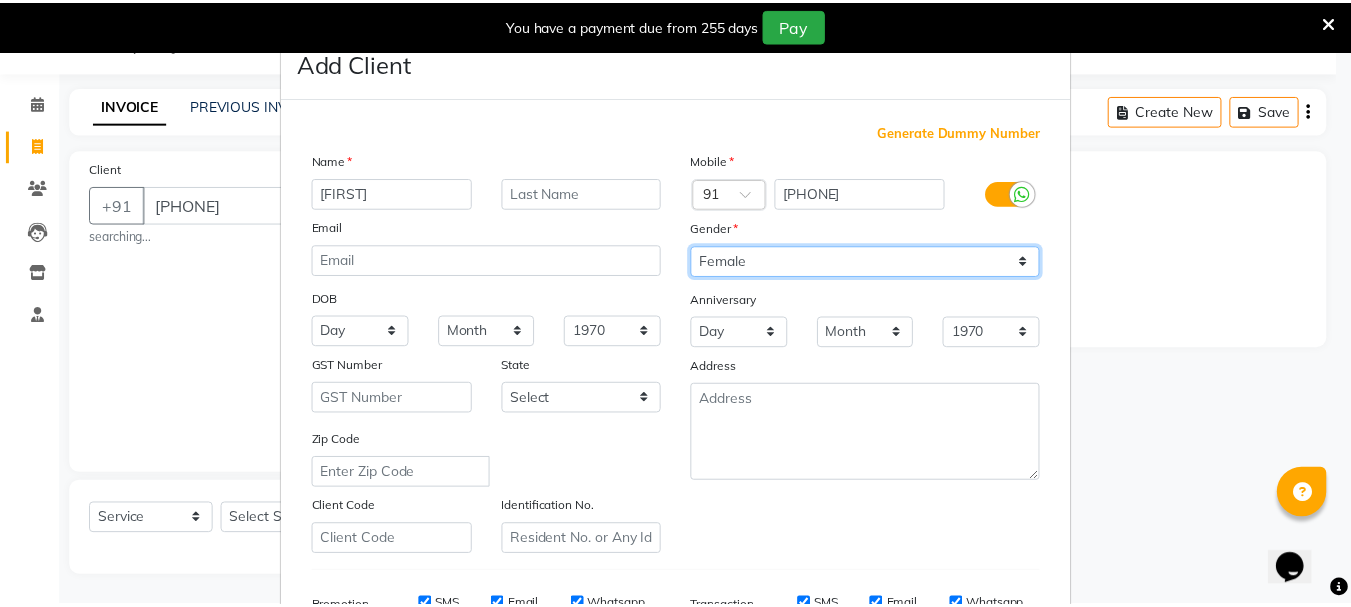 scroll, scrollTop: 300, scrollLeft: 0, axis: vertical 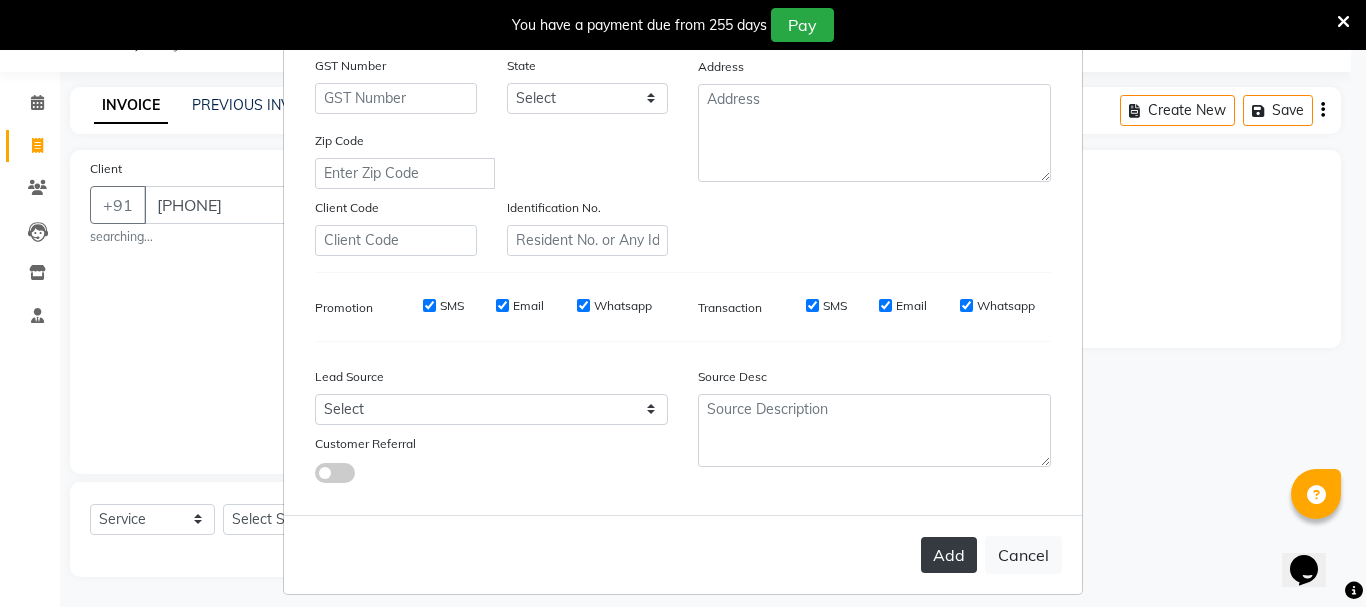 click on "Add" at bounding box center (949, 555) 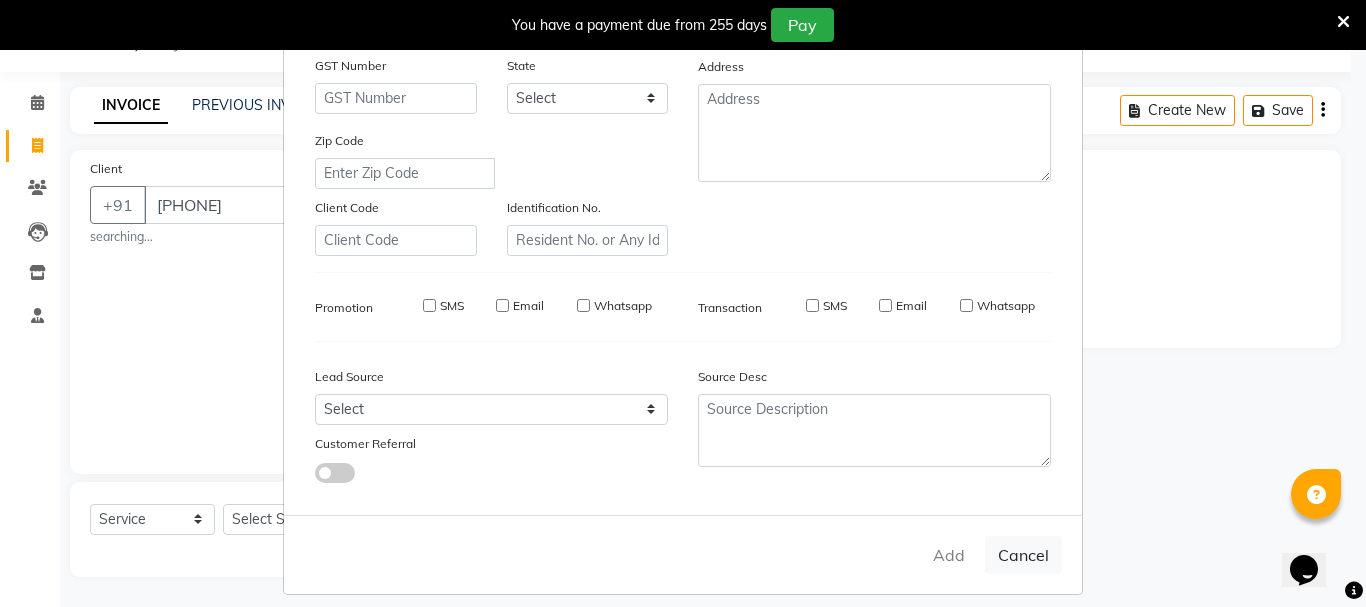 type on "84******85" 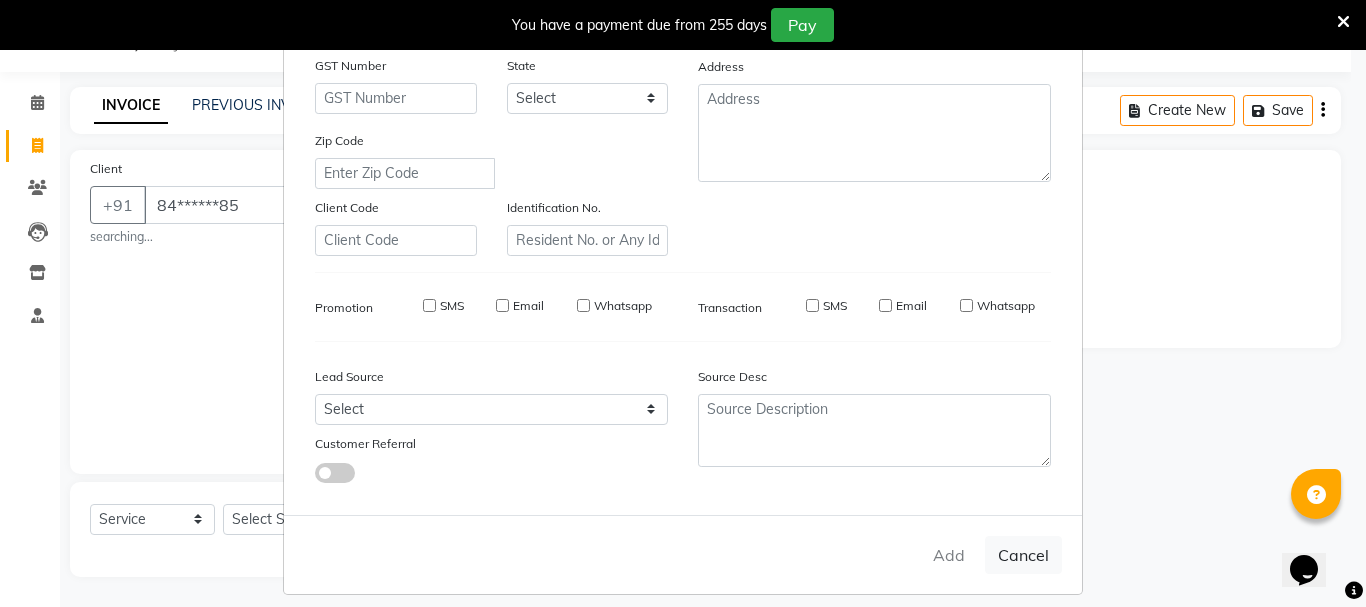 select 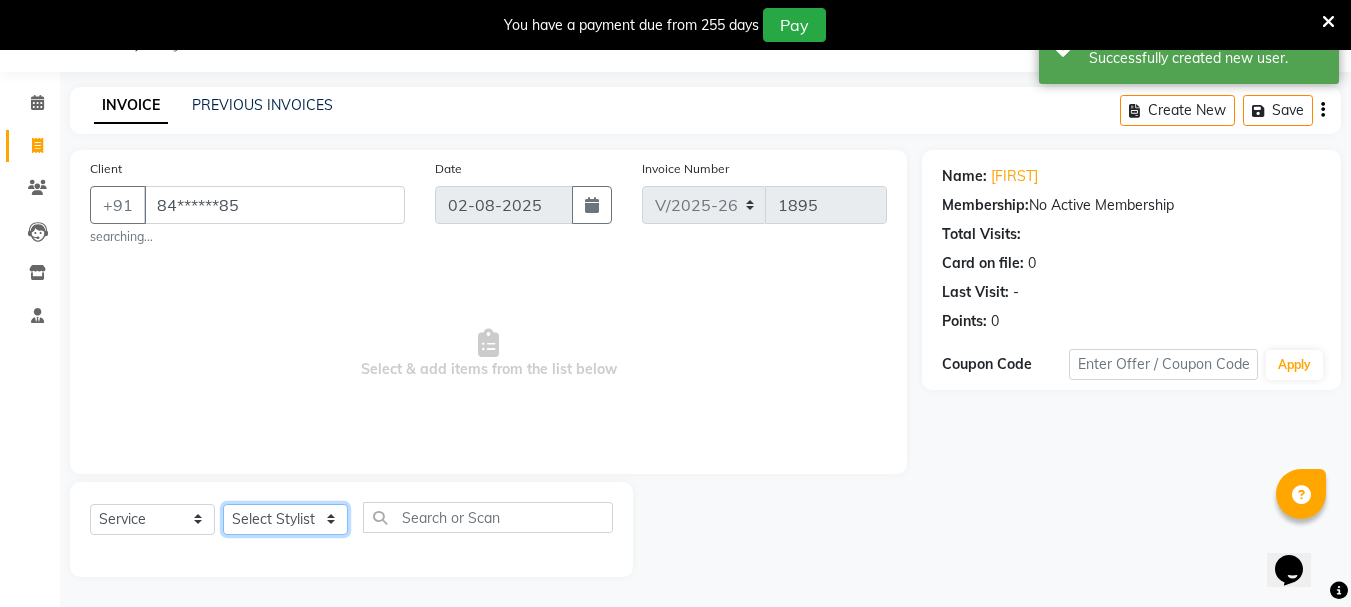 click on "Select Stylist Bhavani Buati Deepa Fardeen Hriatpuii Jeho Khup Kimi Lisa LUV Salon Manager Lydia Mani Mercy Murthy Ncy Rehya Sathiya Shelly Sofia Zomuani Zovi" 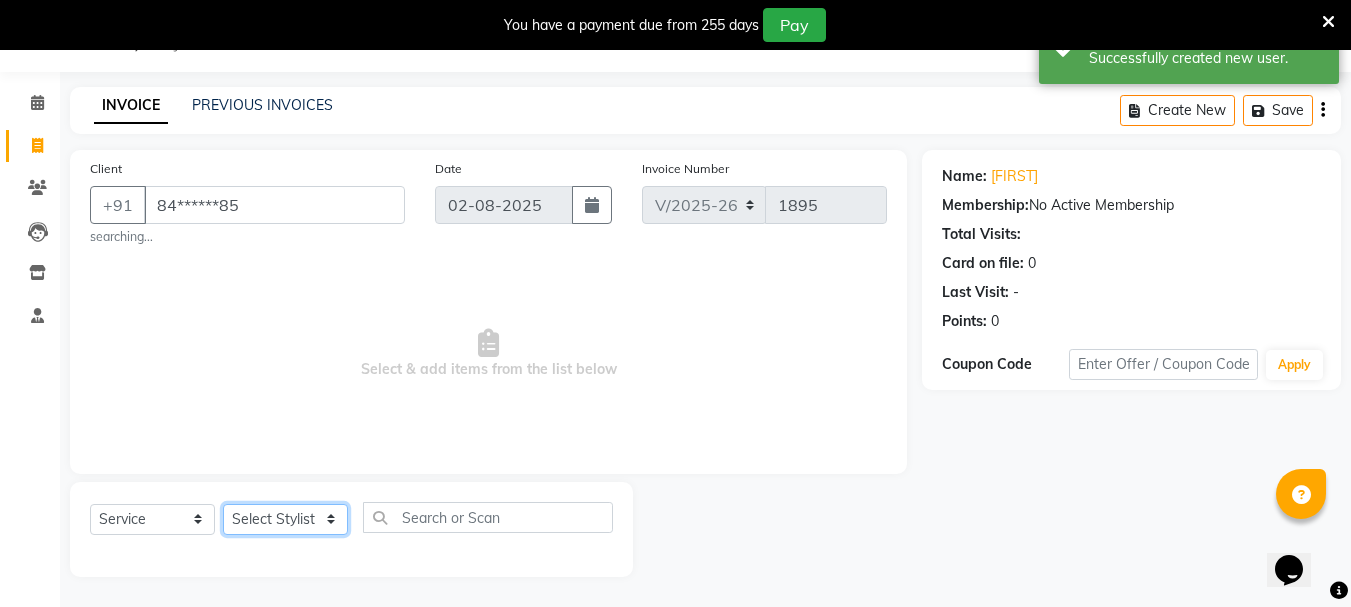 select on "64253" 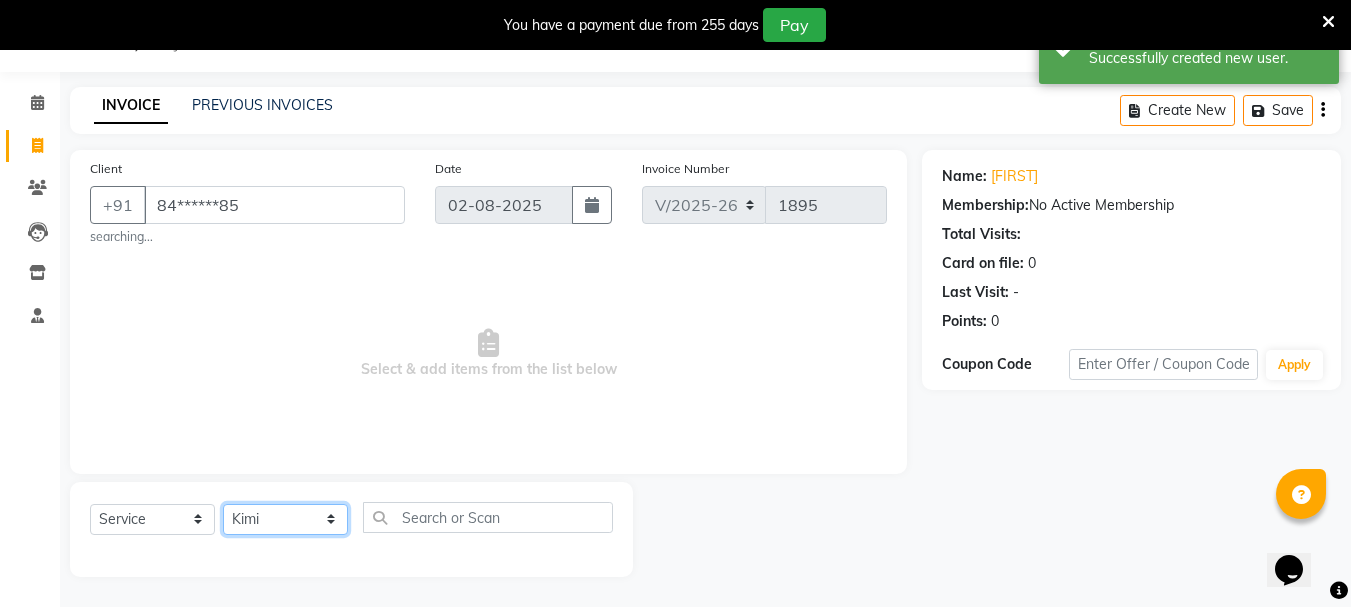 click on "Select Stylist Bhavani Buati Deepa Fardeen Hriatpuii Jeho Khup Kimi Lisa LUV Salon Manager Lydia Mani Mercy Murthy Ncy Rehya Sathiya Shelly Sofia Zomuani Zovi" 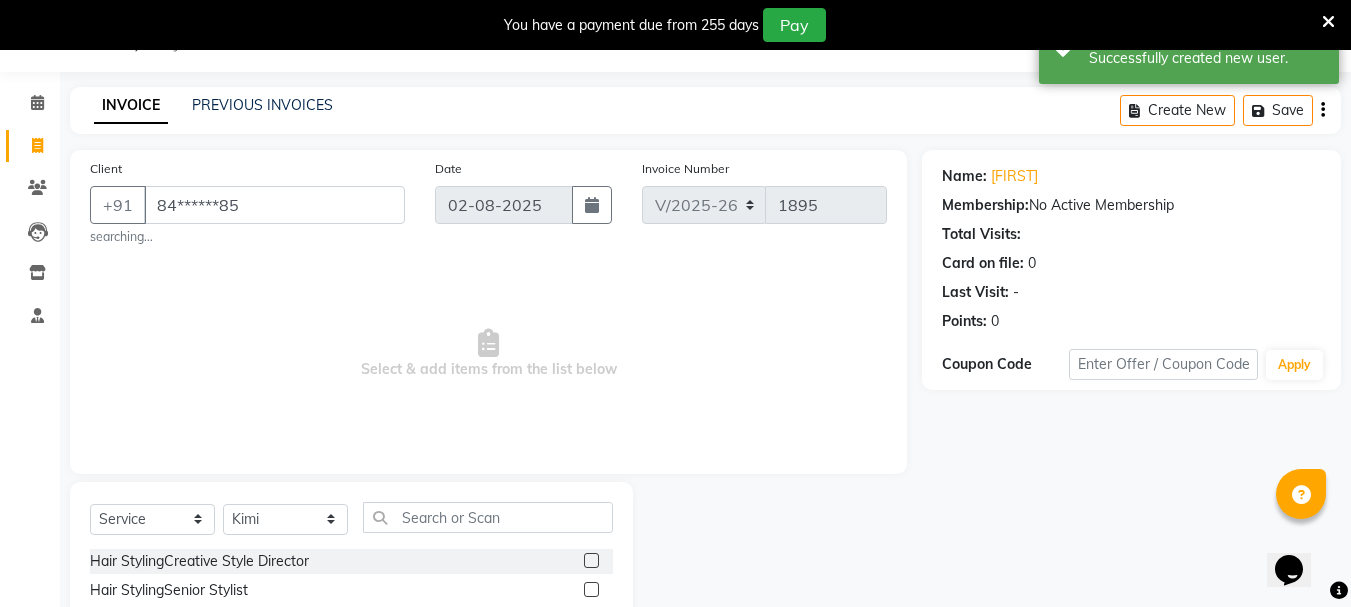 click 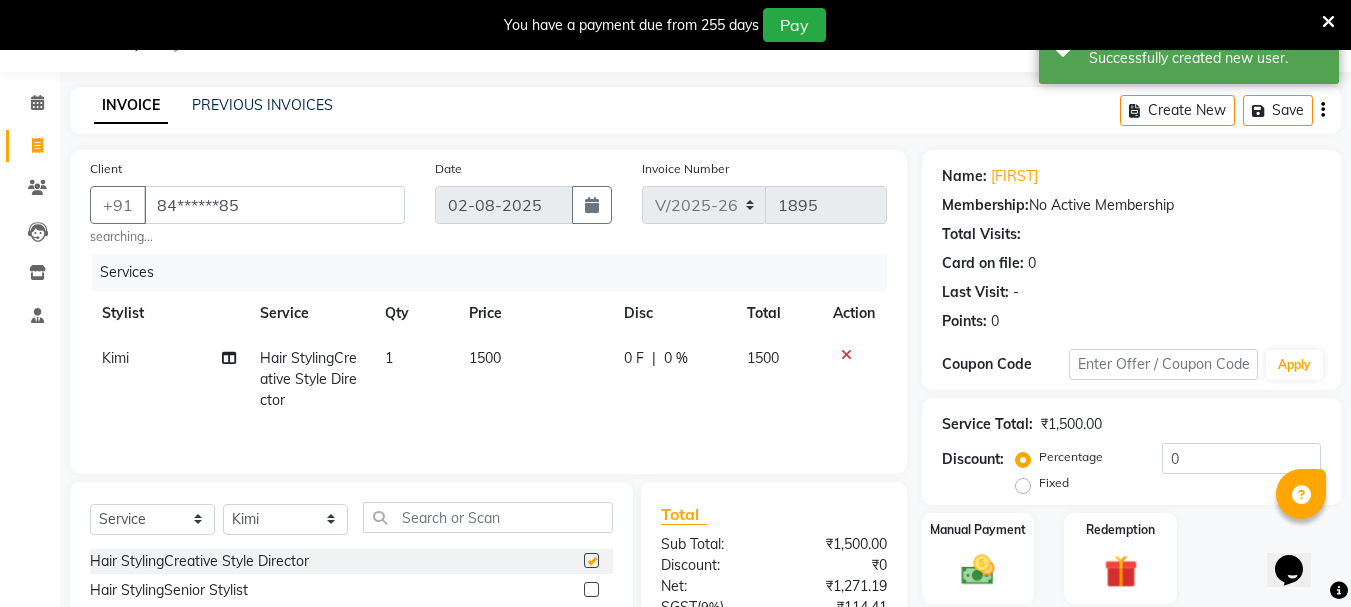 checkbox on "false" 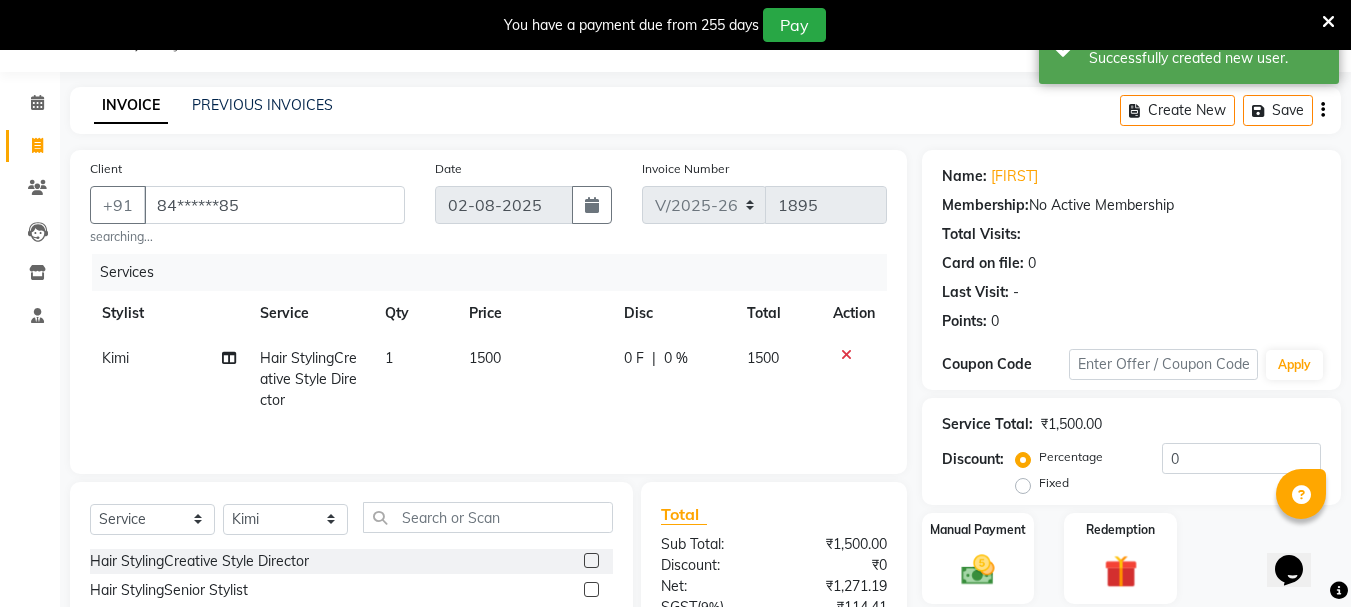 click on "0 F" 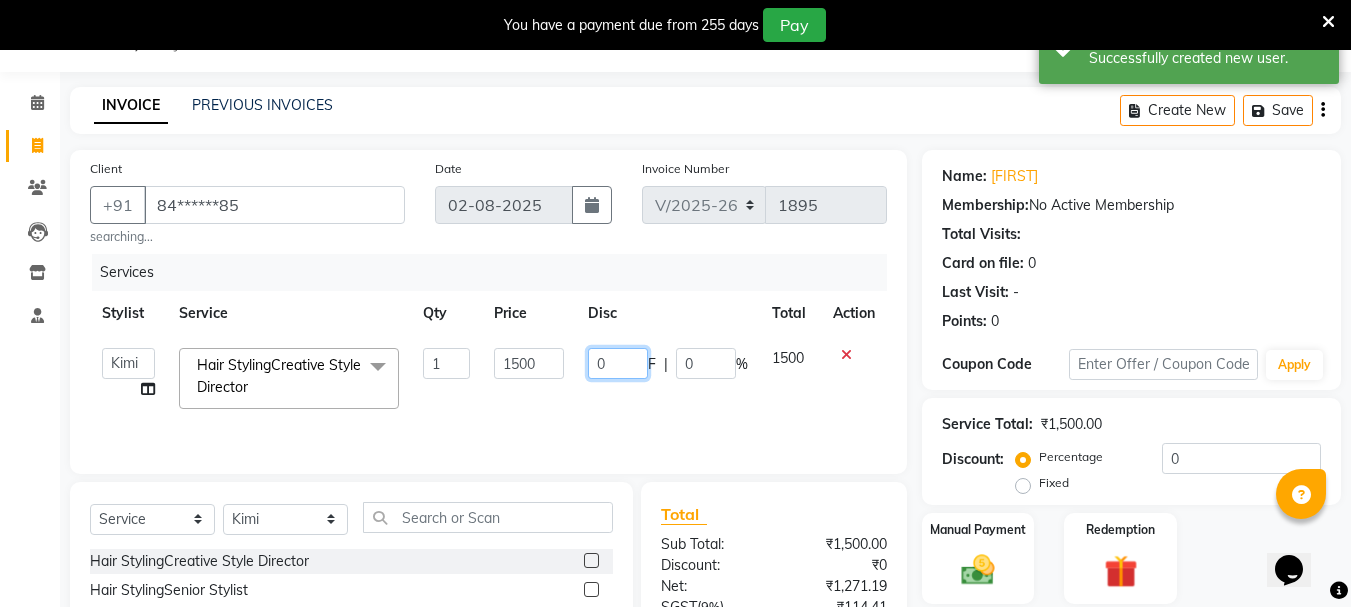 click on "0" 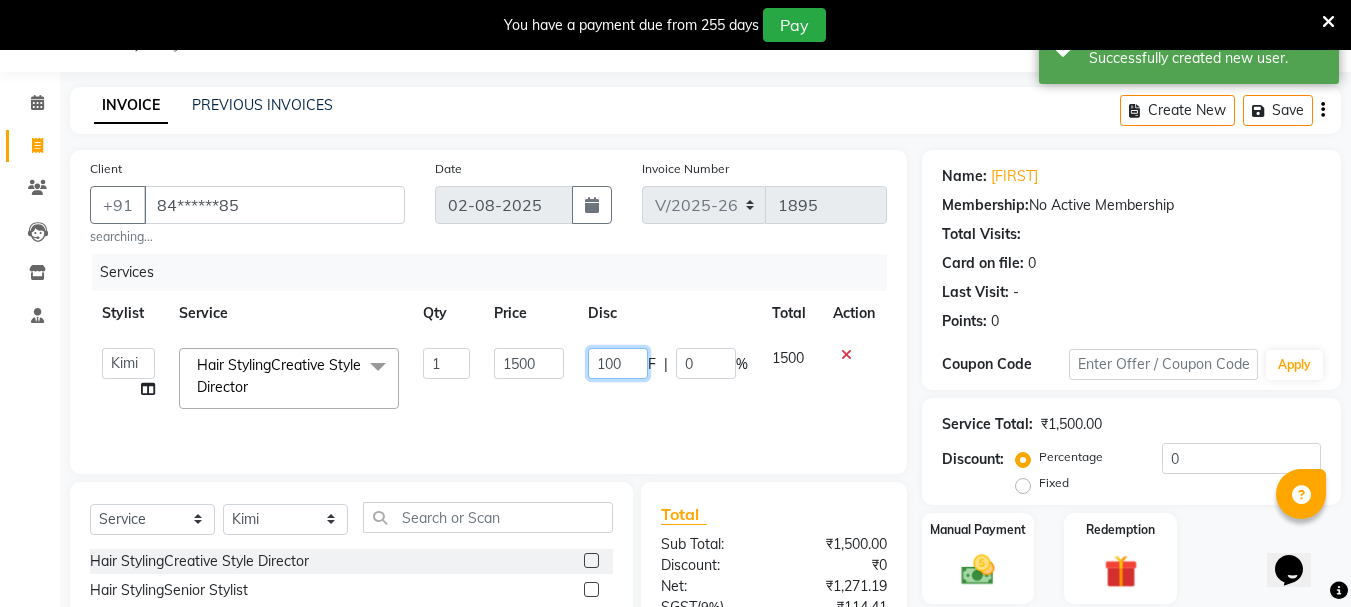 type on "1000" 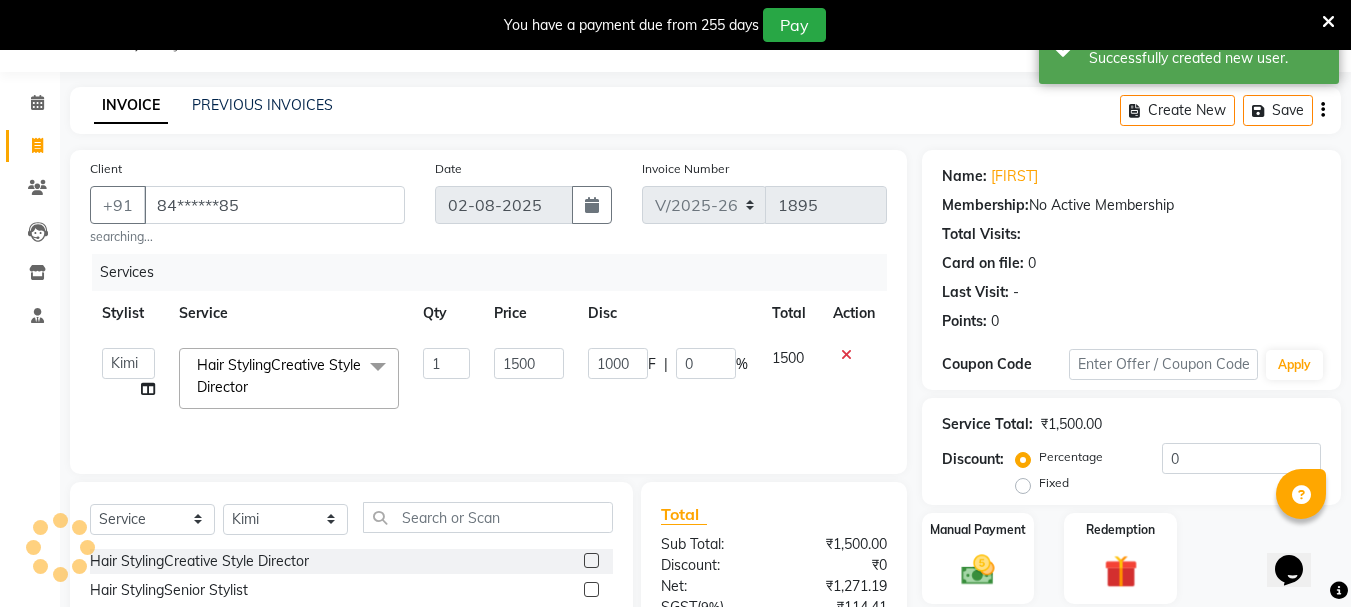 click on "1000 F | 0 %" 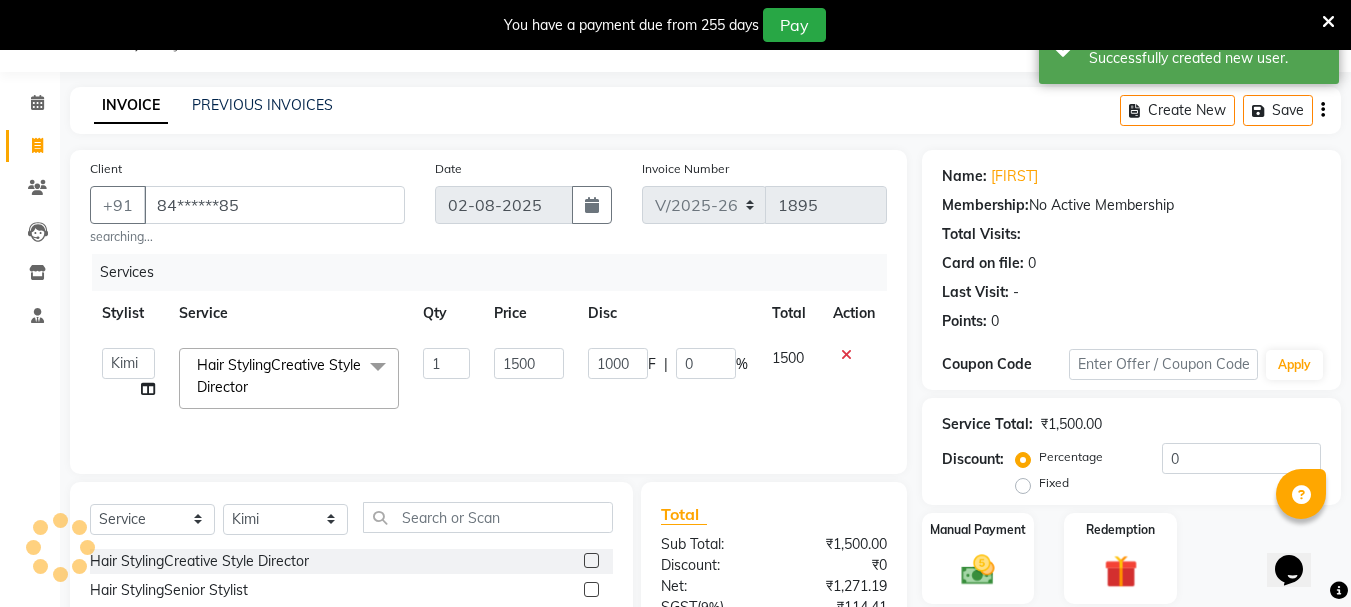 select on "64253" 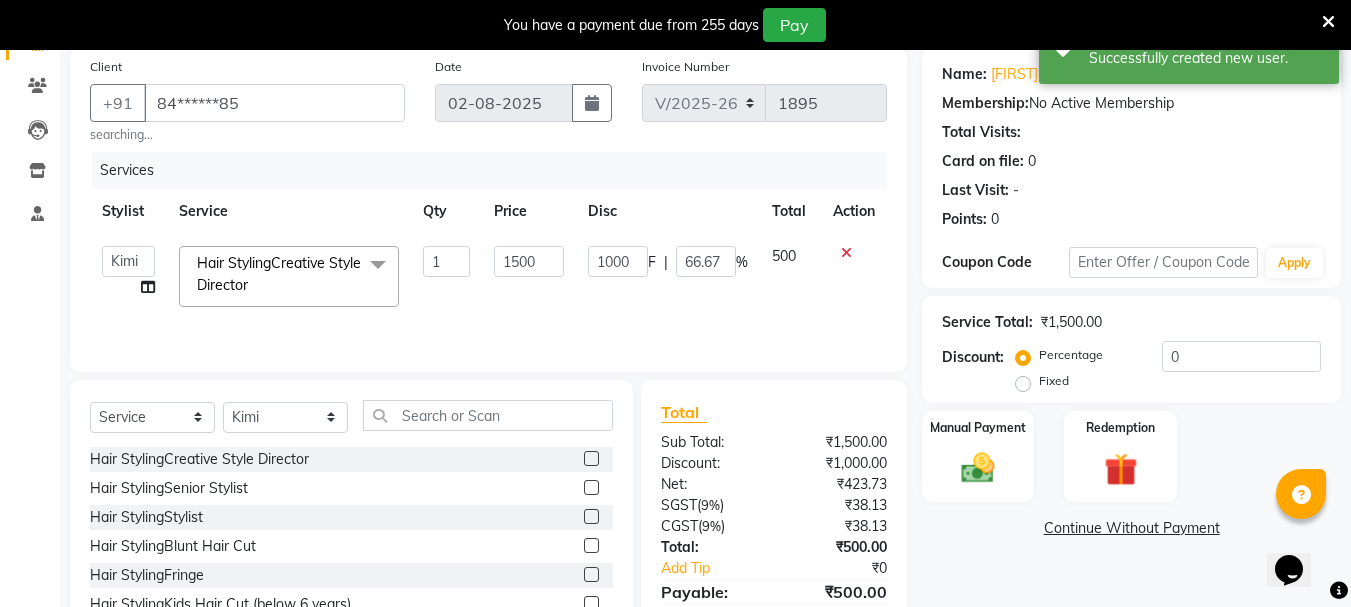 scroll, scrollTop: 250, scrollLeft: 0, axis: vertical 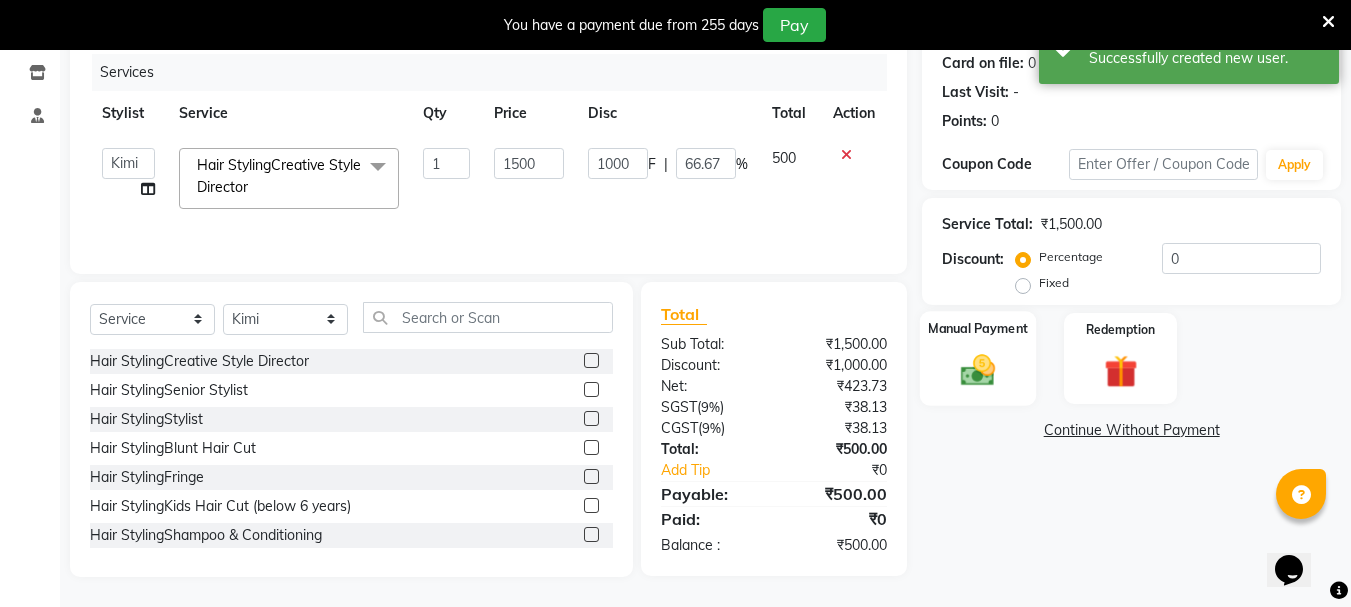 click 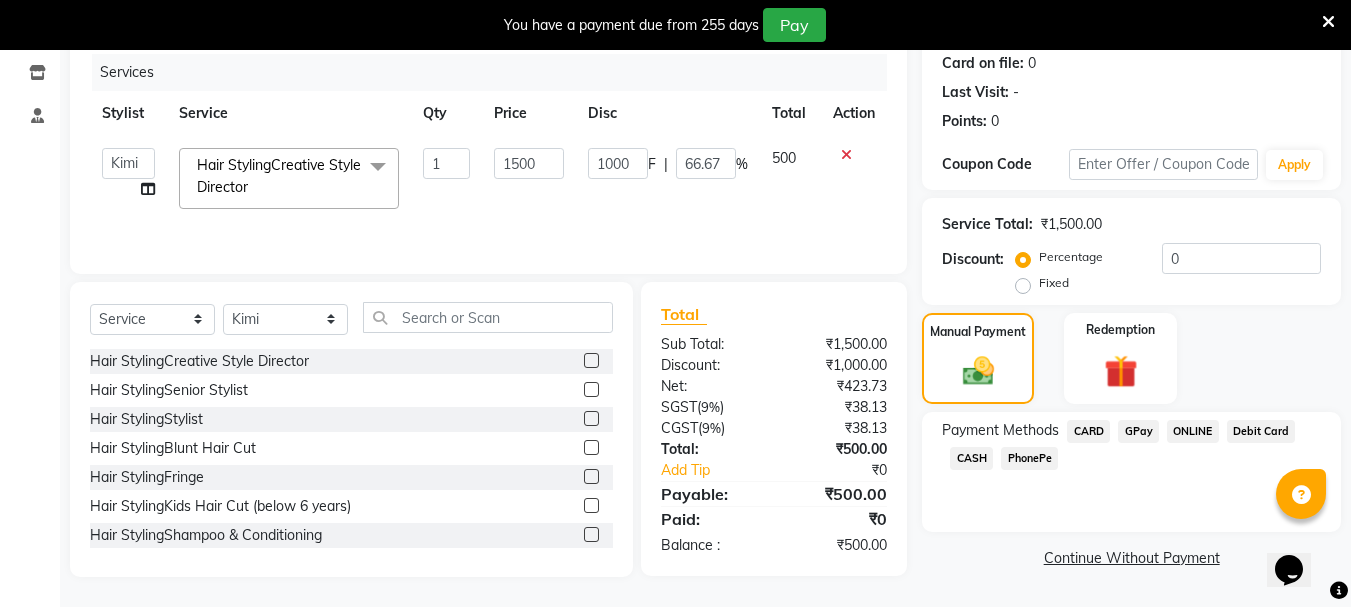 click on "GPay" 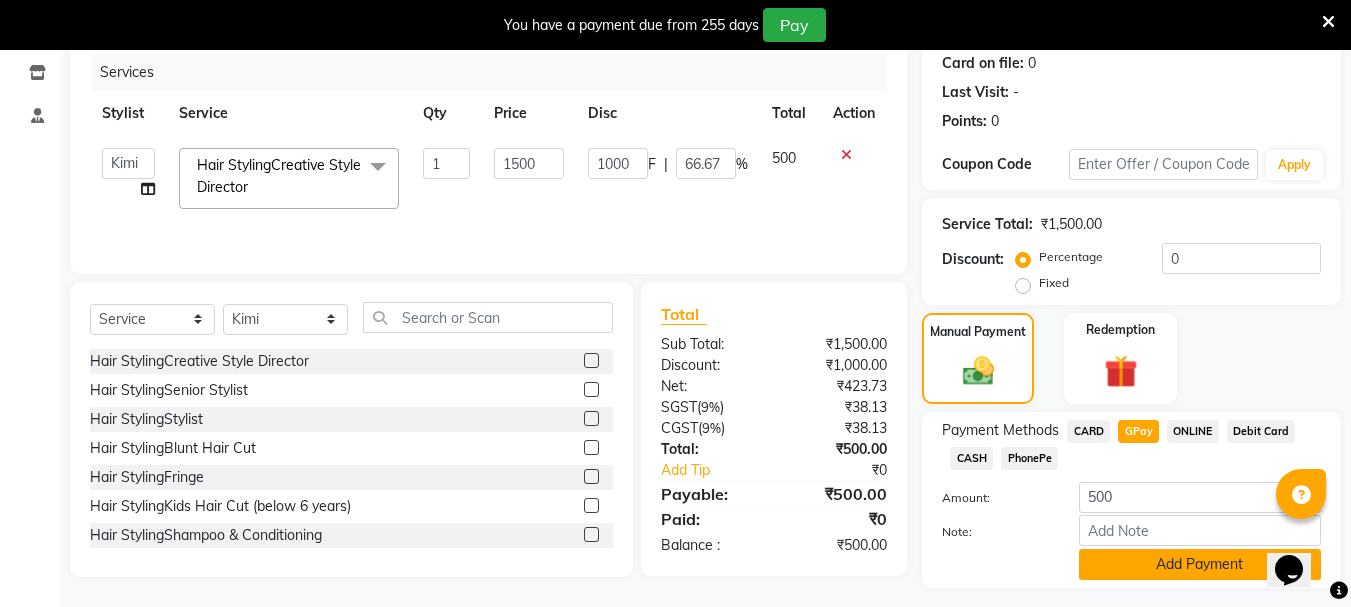 click on "Add Payment" 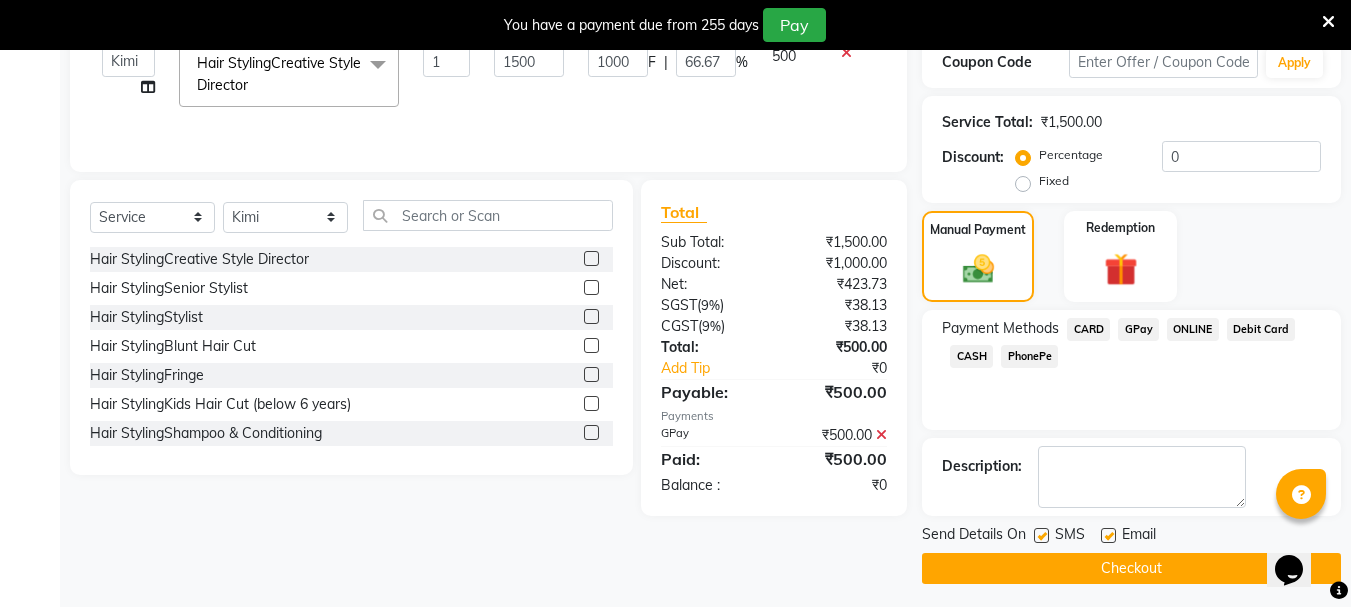 scroll, scrollTop: 359, scrollLeft: 0, axis: vertical 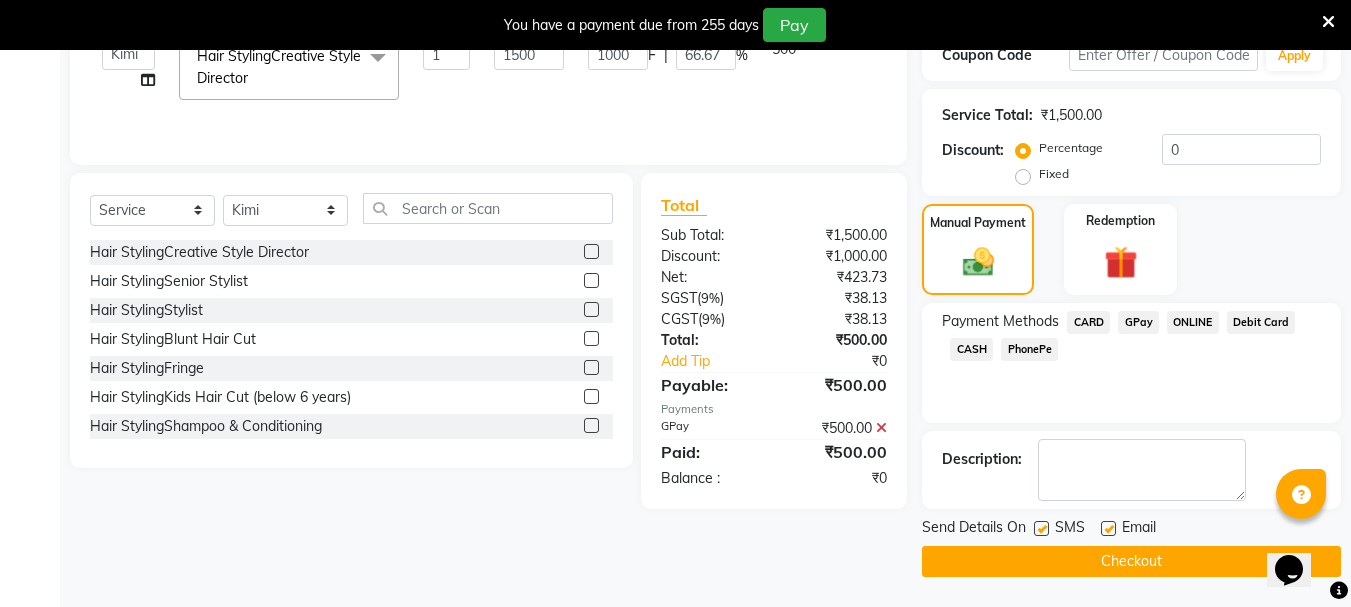 click on "Checkout" 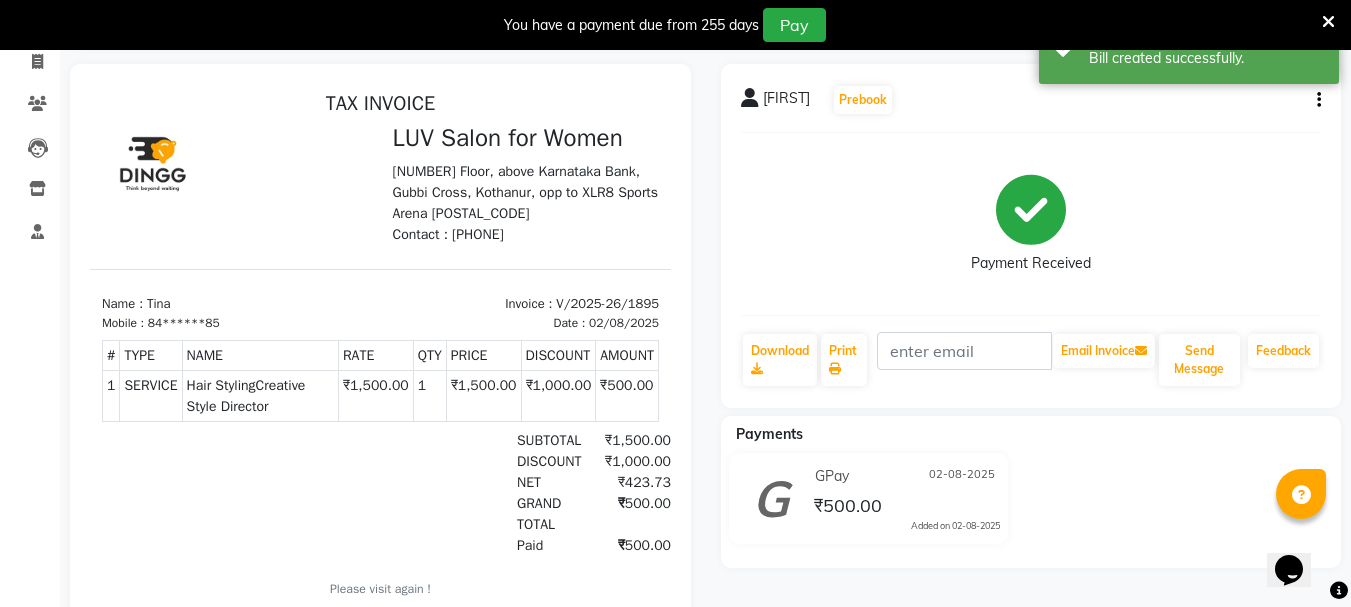 scroll, scrollTop: 0, scrollLeft: 0, axis: both 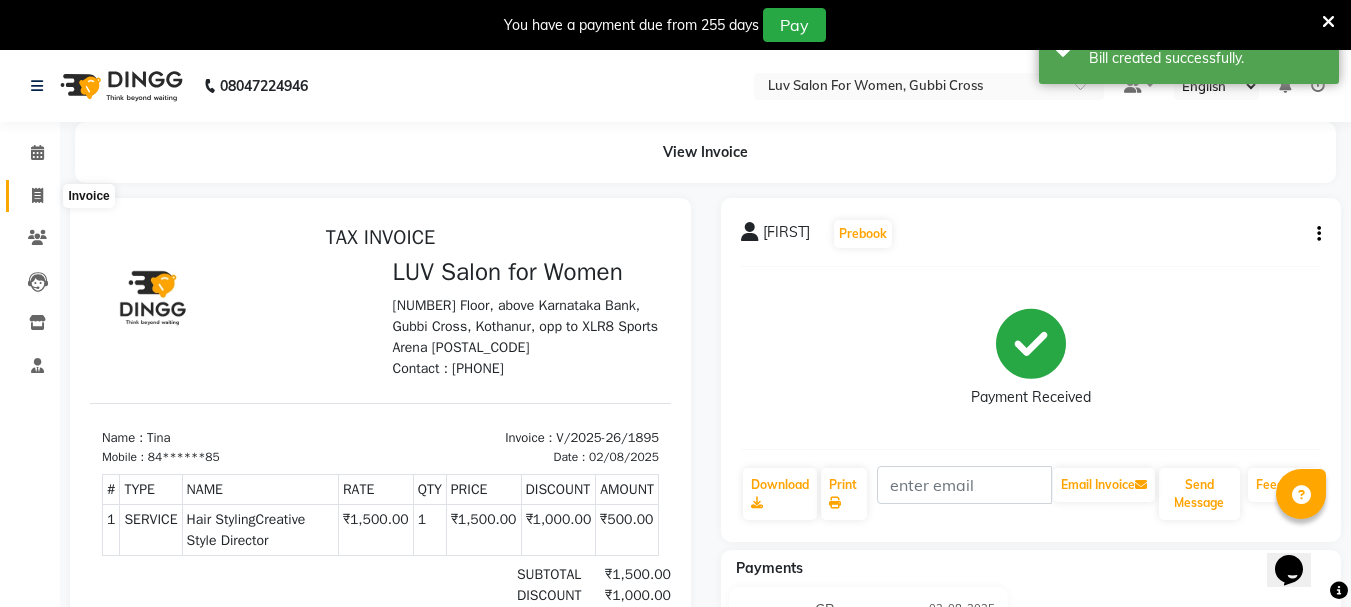 click 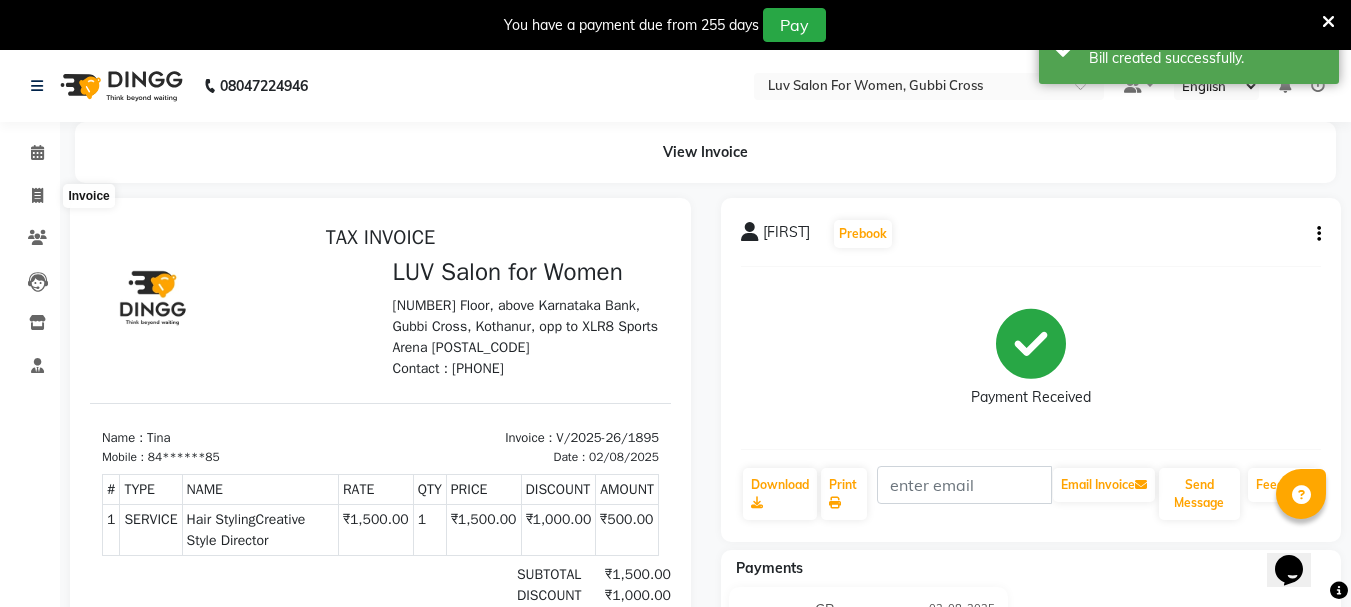 select on "service" 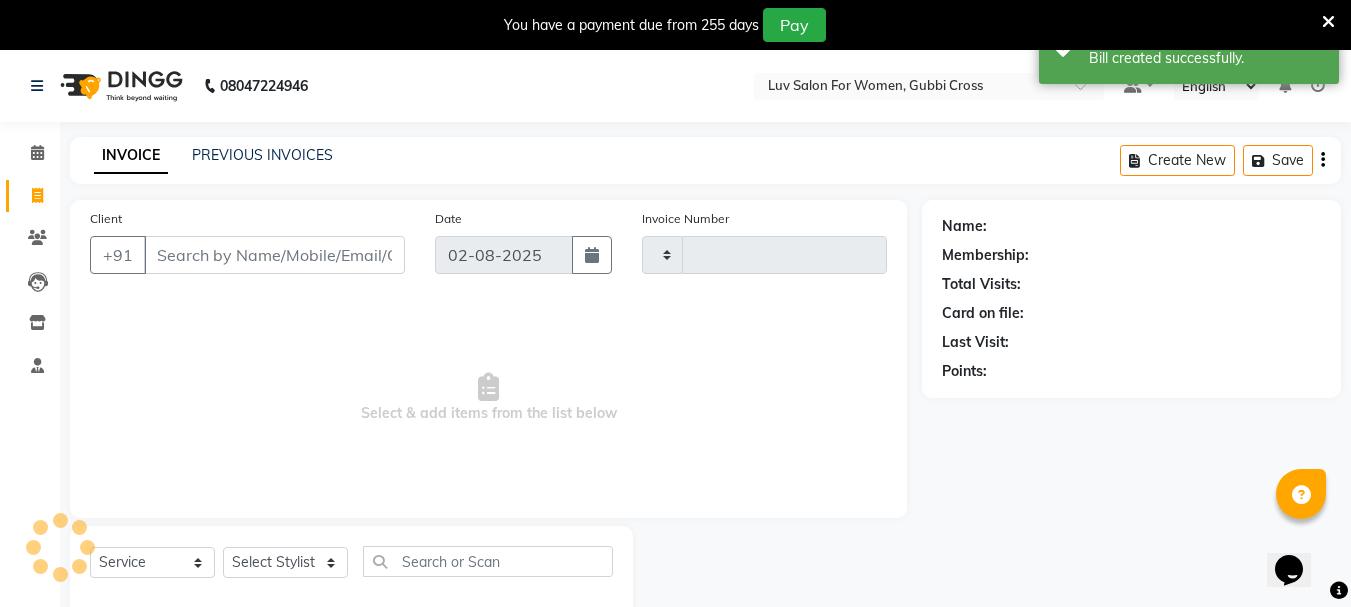 type on "1896" 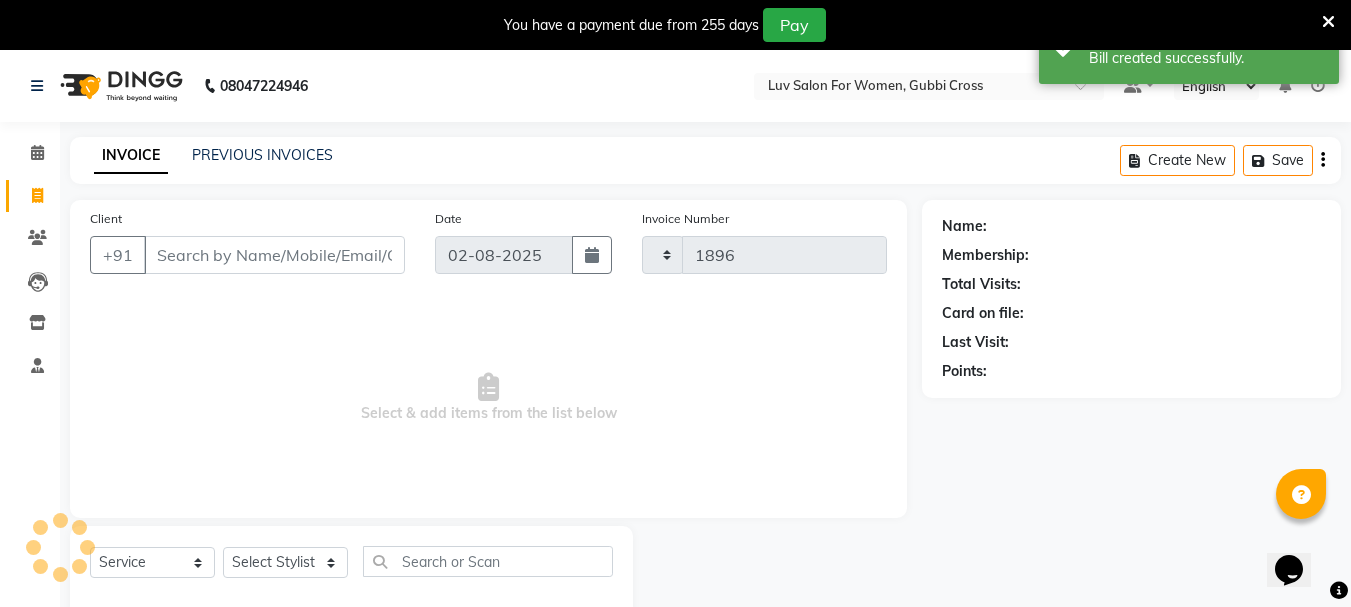 scroll, scrollTop: 50, scrollLeft: 0, axis: vertical 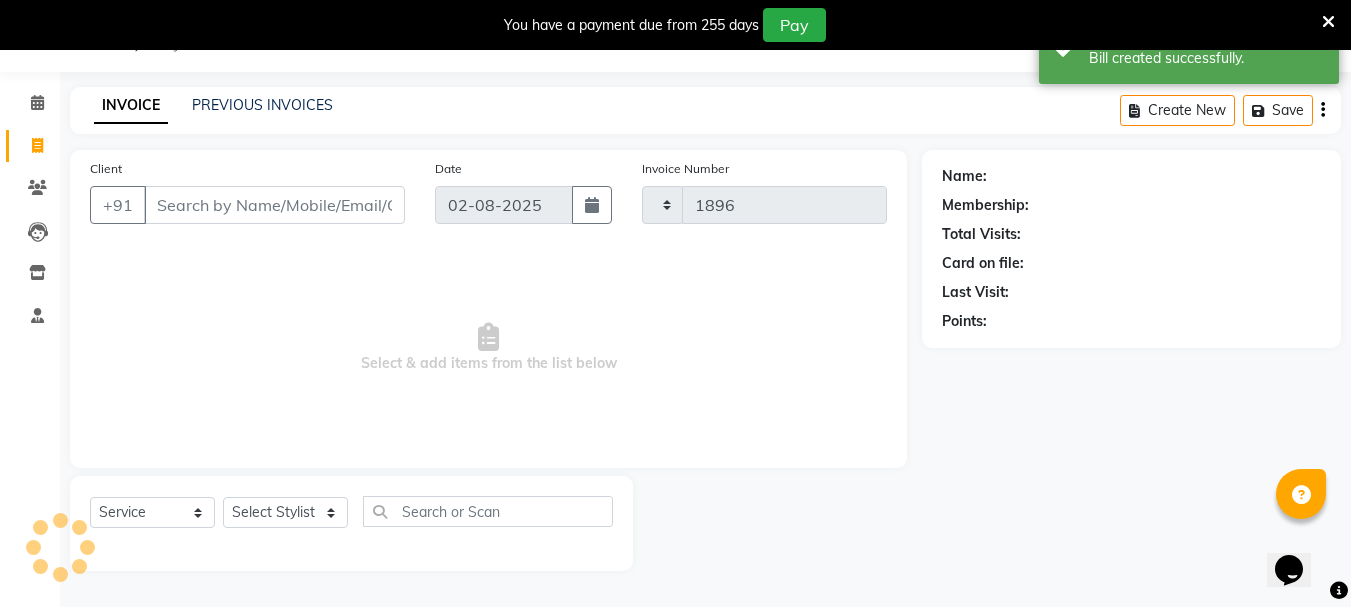 select on "7221" 